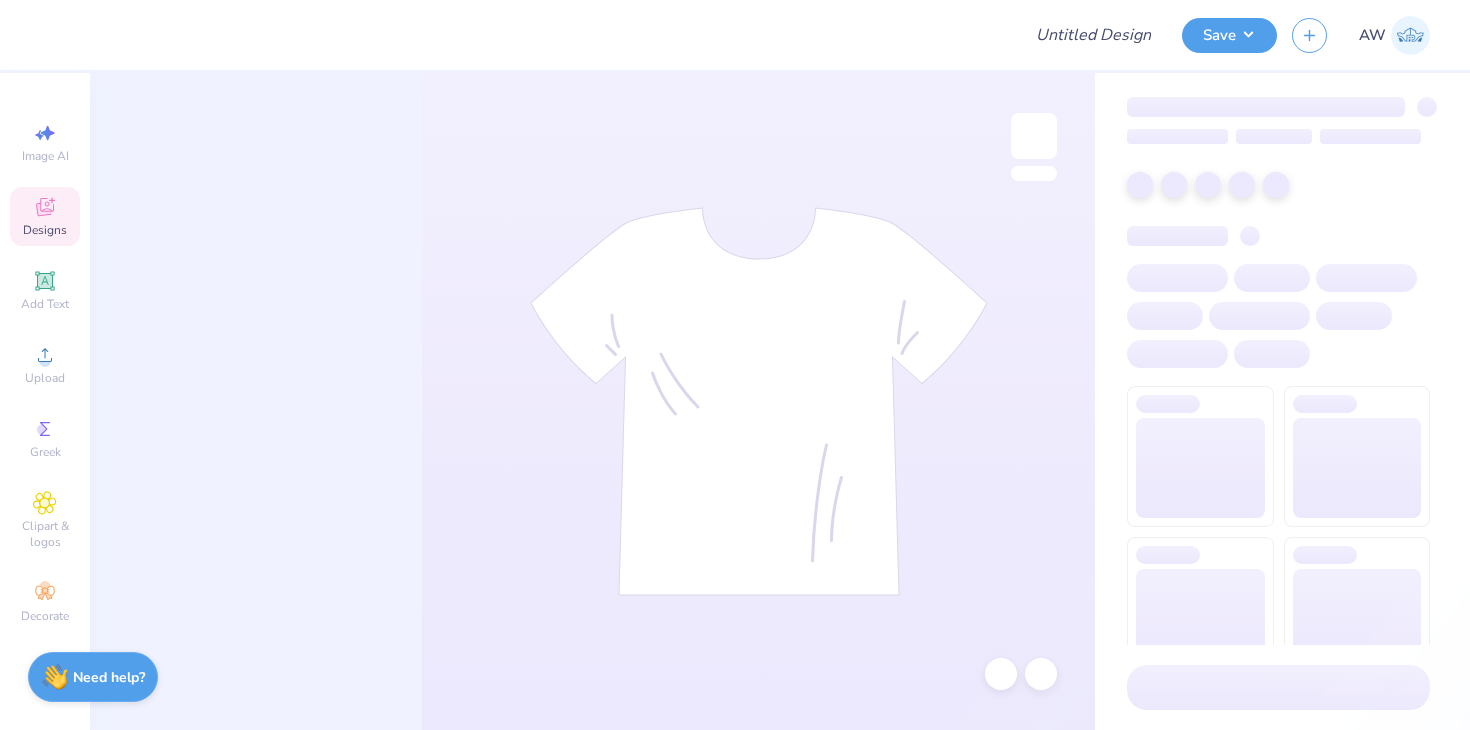 scroll, scrollTop: 0, scrollLeft: 0, axis: both 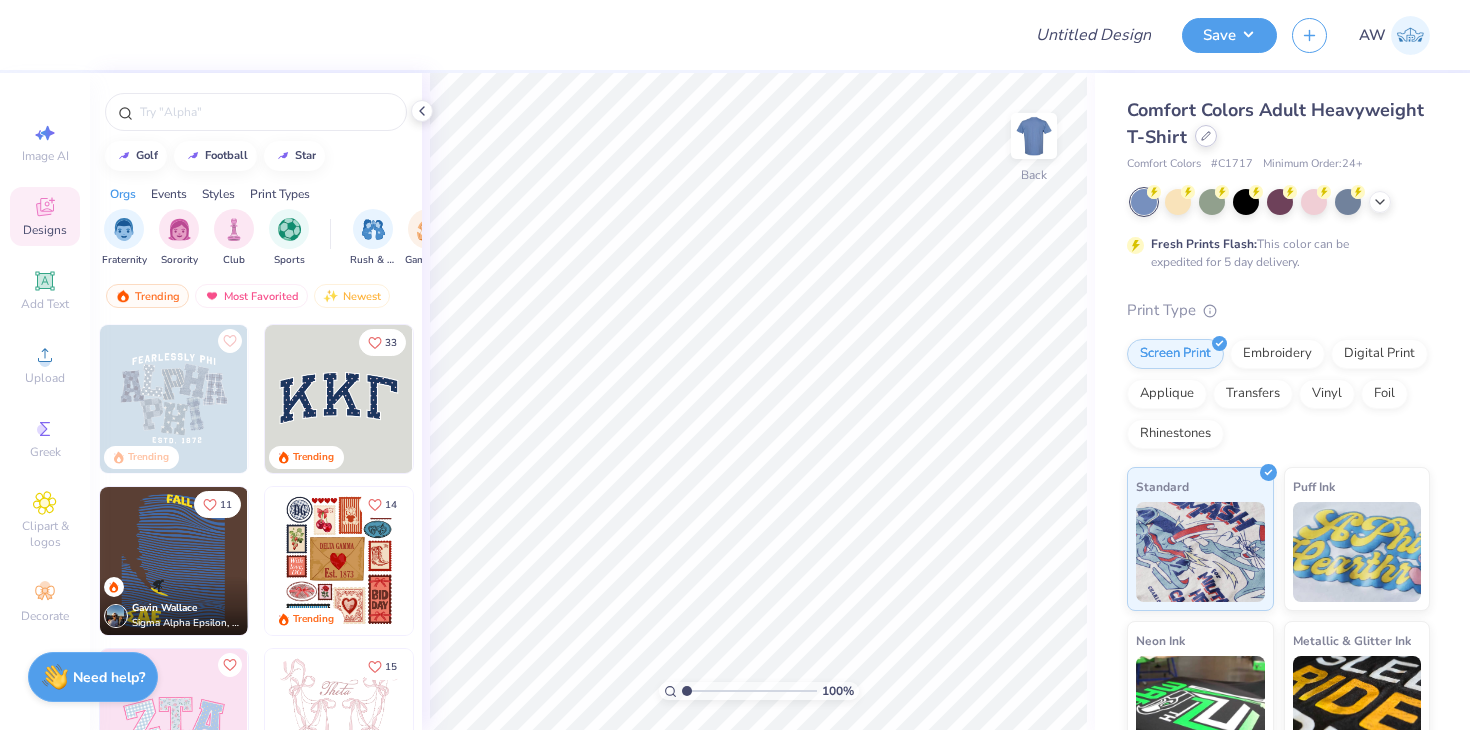 click at bounding box center (1206, 136) 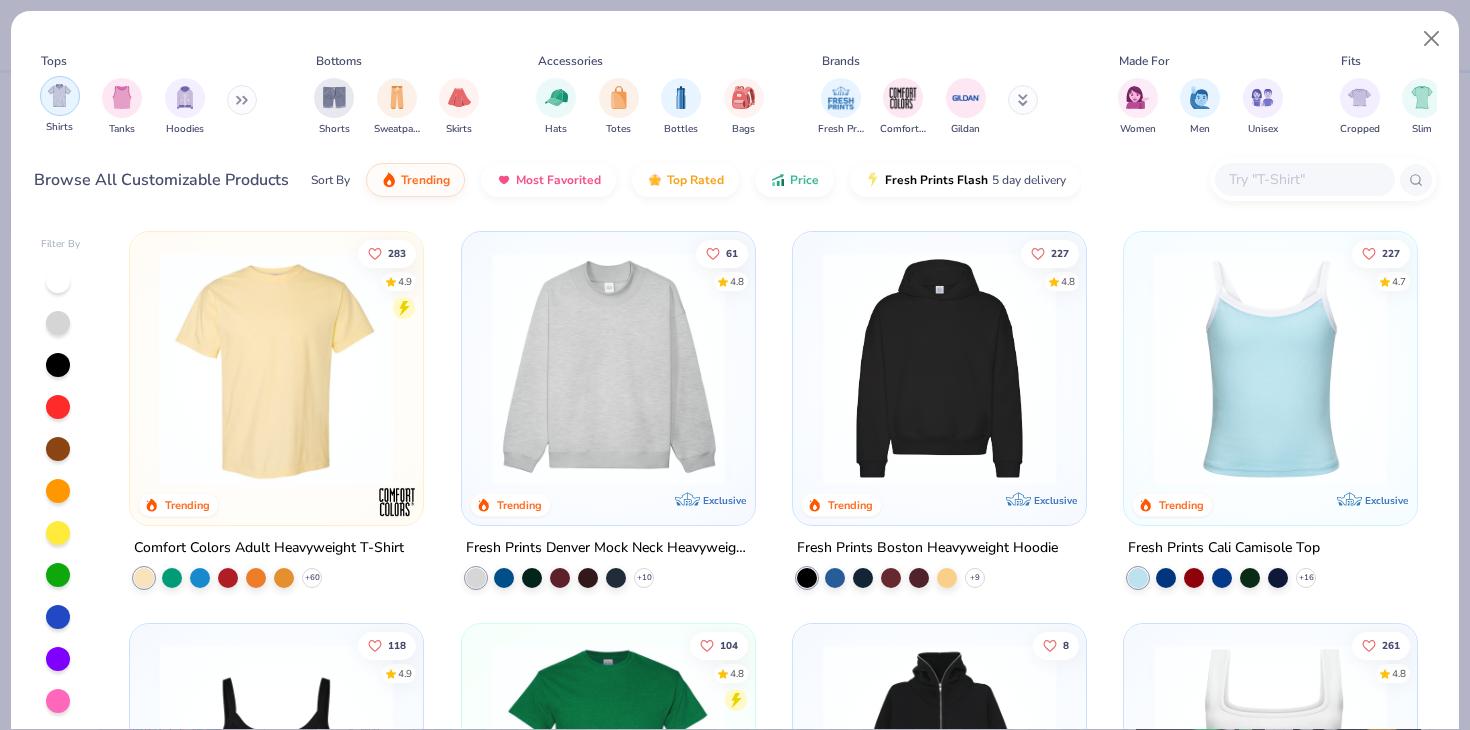 click at bounding box center (60, 96) 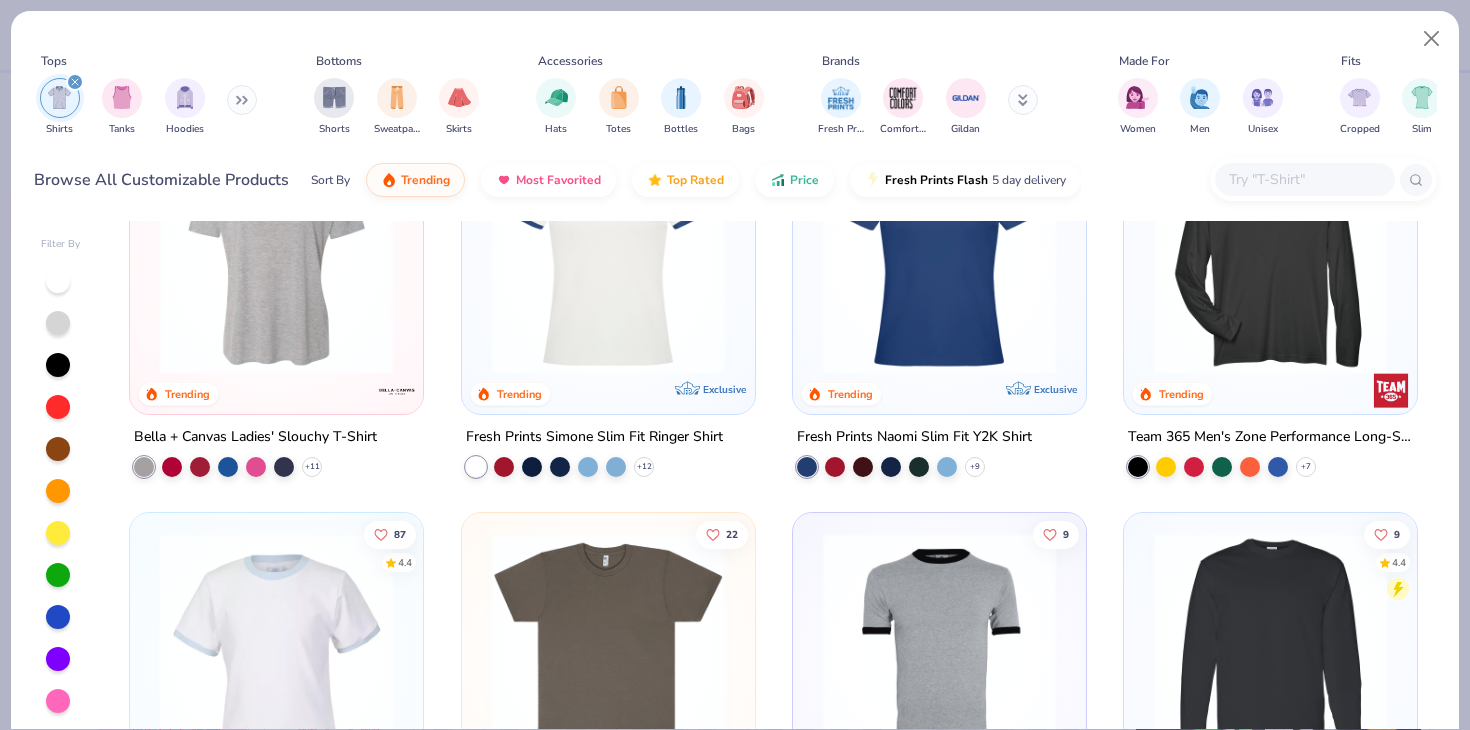 scroll, scrollTop: 1302, scrollLeft: 0, axis: vertical 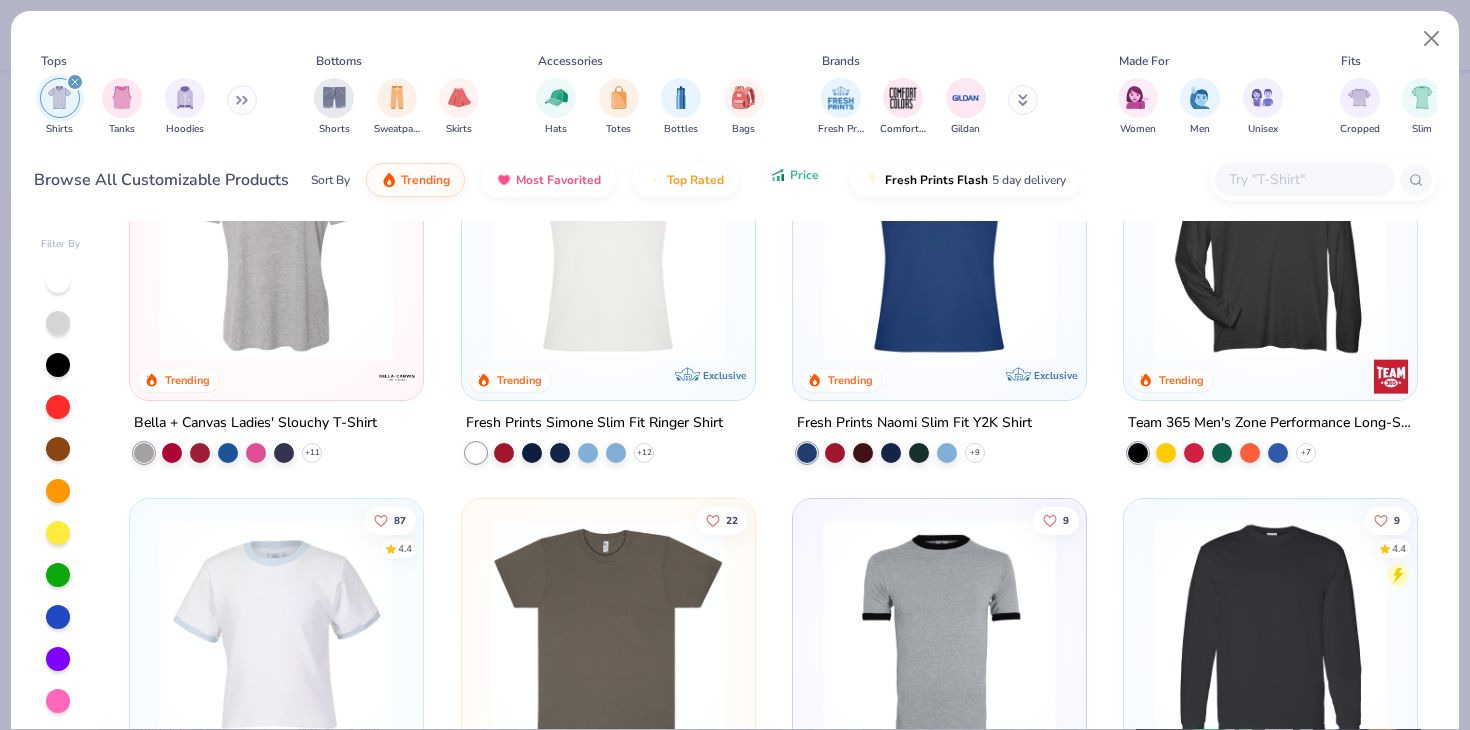 click on "Price" at bounding box center (804, 175) 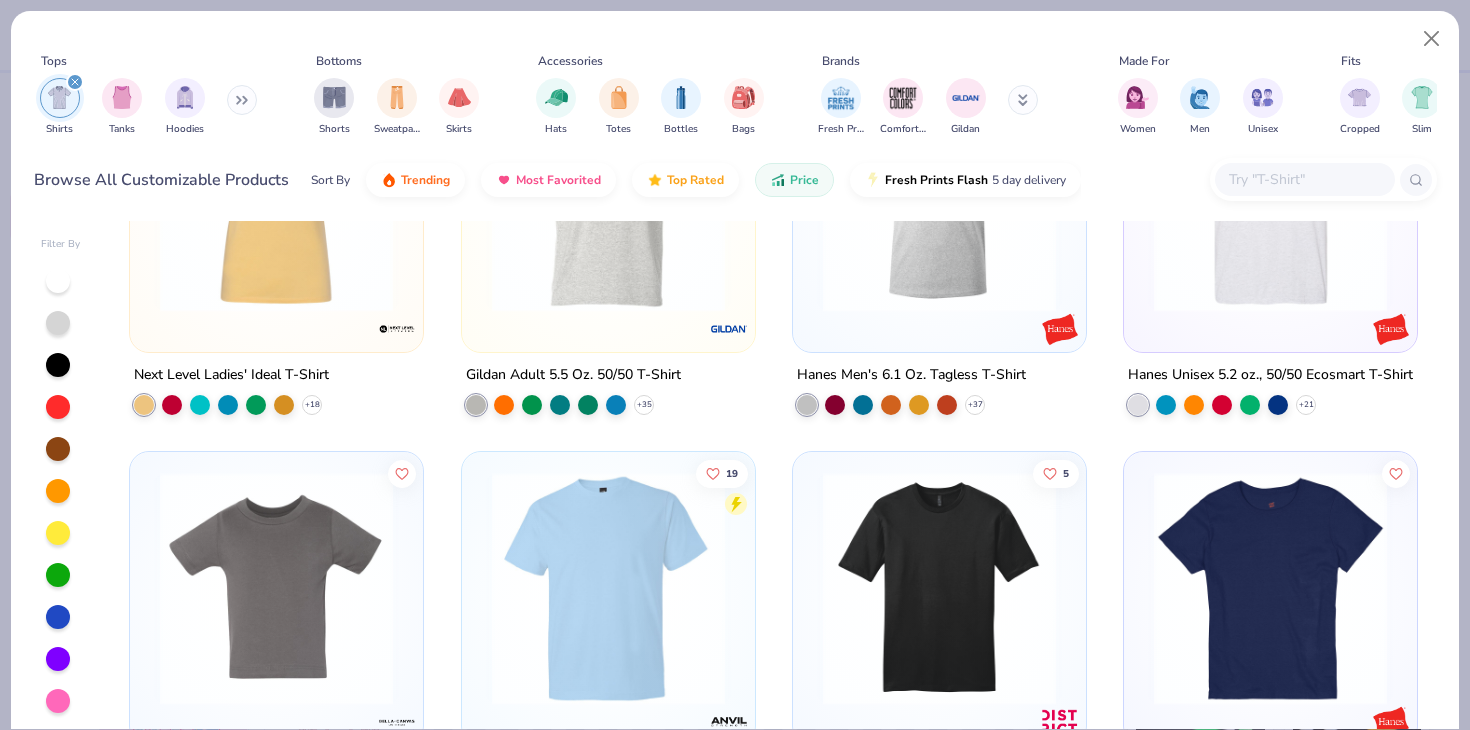 scroll, scrollTop: 556, scrollLeft: 0, axis: vertical 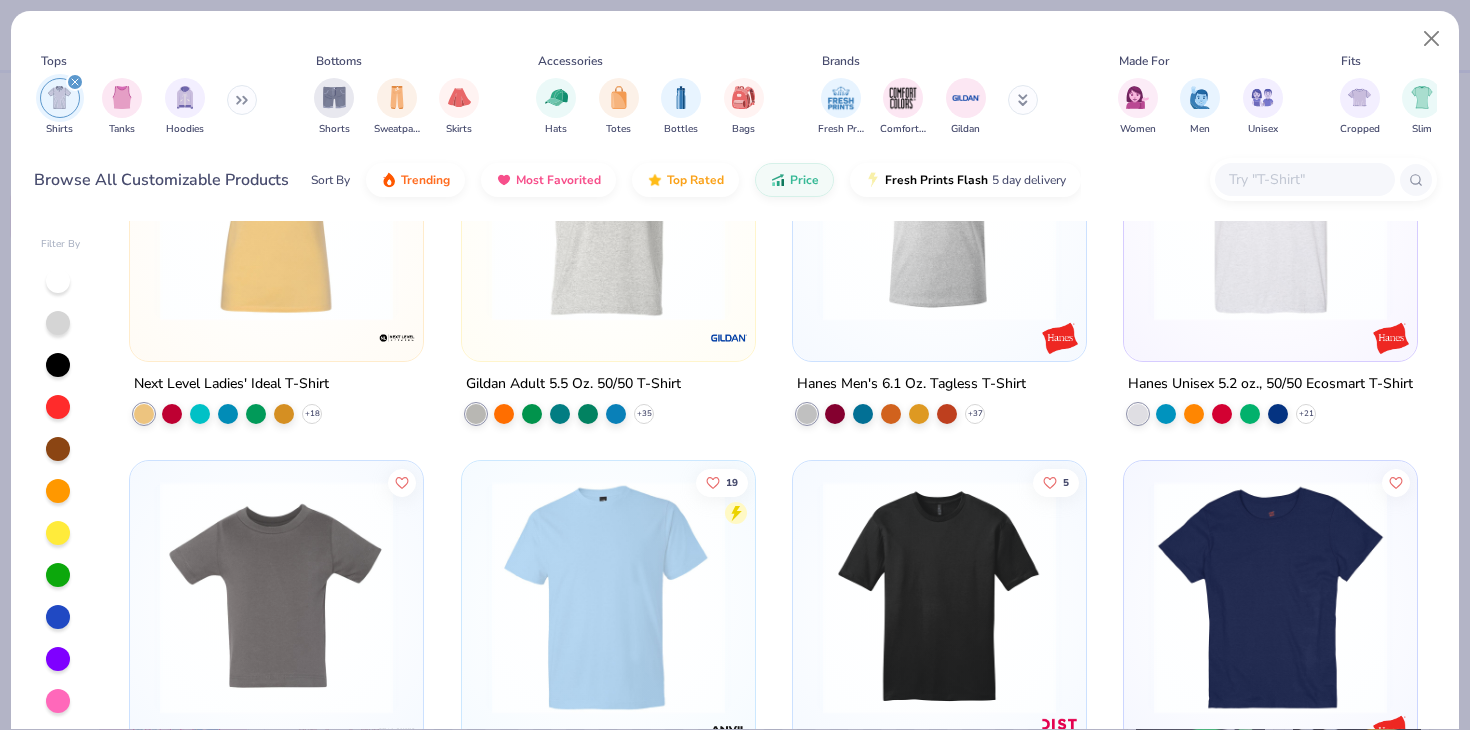 click at bounding box center (939, 204) 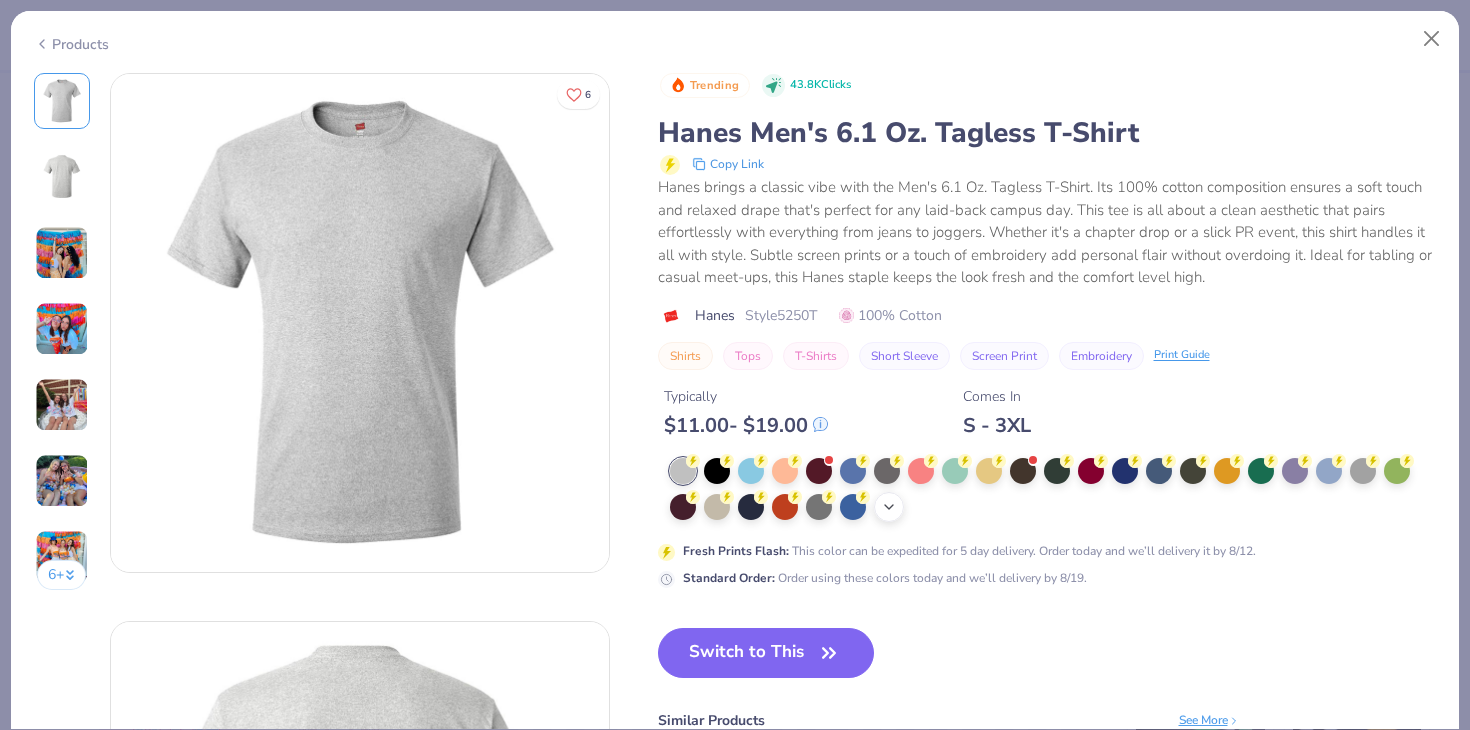 click 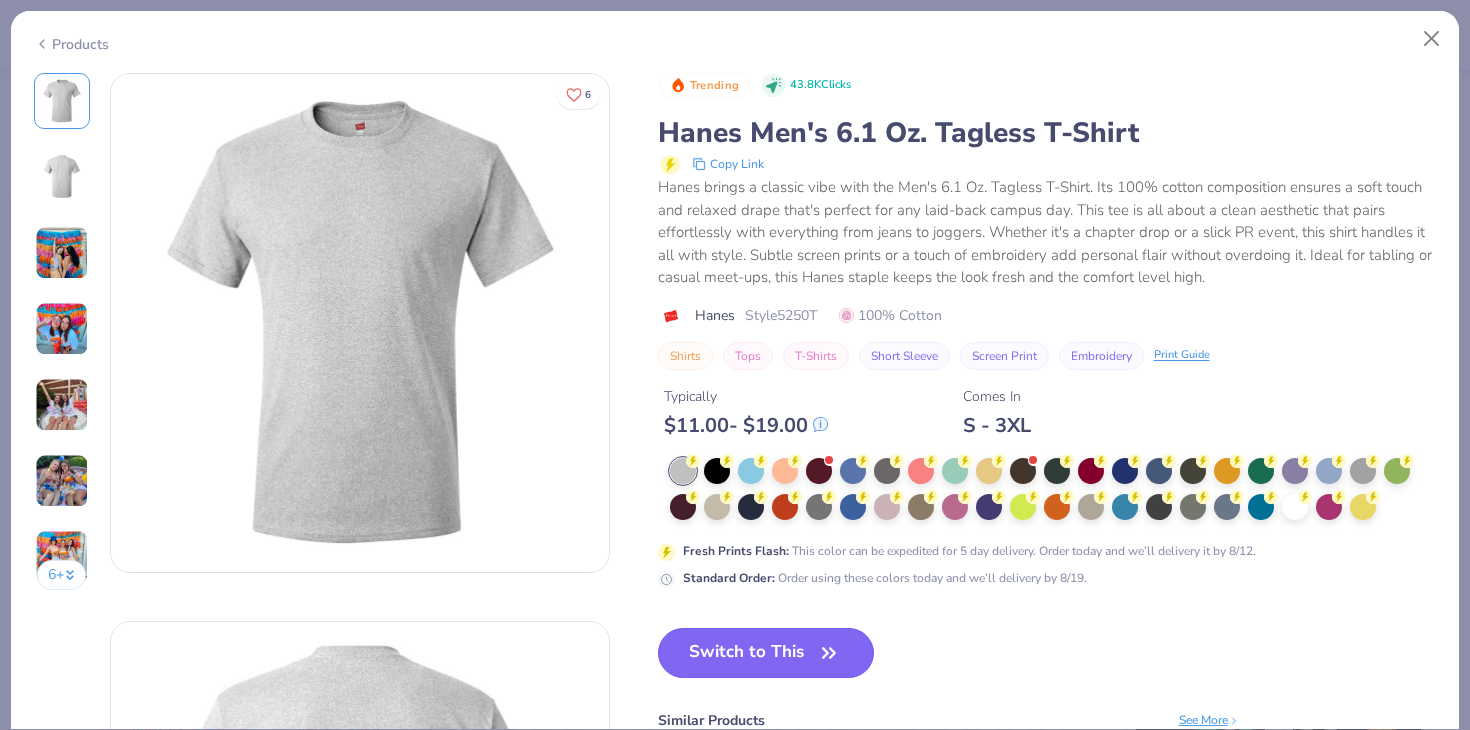 click on "Switch to This" at bounding box center (766, 653) 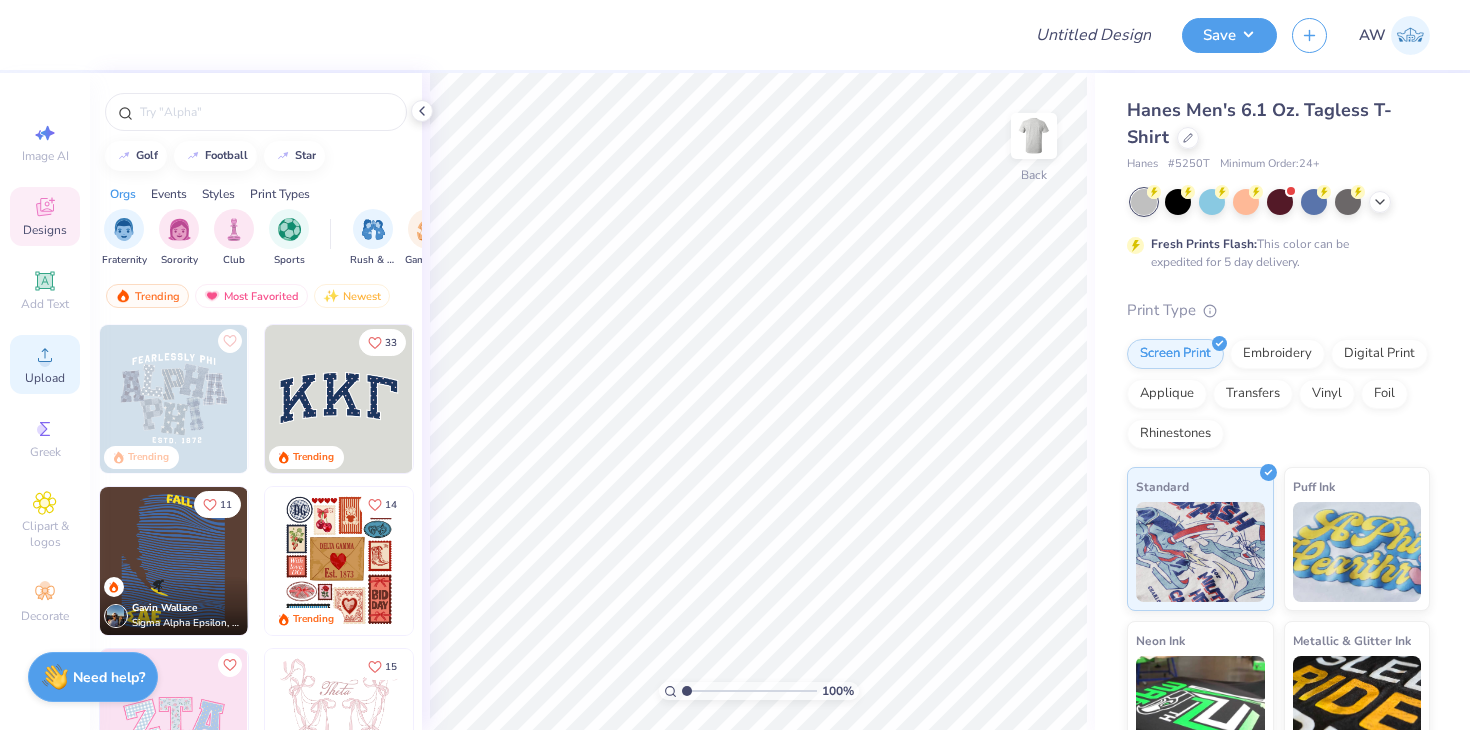 click on "Upload" at bounding box center [45, 378] 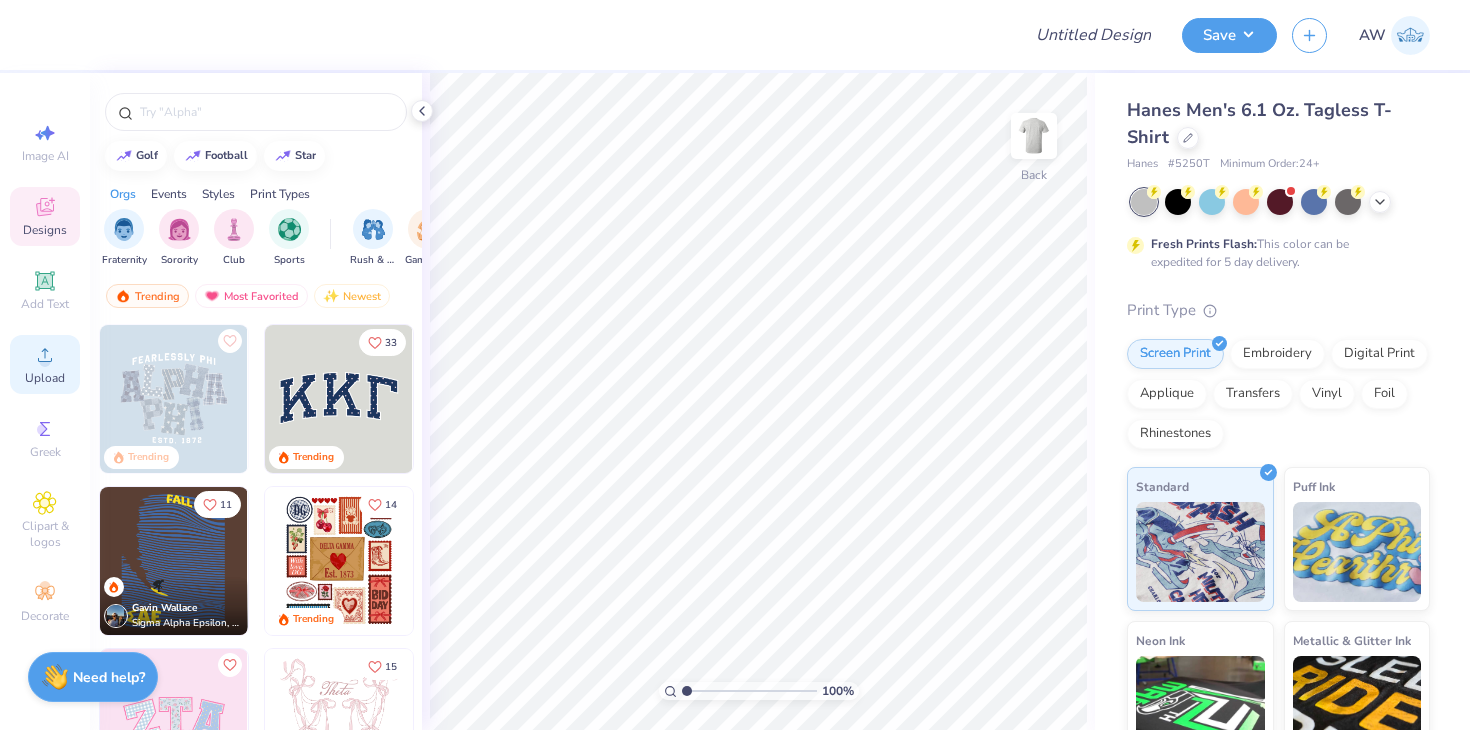click 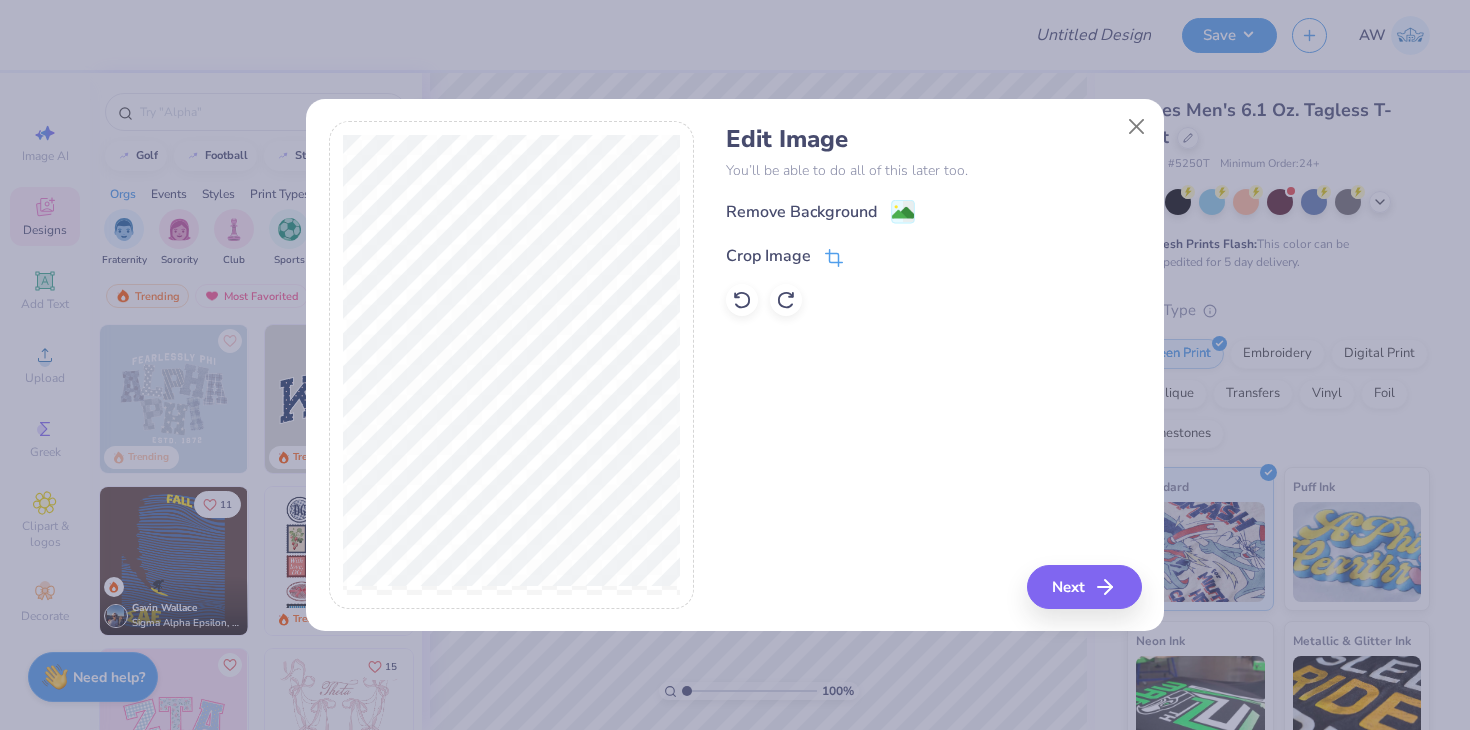 click on "Crop Image" at bounding box center (784, 256) 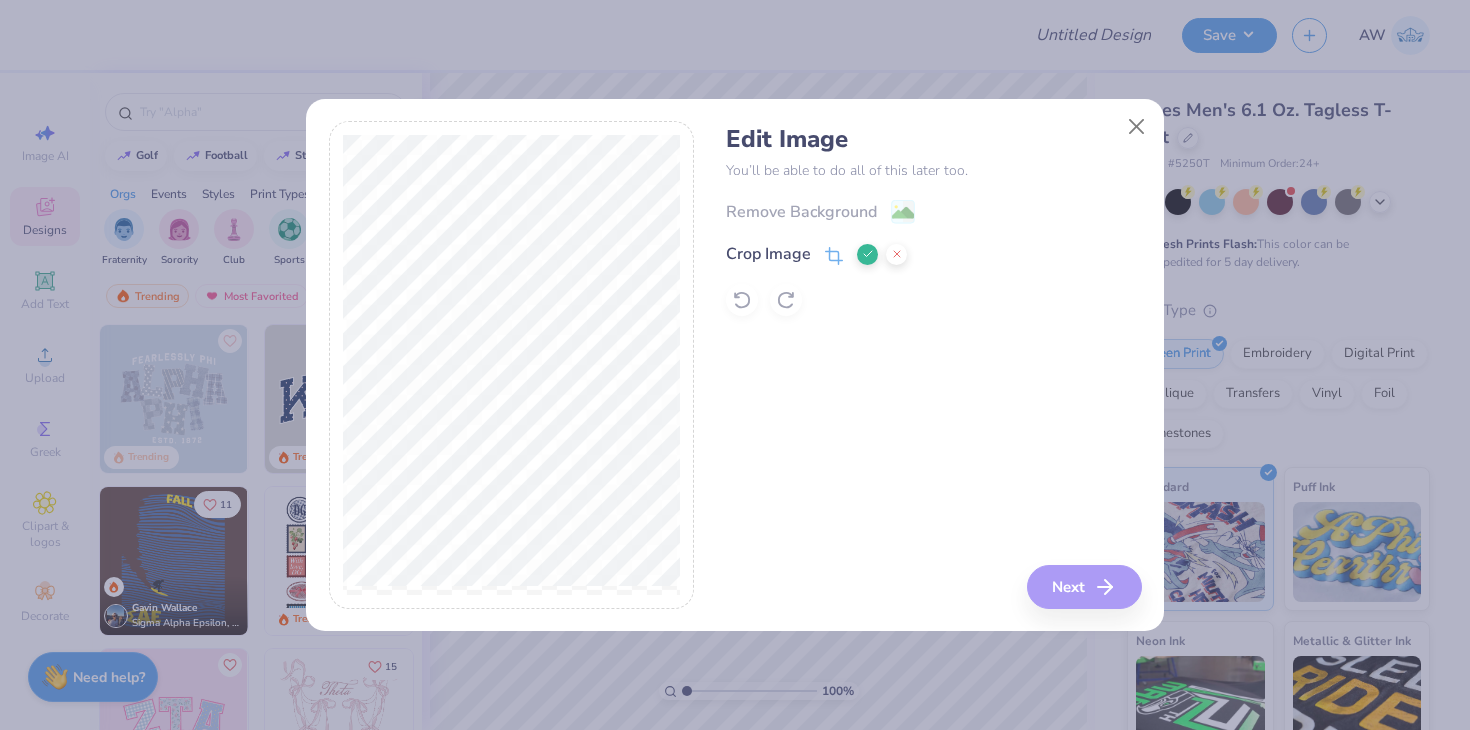 click 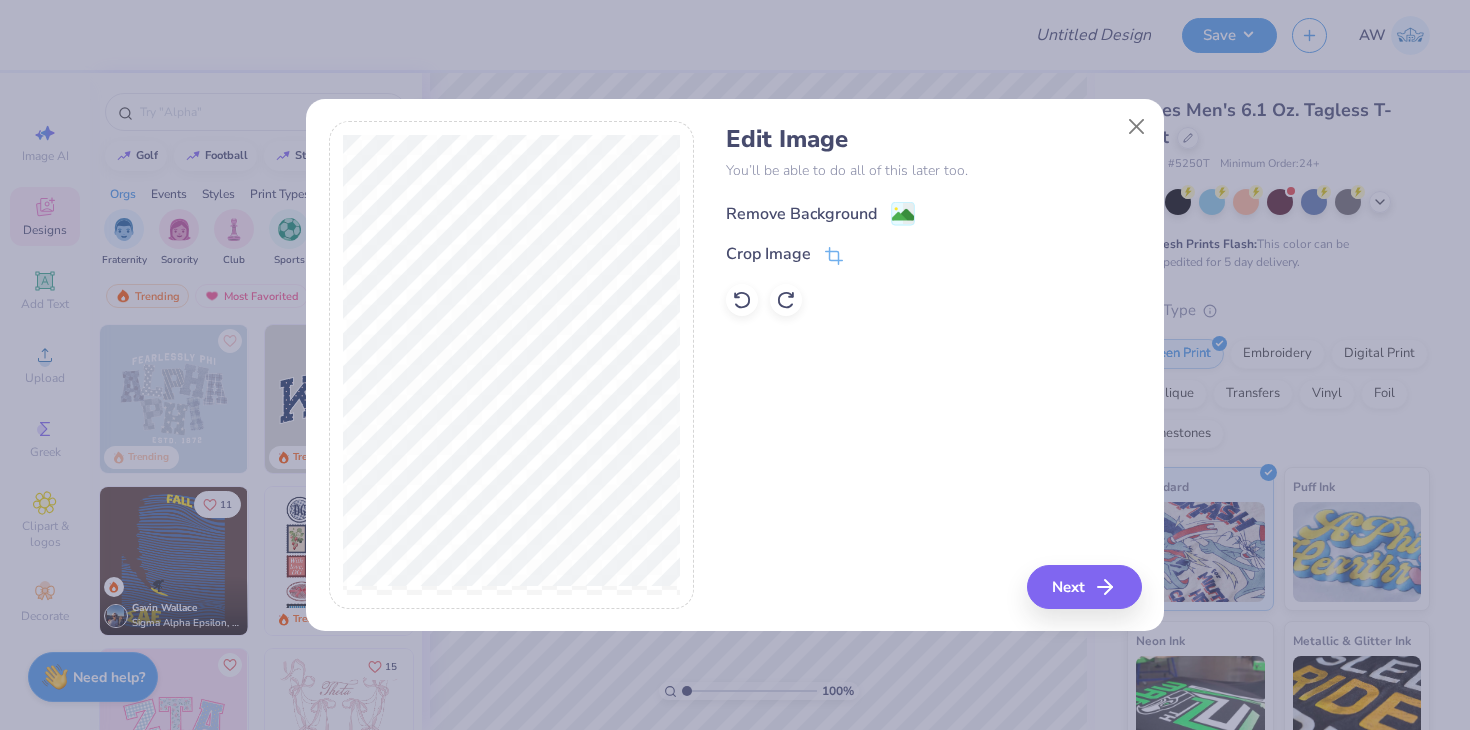 click on "Remove Background" at bounding box center [801, 214] 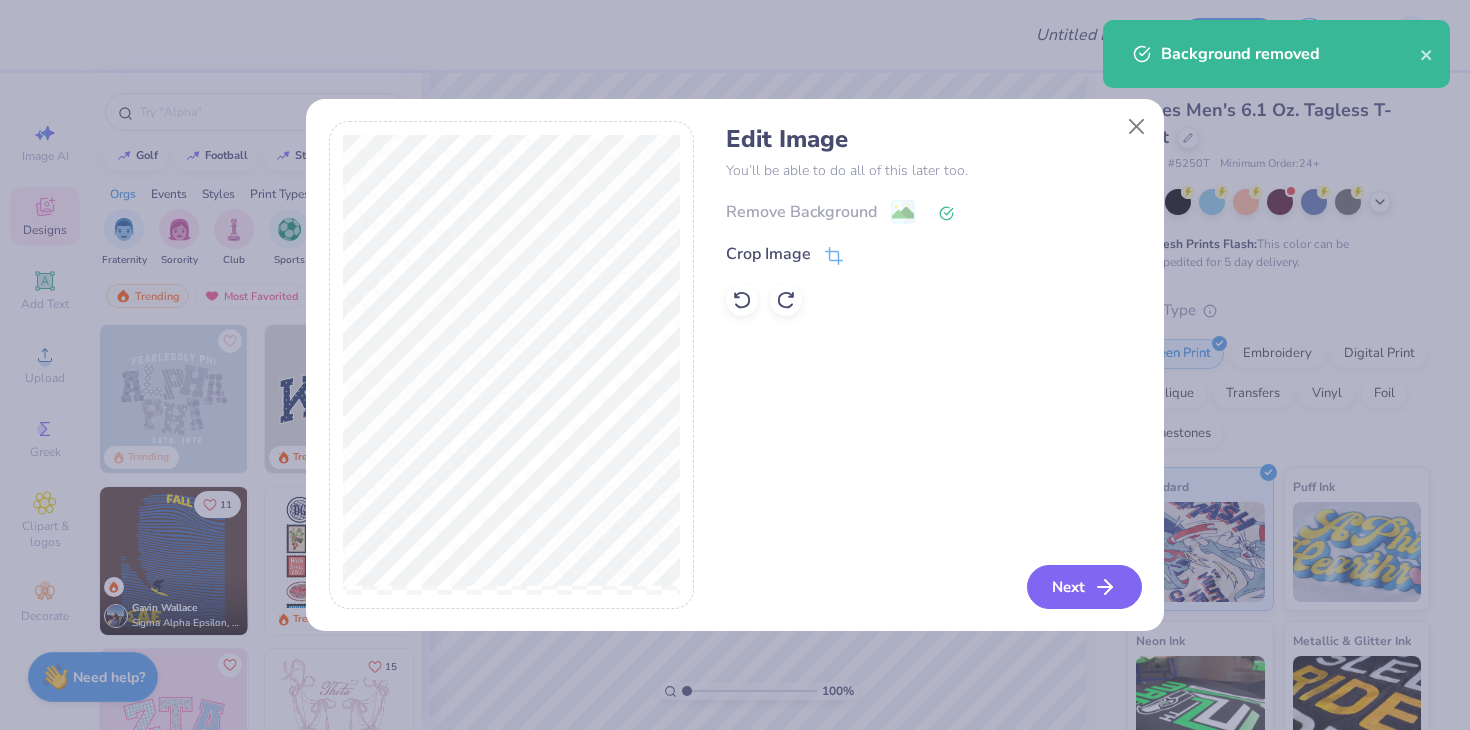 click on "Next" at bounding box center [1084, 587] 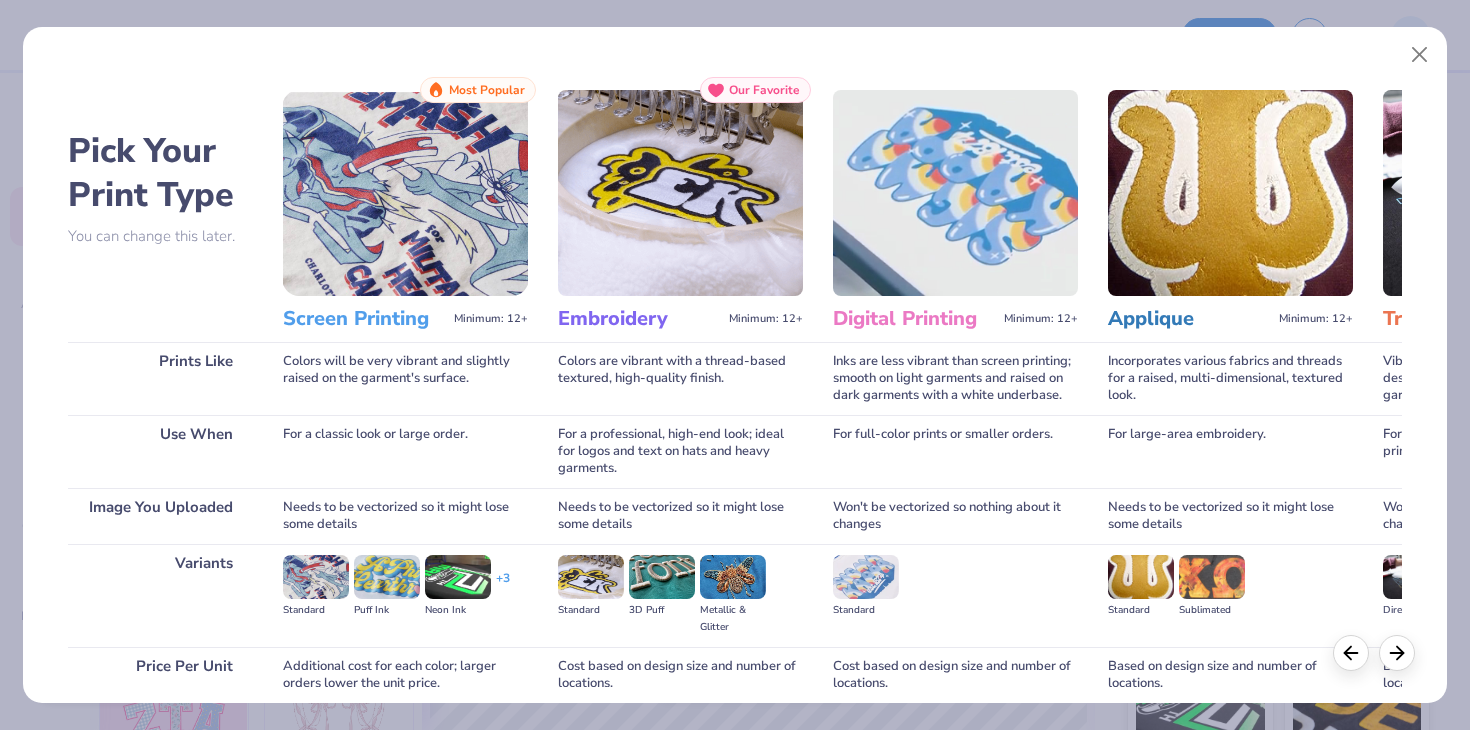 scroll, scrollTop: 167, scrollLeft: 0, axis: vertical 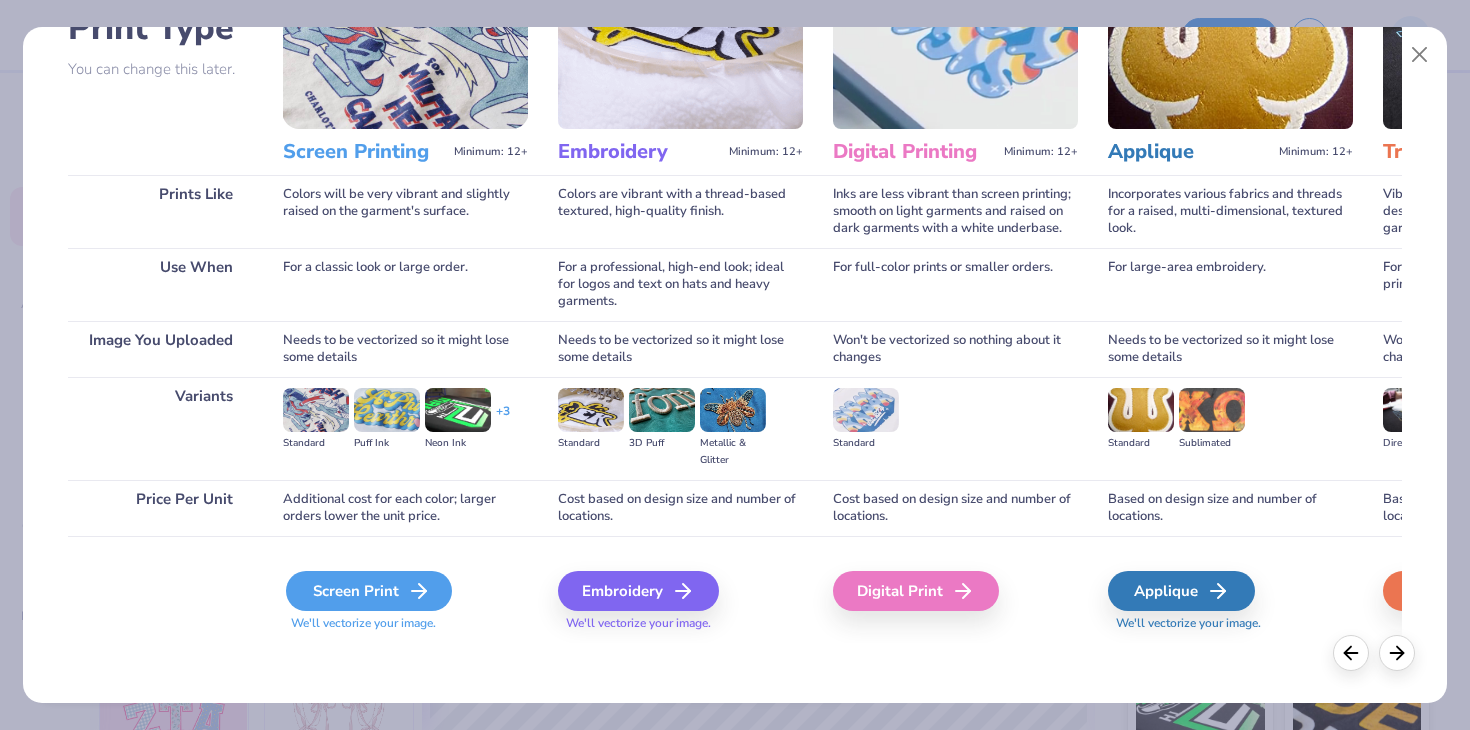 click 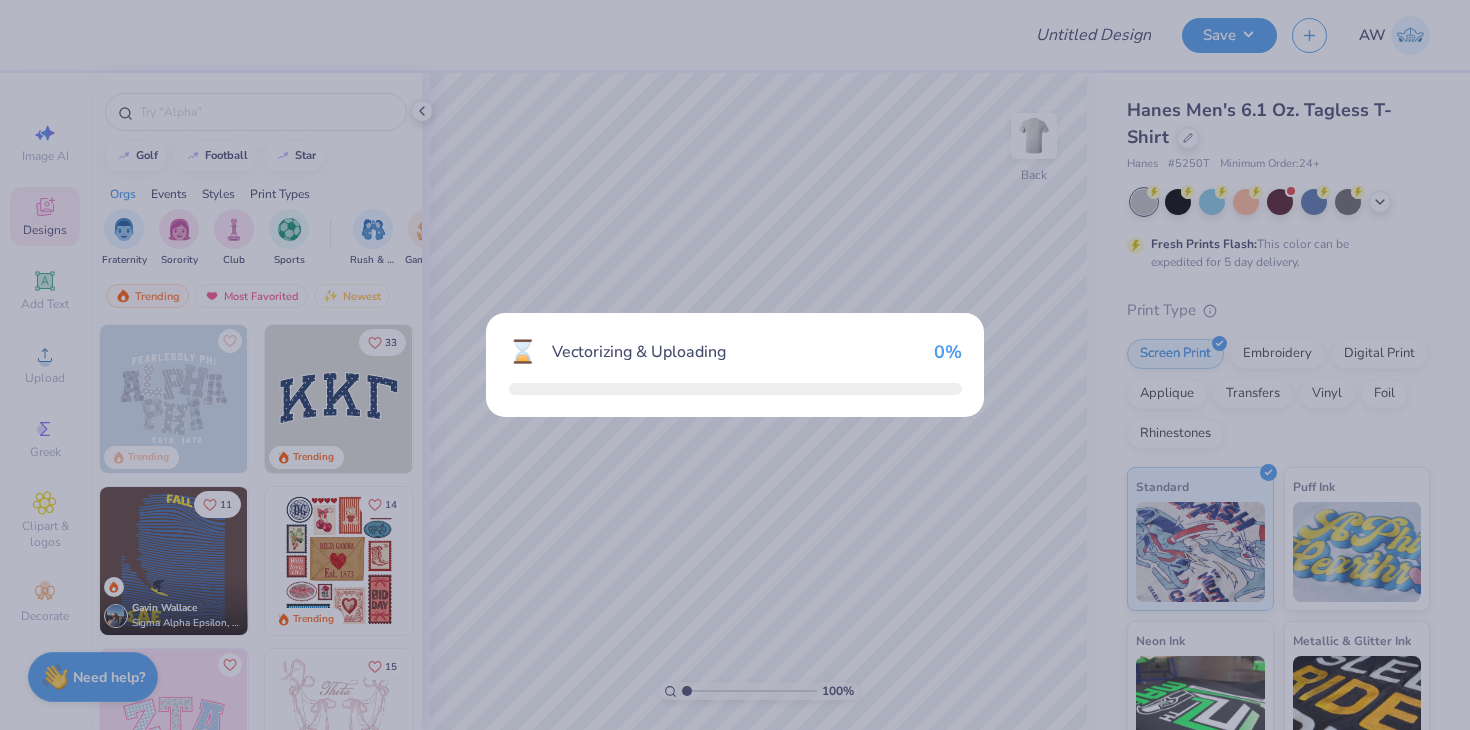 click on "⌛ Vectorizing & Uploading 0 %" at bounding box center (735, 365) 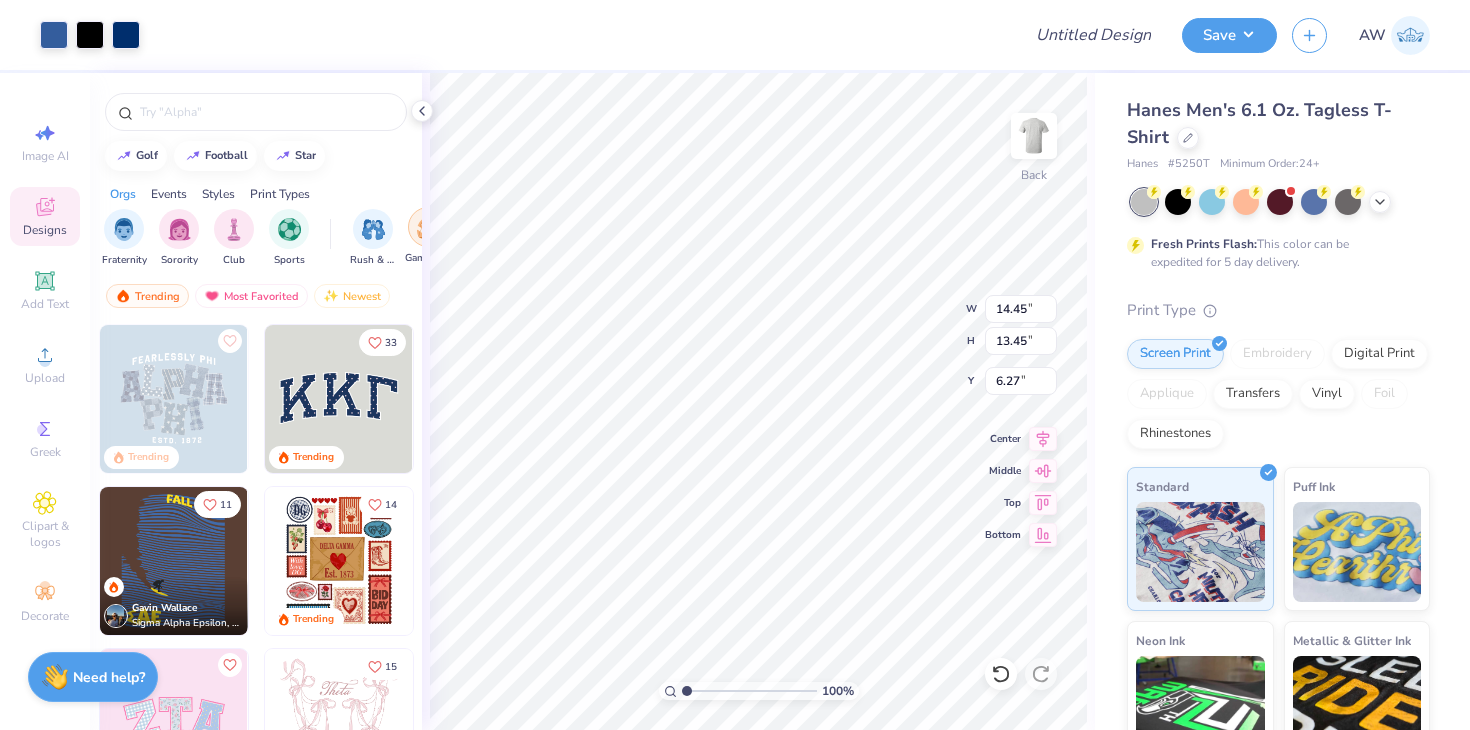 type on "6.70" 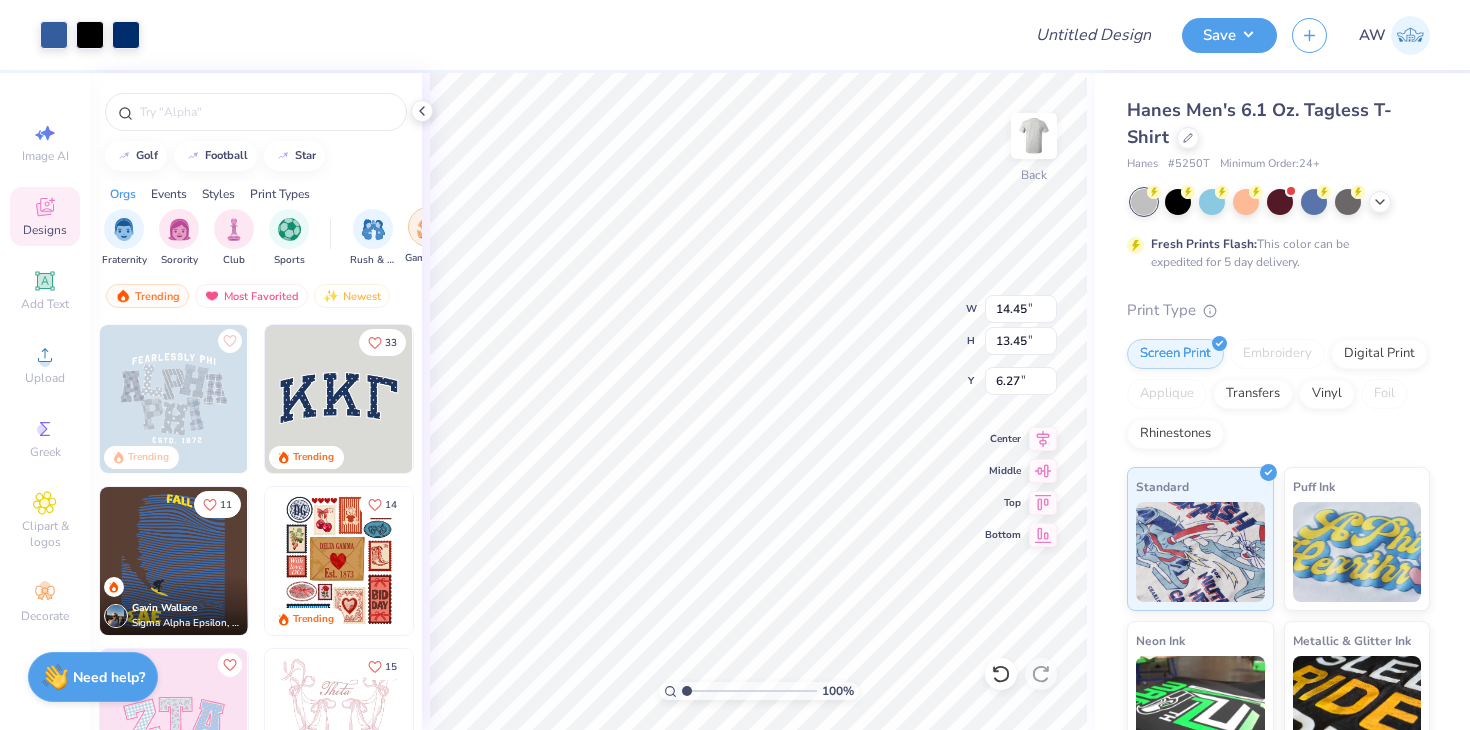 type on "6.23" 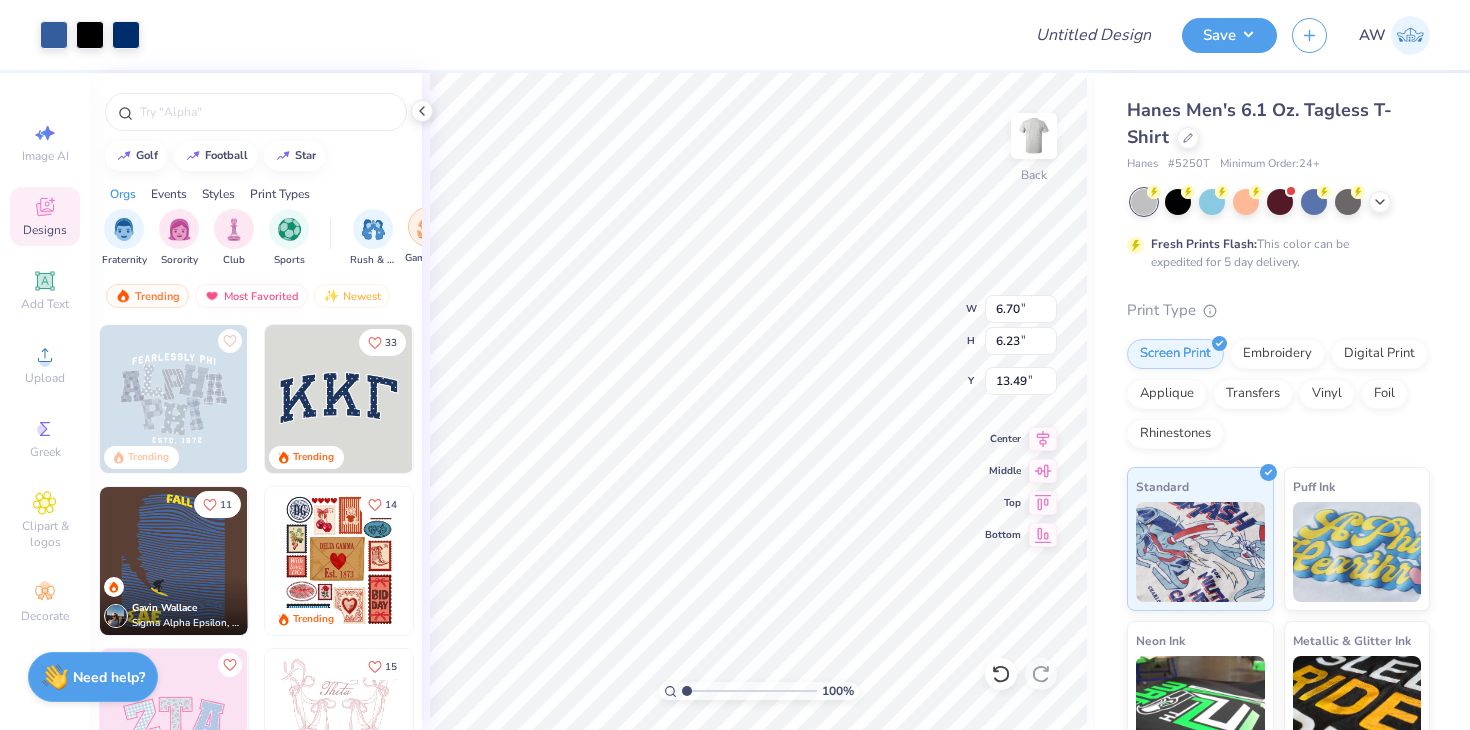 type on "0.50" 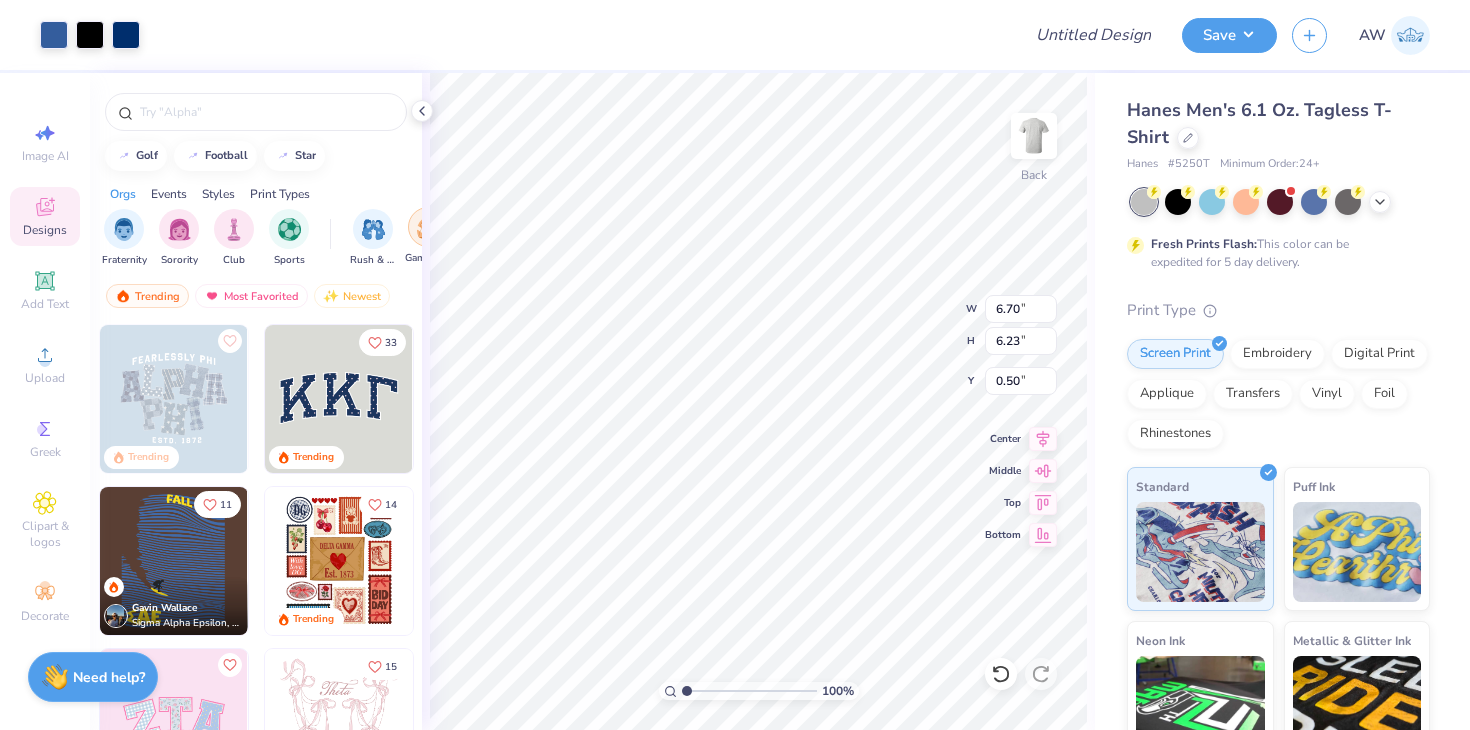 type on "4.62" 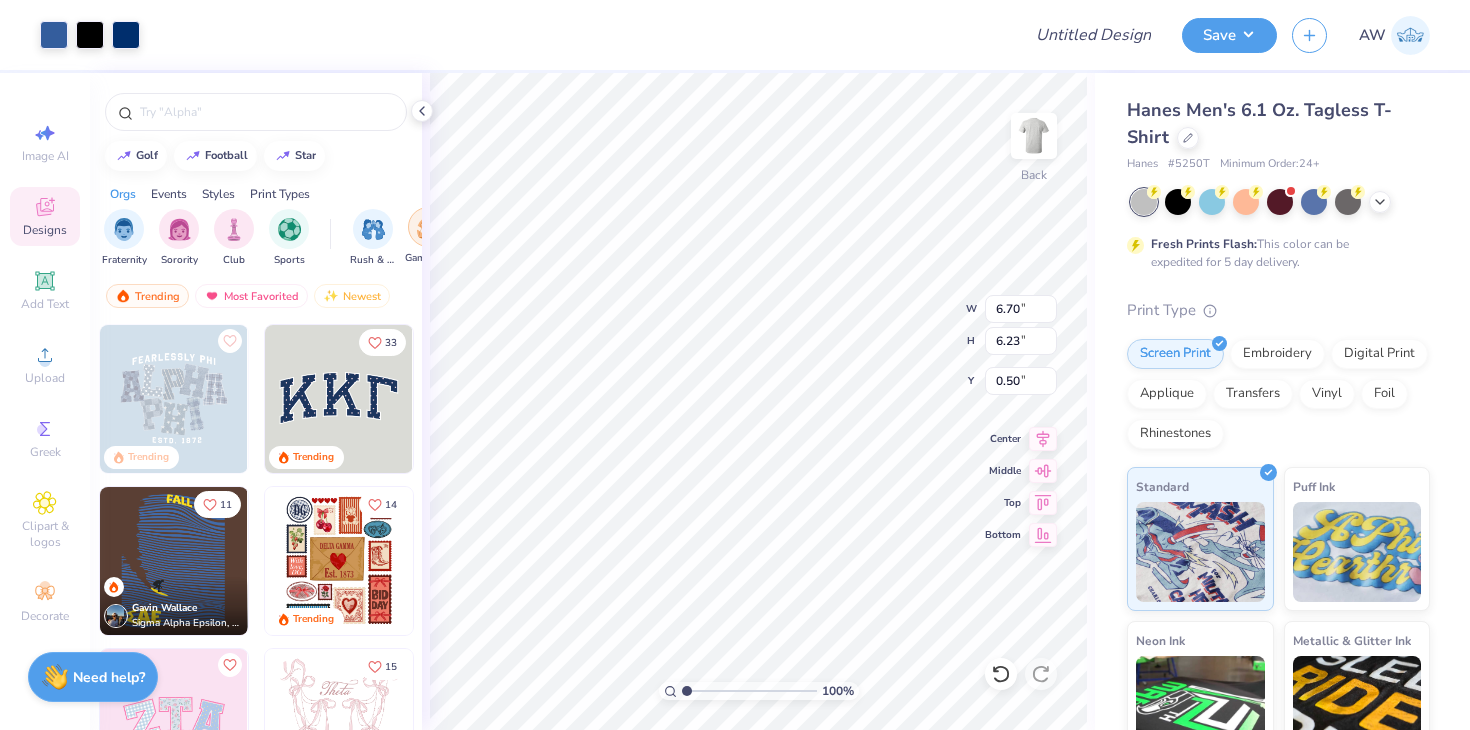type on "4.30" 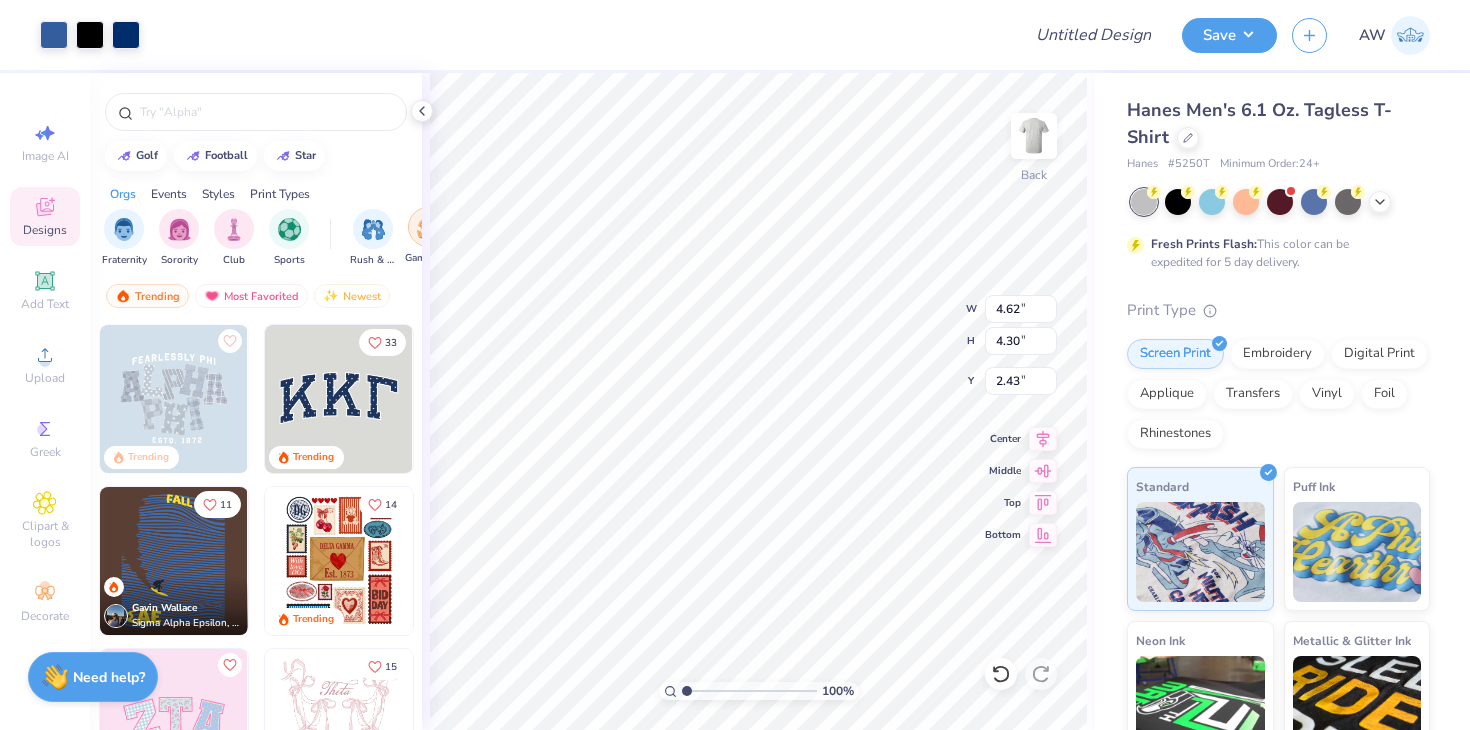 type on "2.29" 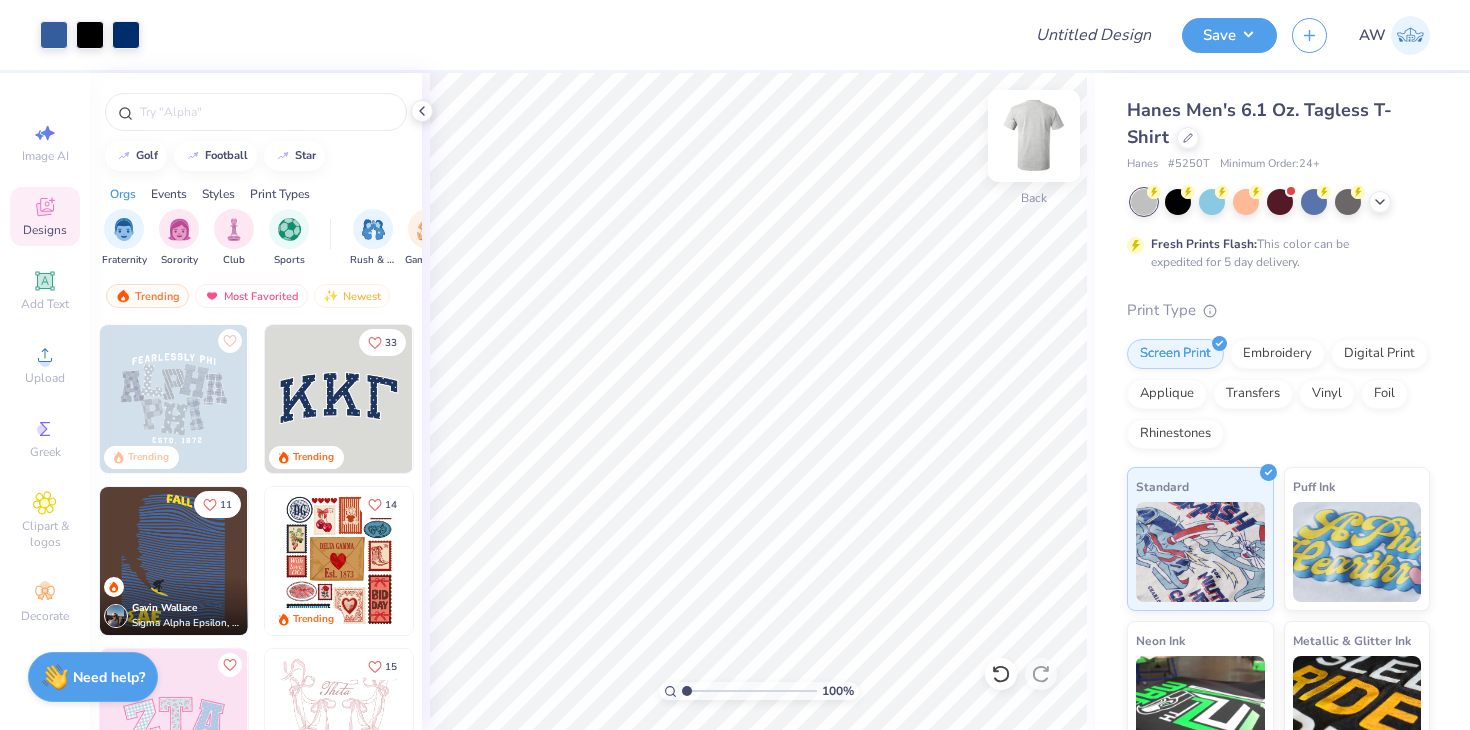 click at bounding box center (1034, 136) 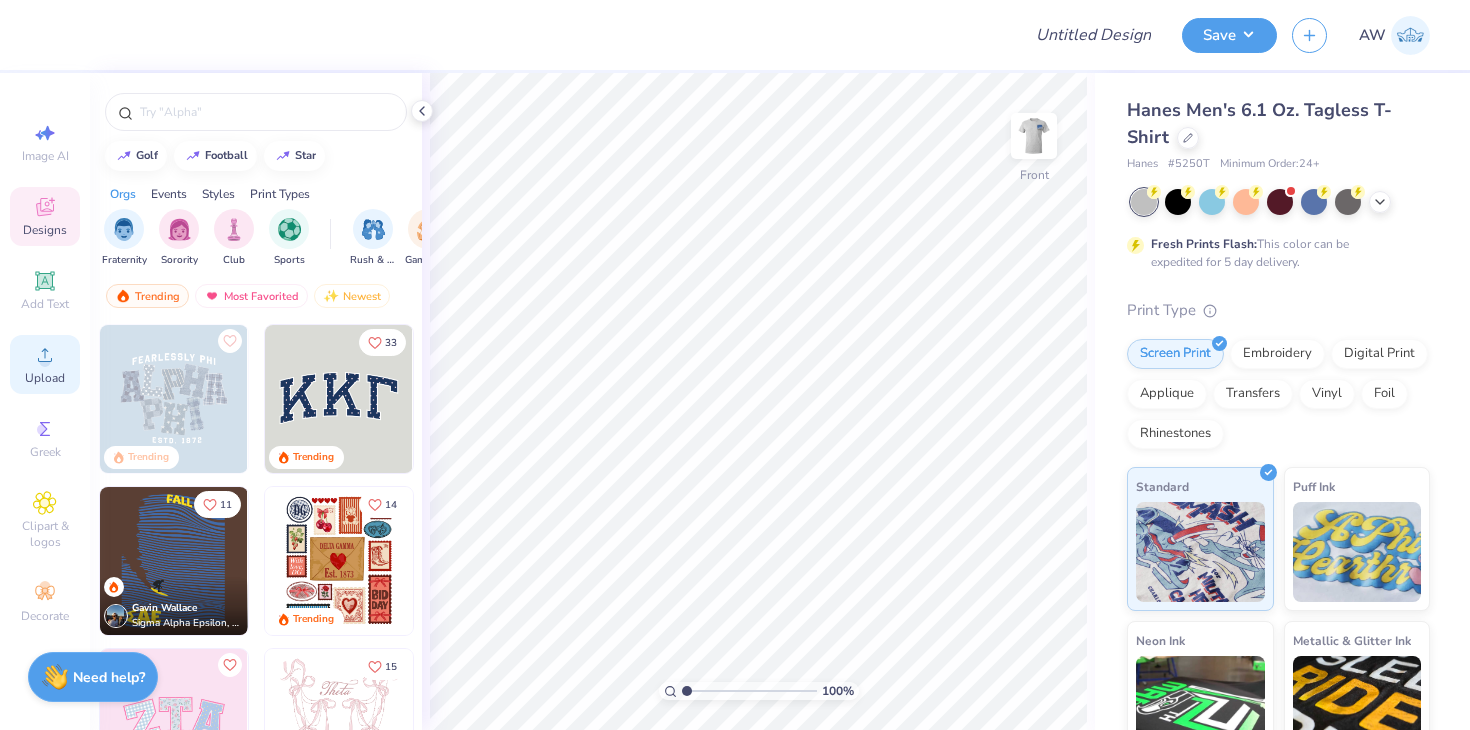 click 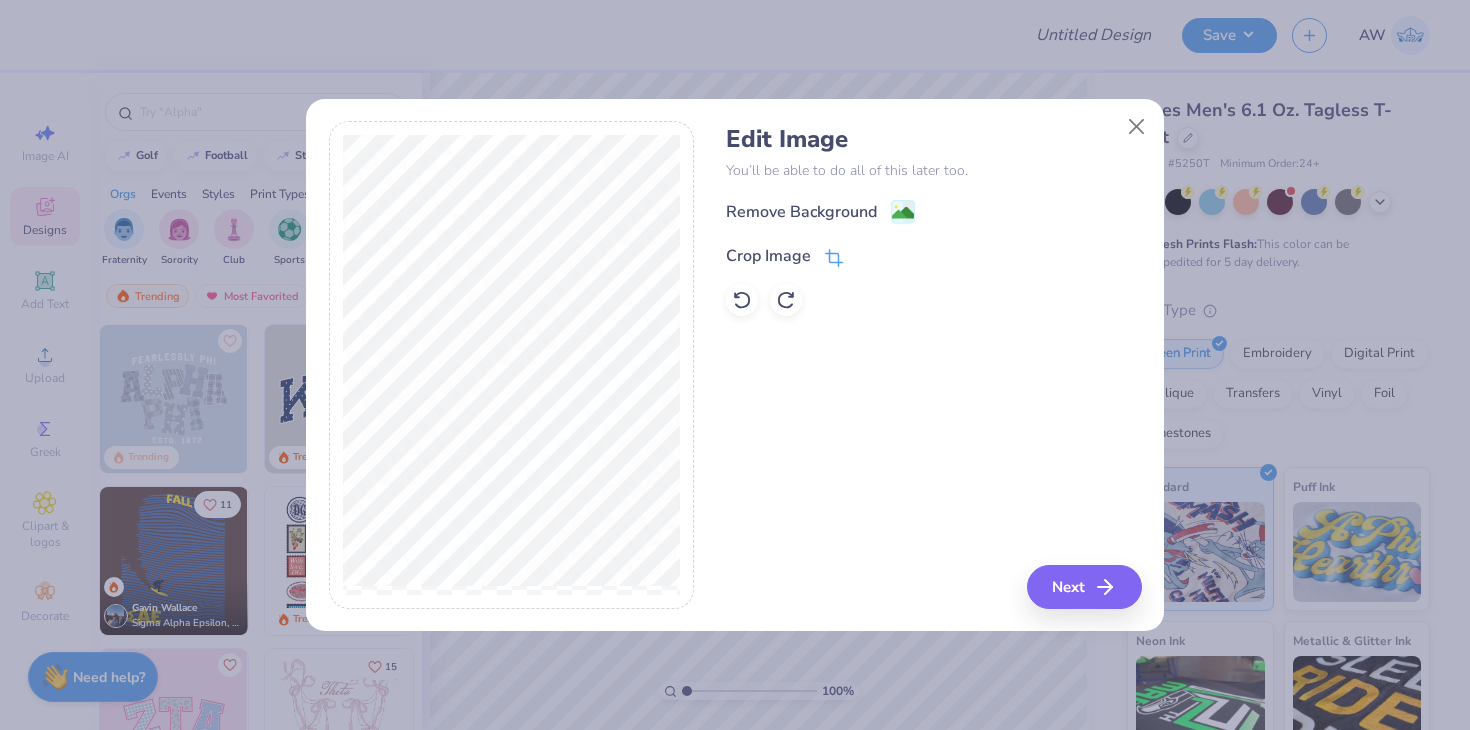 click on "Crop Image" at bounding box center [784, 256] 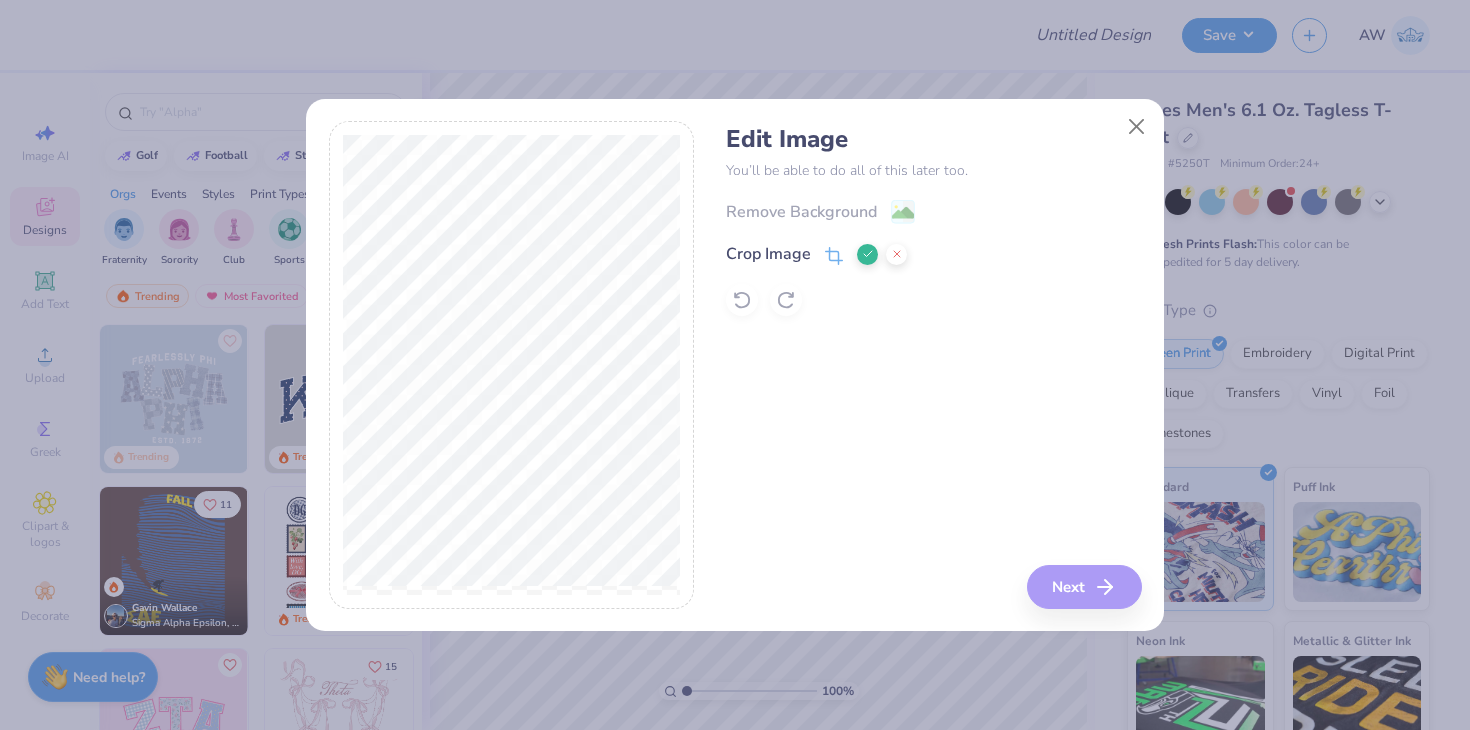 click on "Edit Image You’ll be able to do all of this later too. Remove Background Crop Image Next" at bounding box center [735, 365] 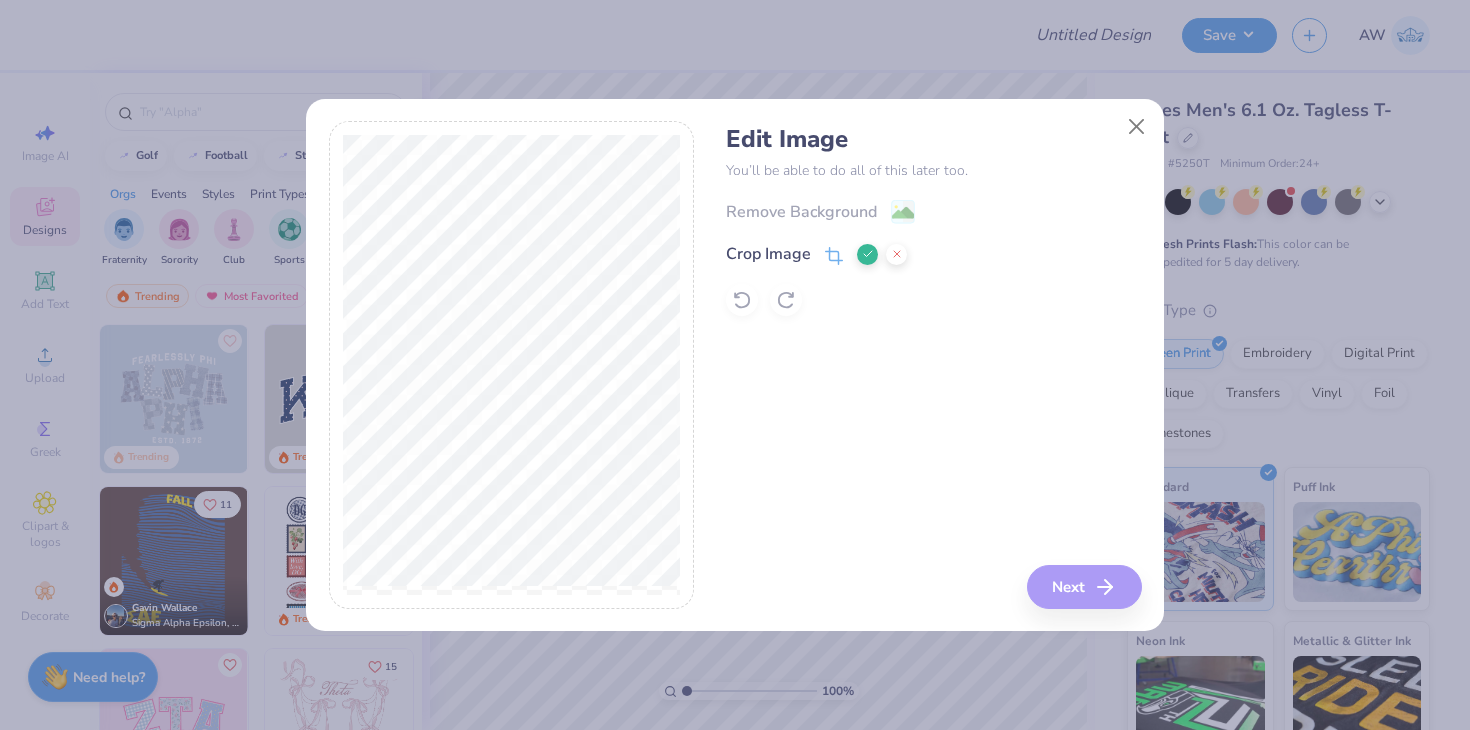 click at bounding box center [867, 254] 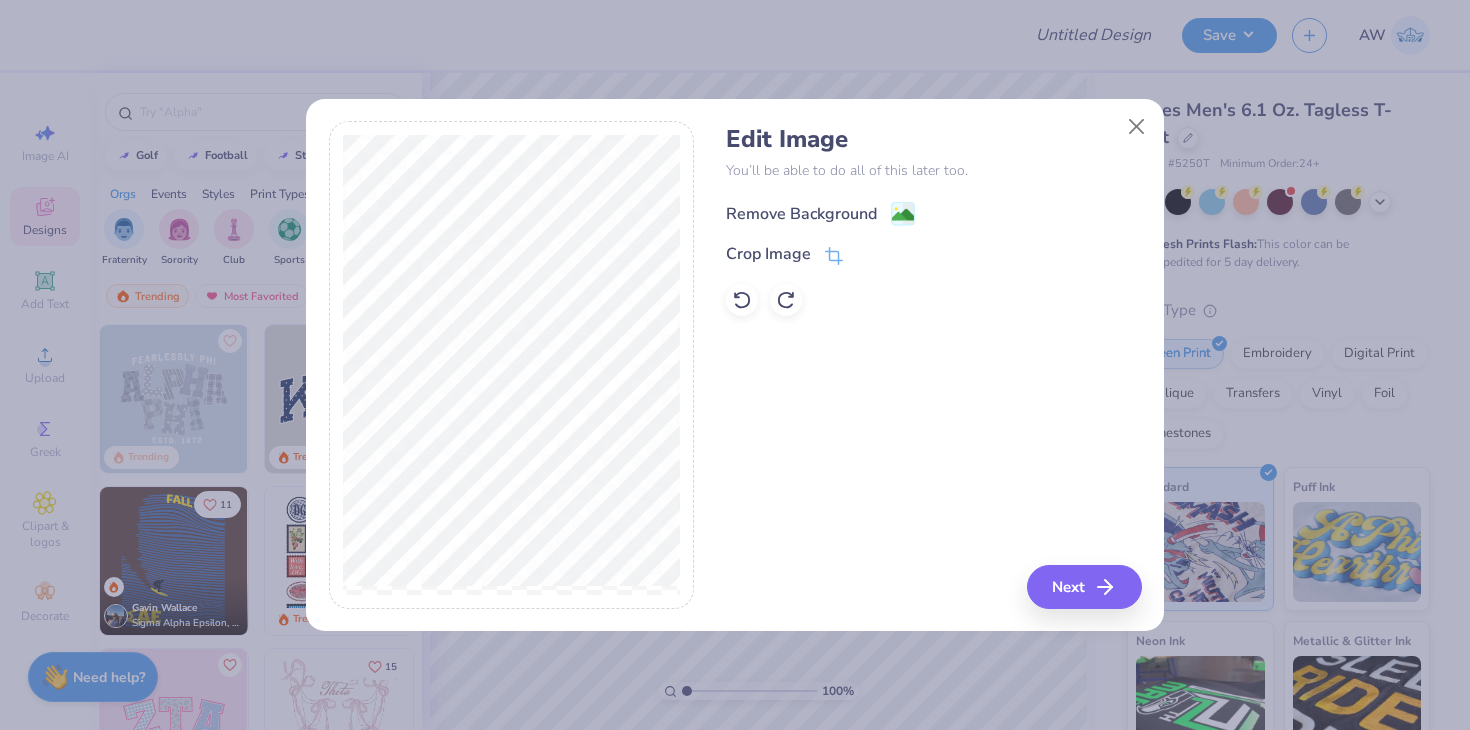 click on "Remove Background" at bounding box center [801, 214] 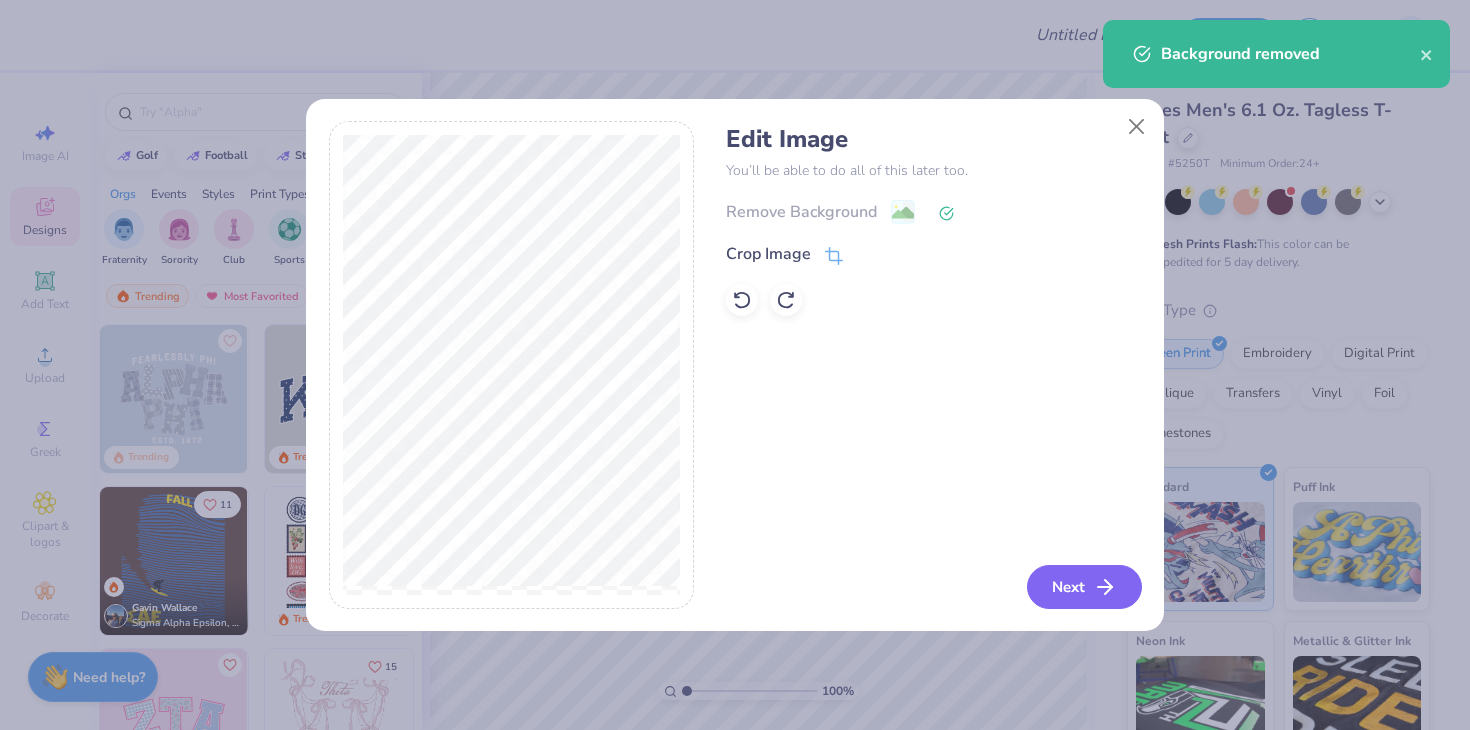 click on "Next" at bounding box center (1084, 587) 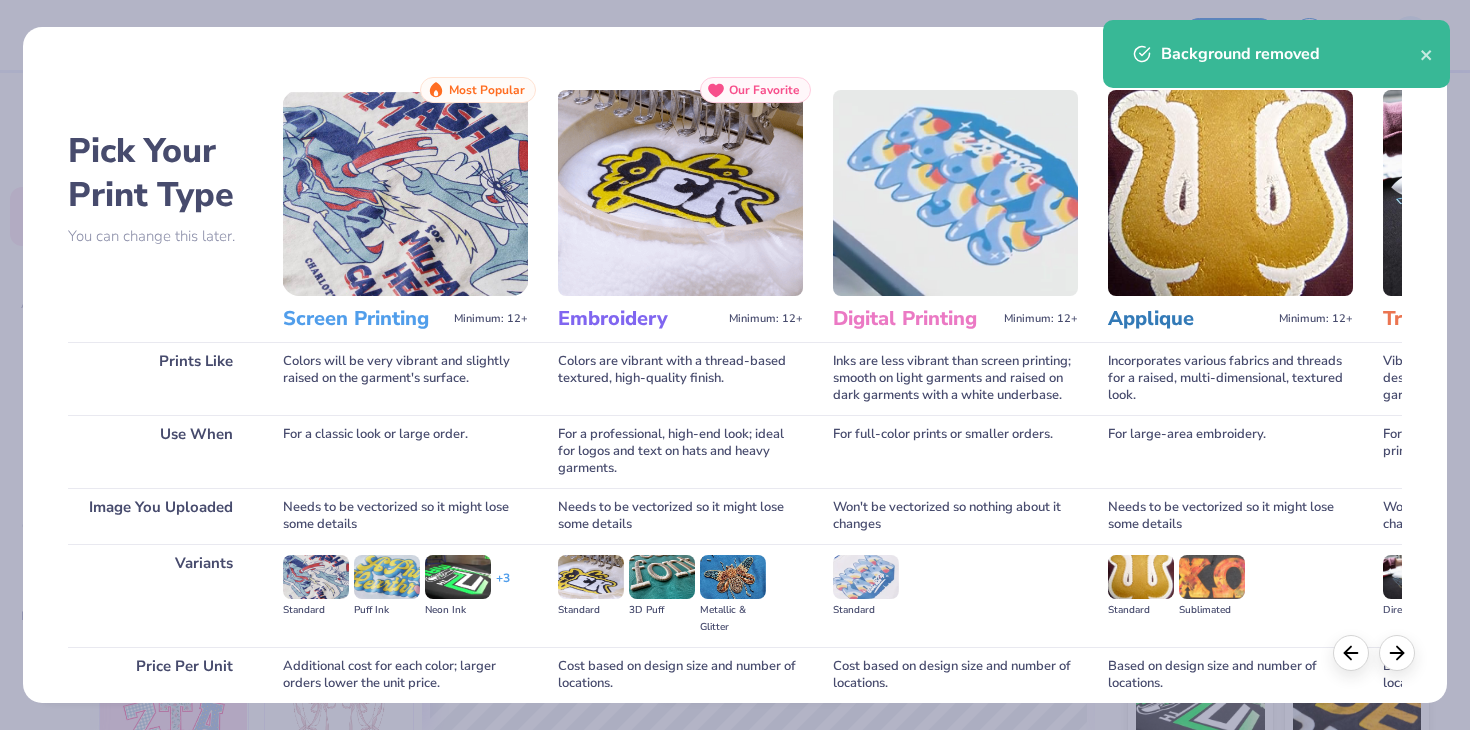 scroll, scrollTop: 167, scrollLeft: 0, axis: vertical 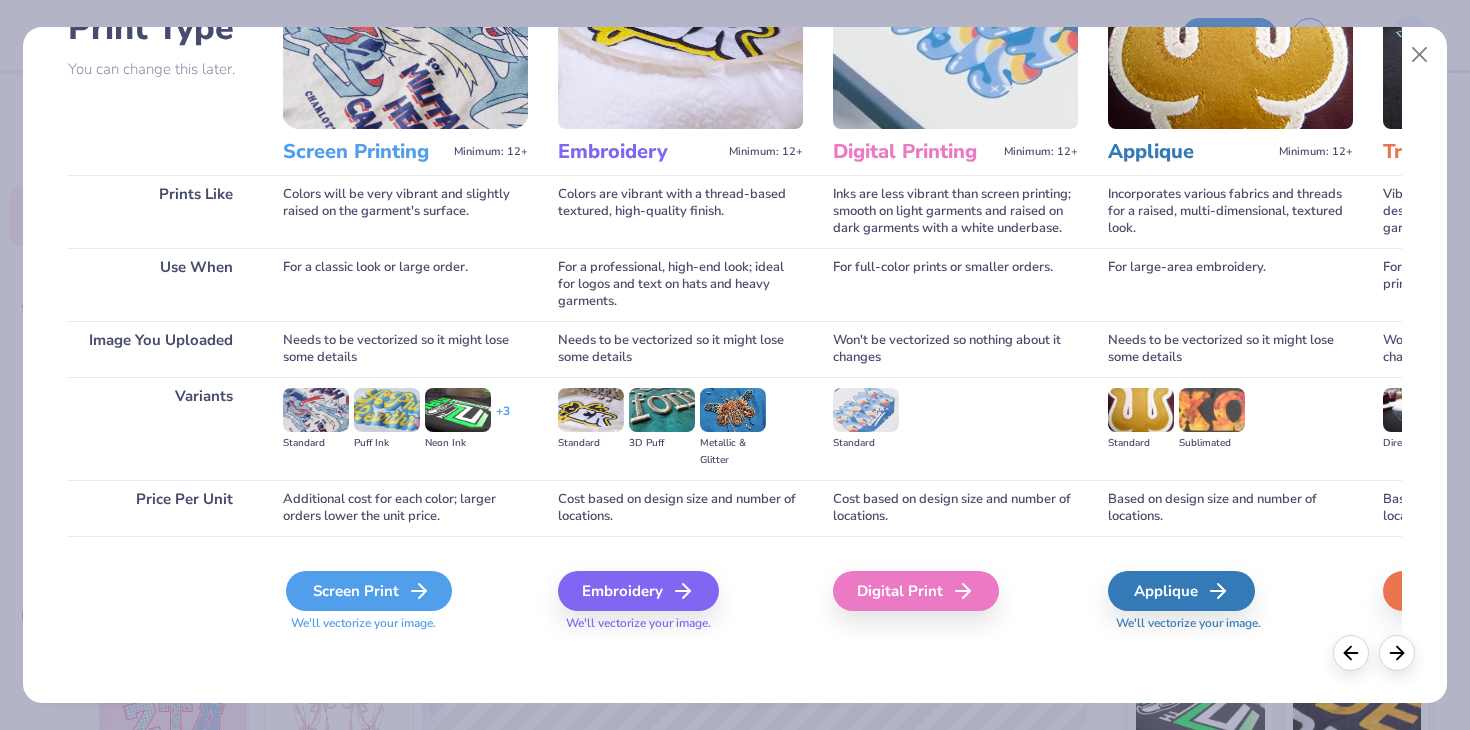 click on "Screen Print" at bounding box center (369, 591) 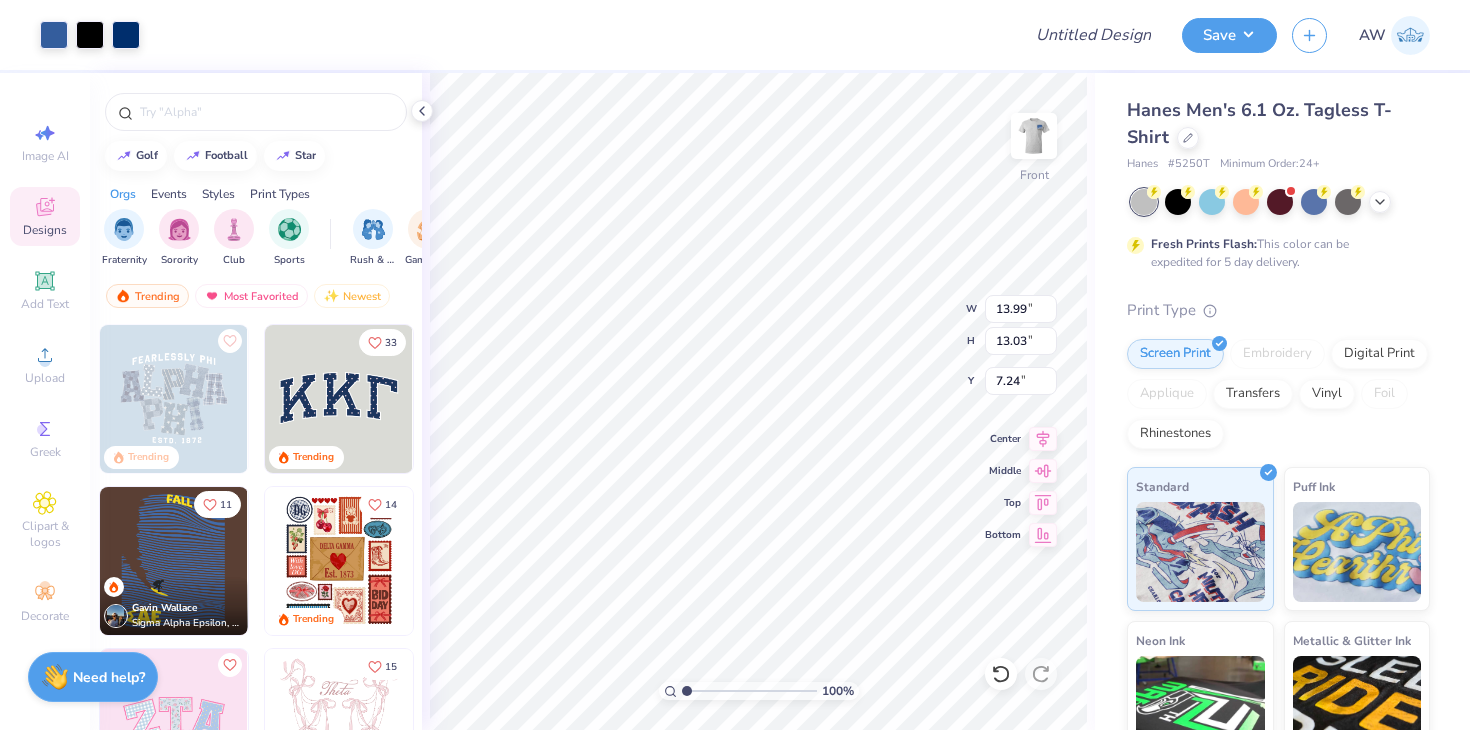 type on "8.99" 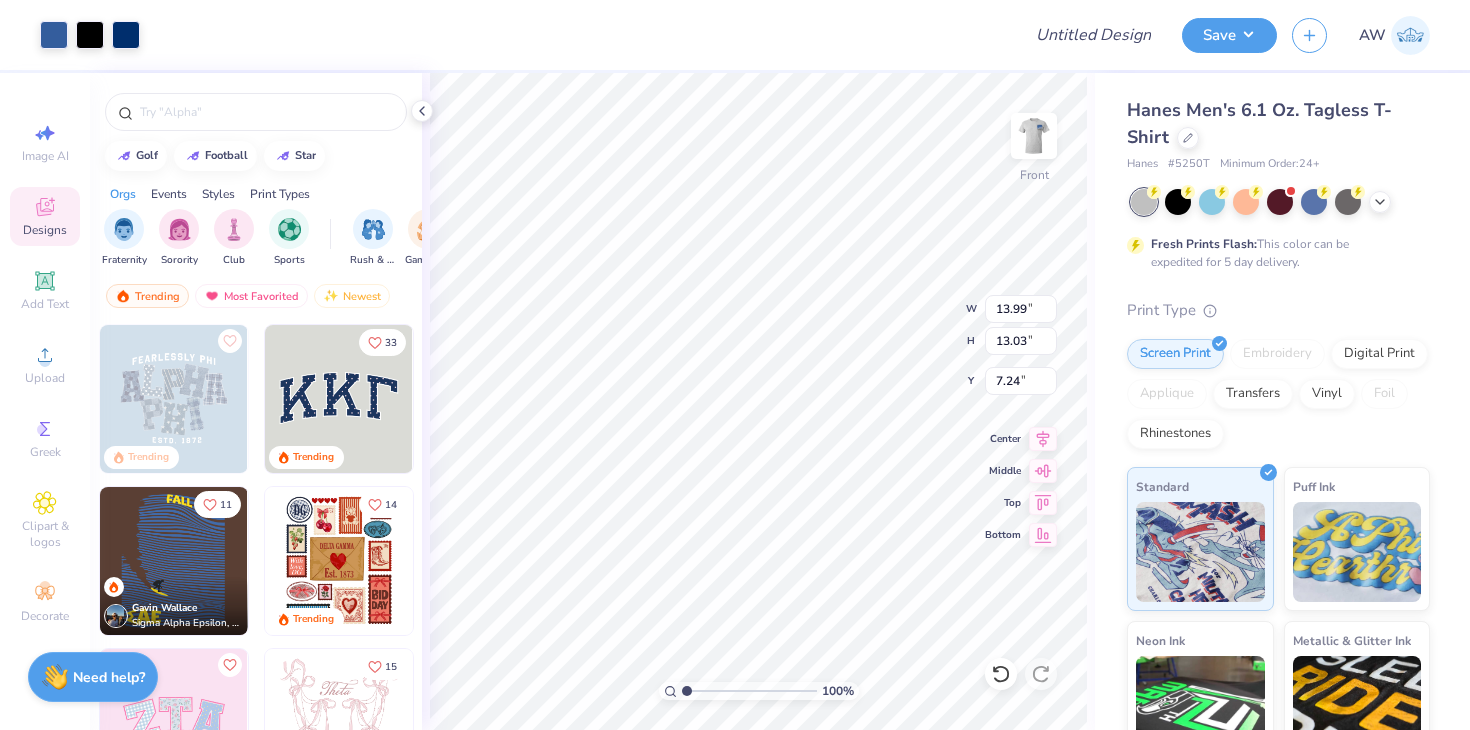 type on "8.37" 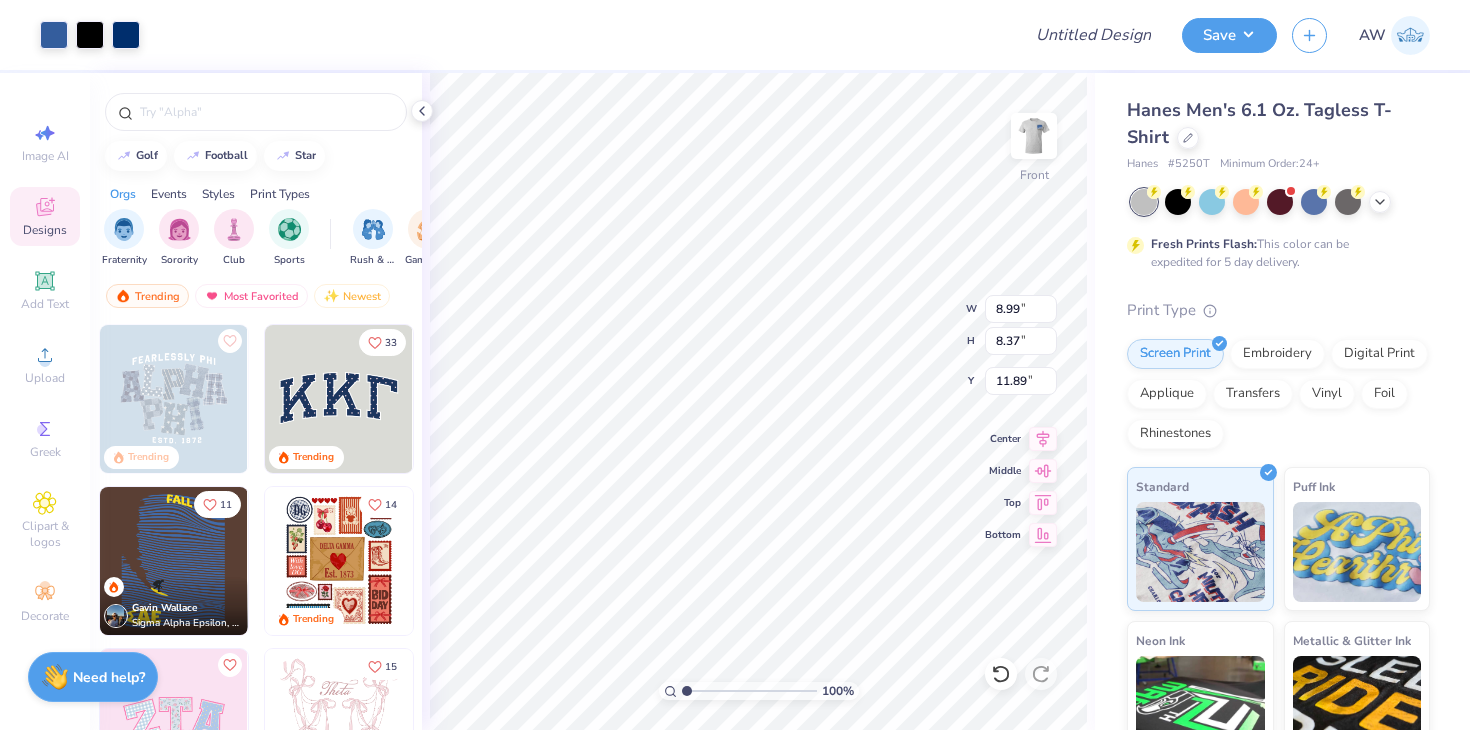 type on "3.00" 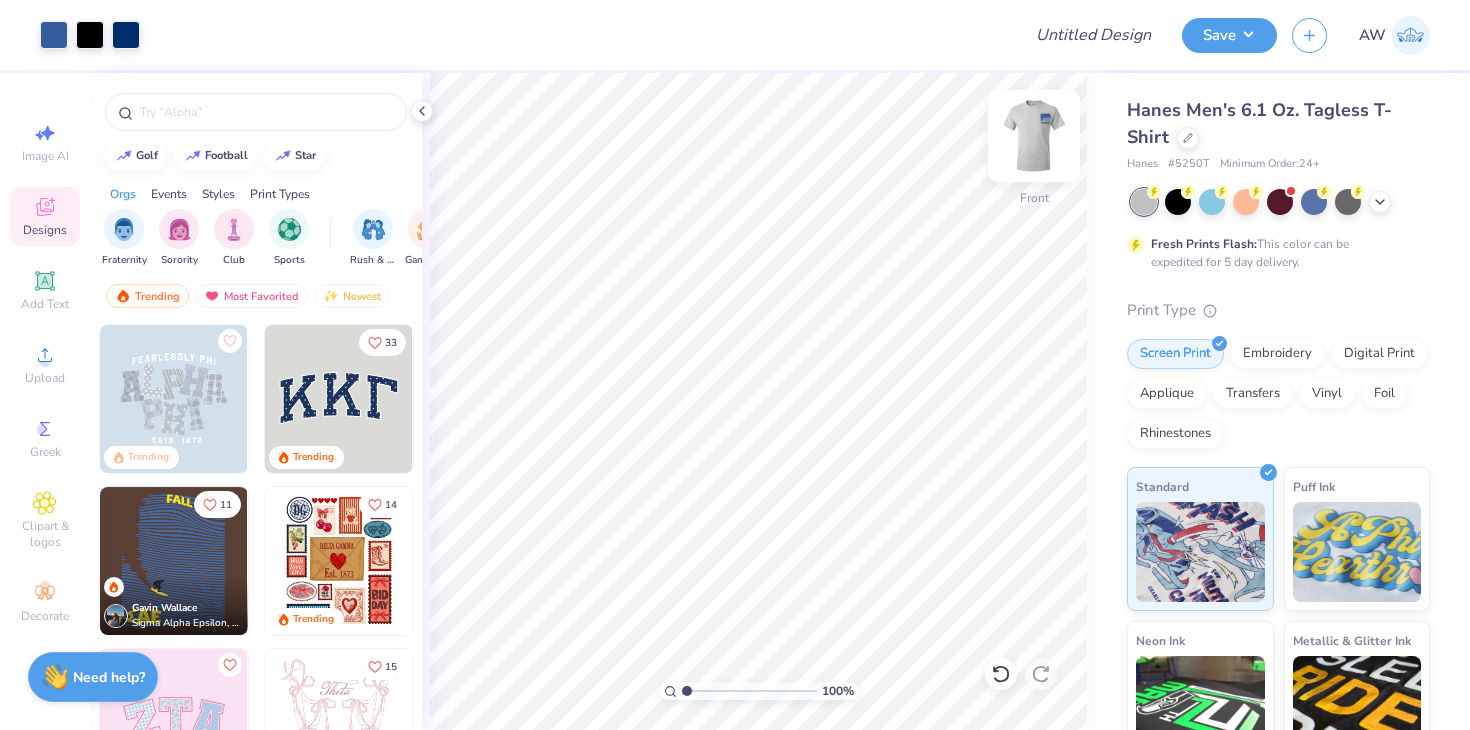 click at bounding box center (1034, 136) 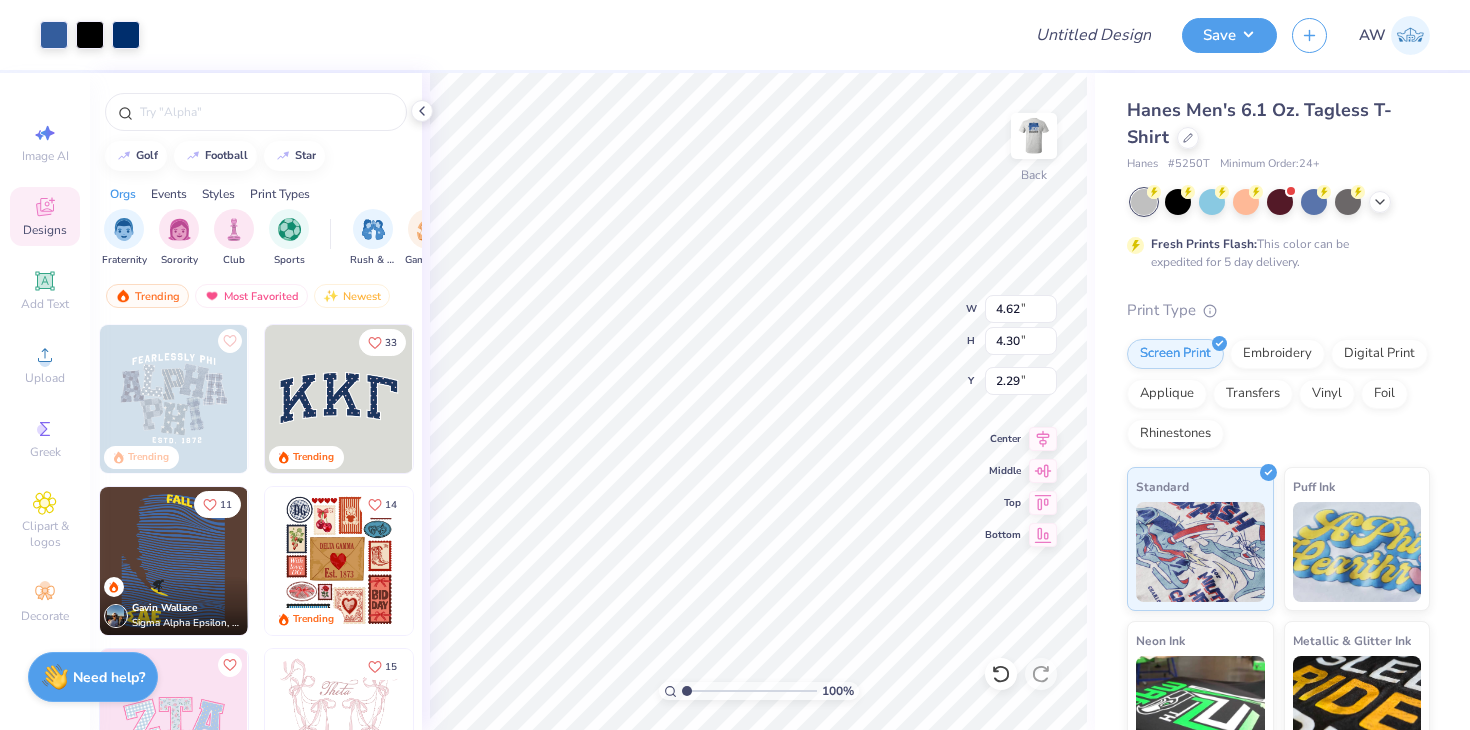 type on "3.00" 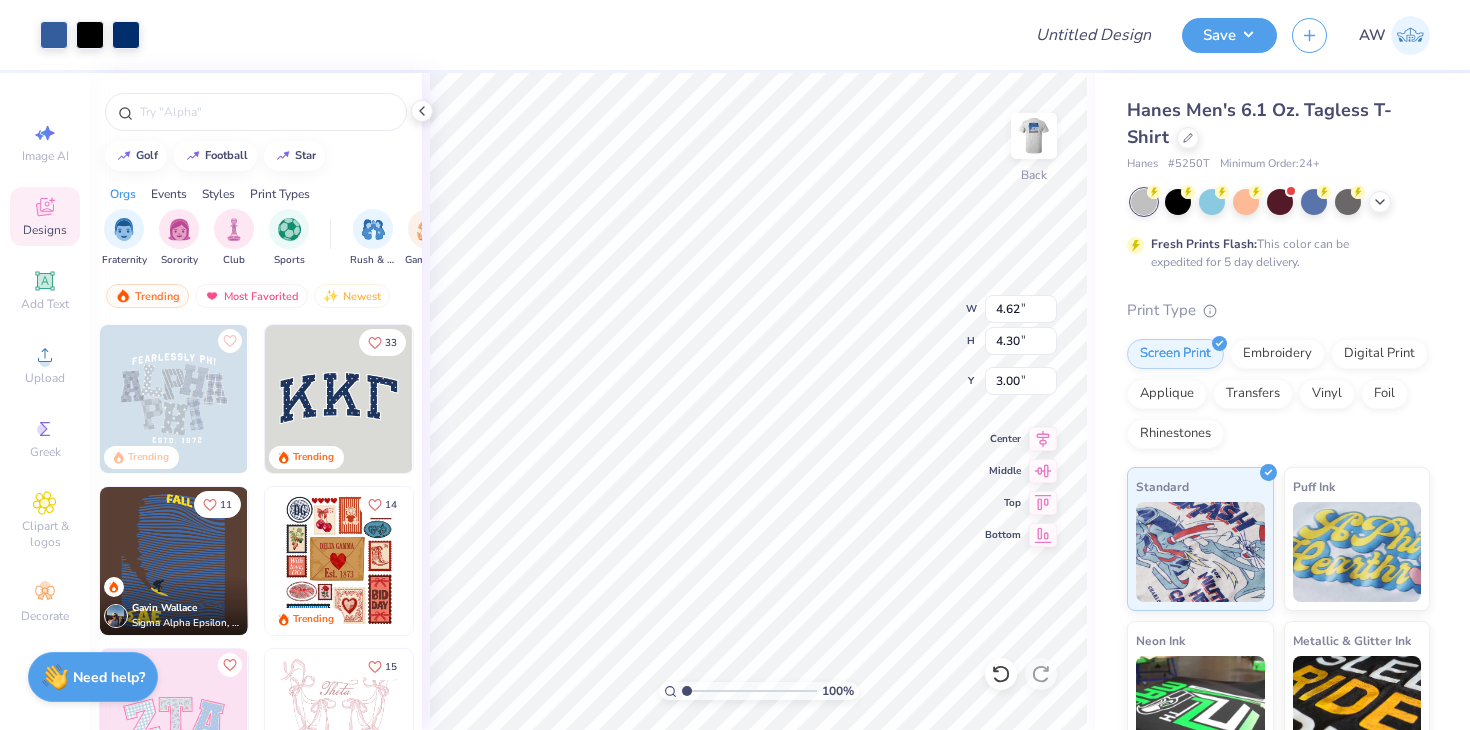 type on "3.74" 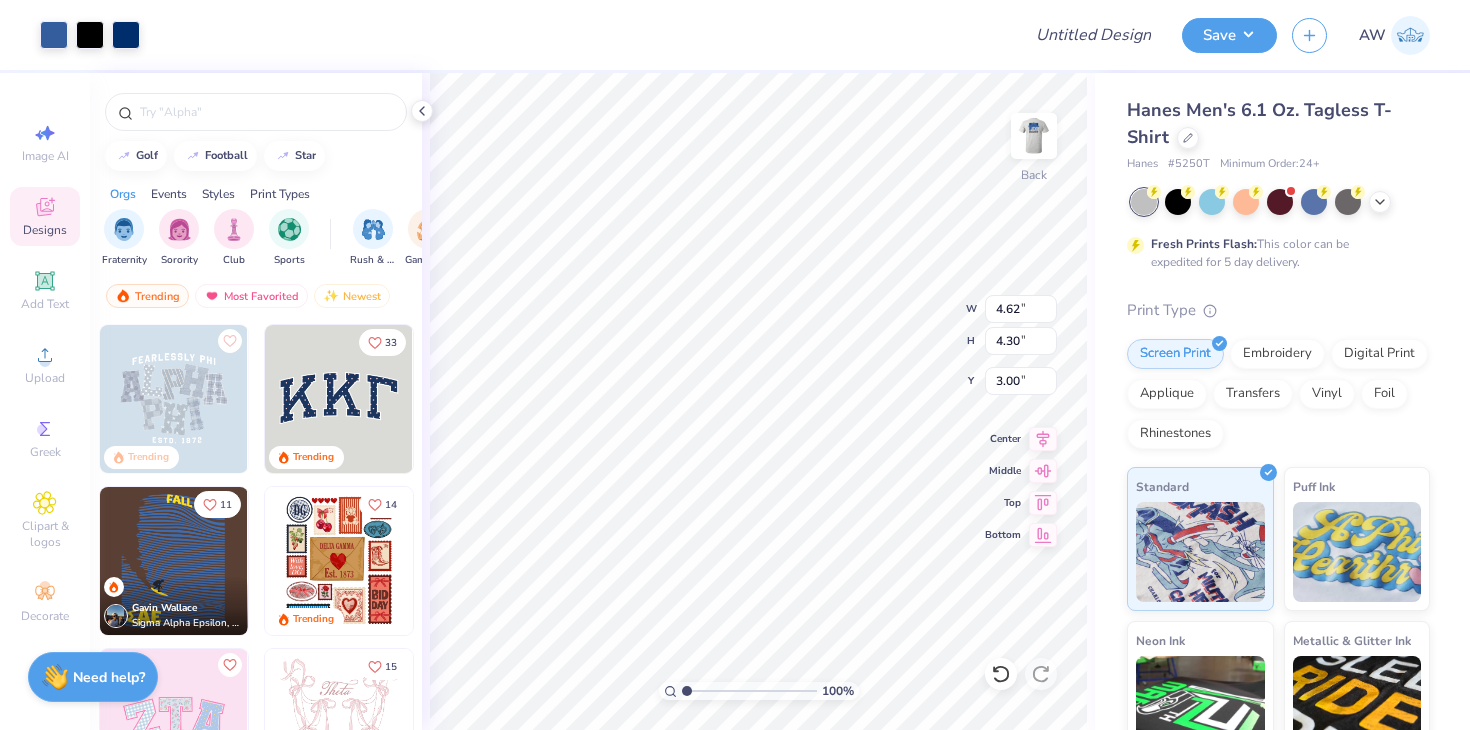 type on "3.48" 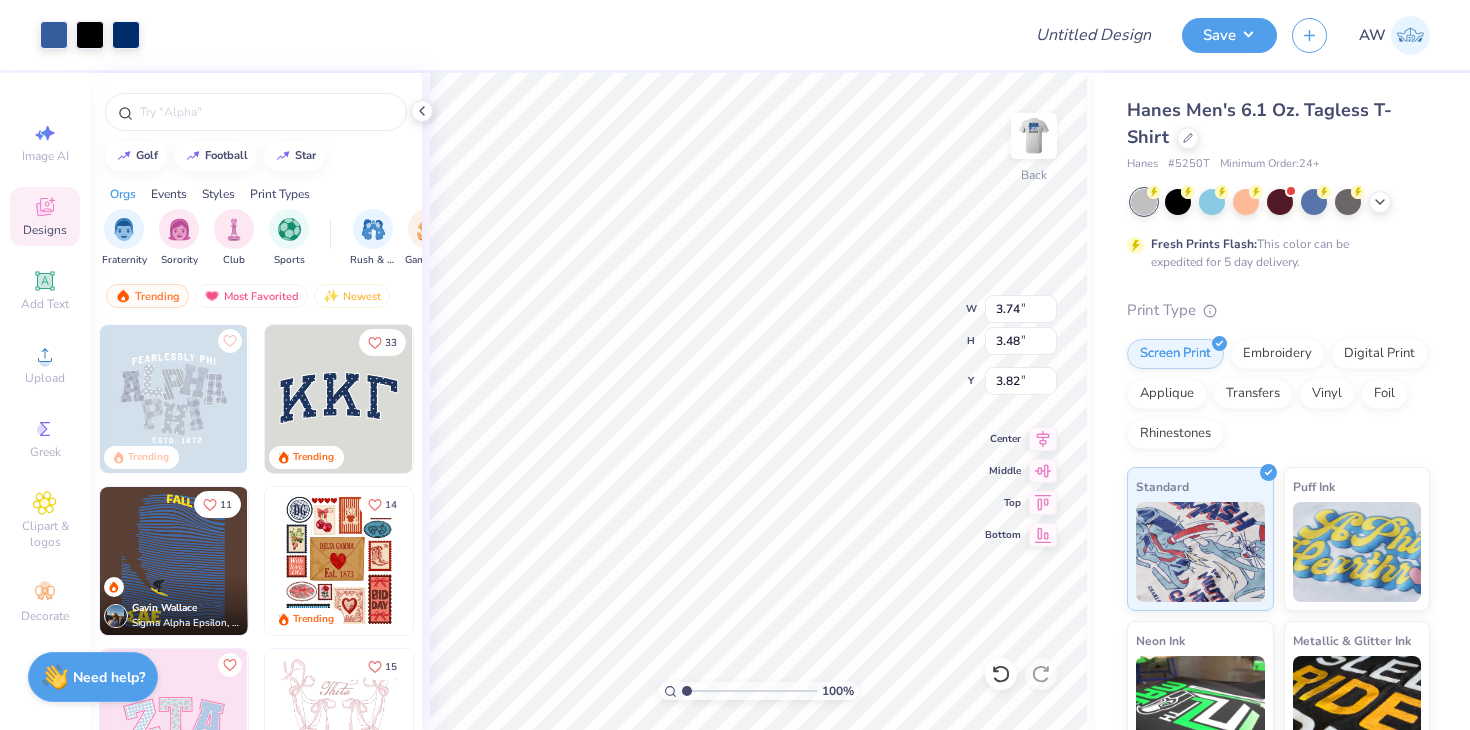 type on "3.00" 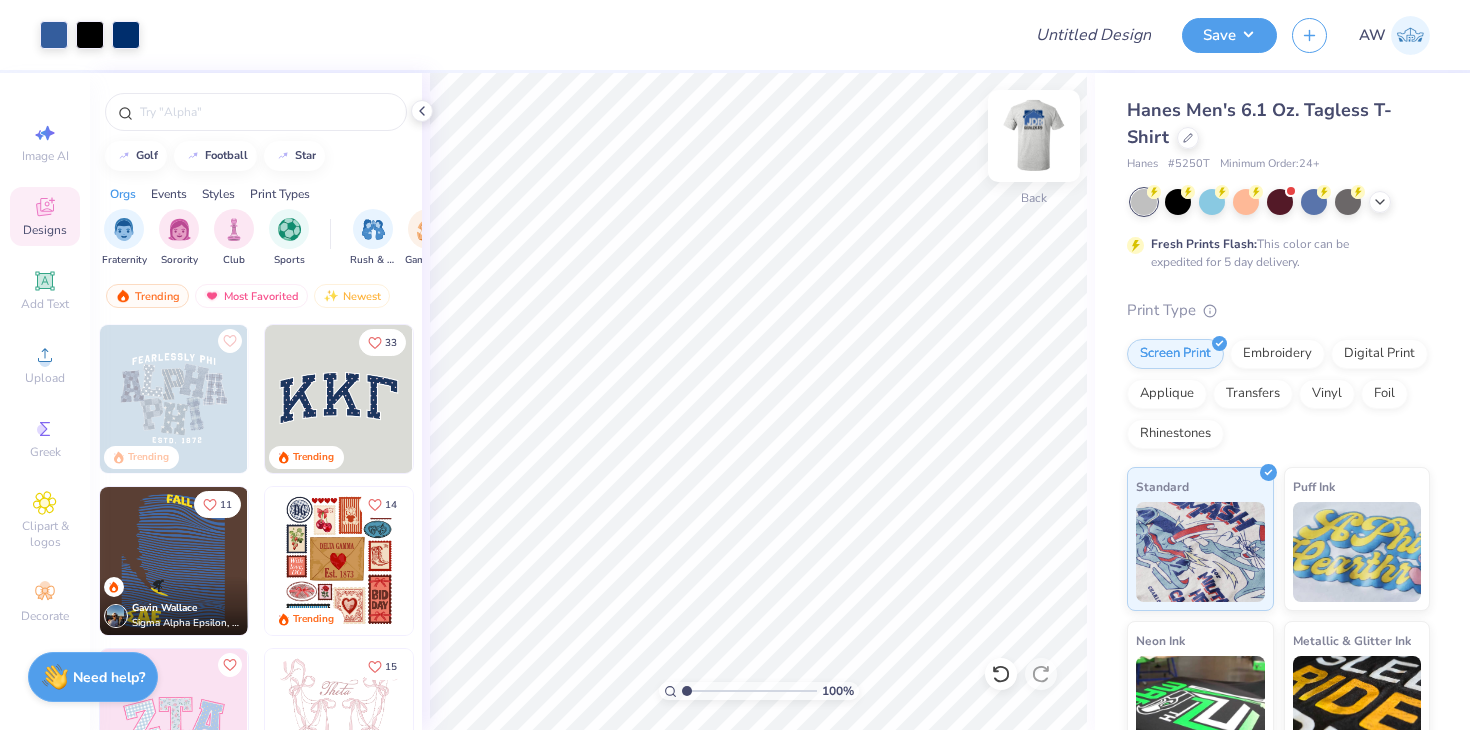 click at bounding box center (1034, 136) 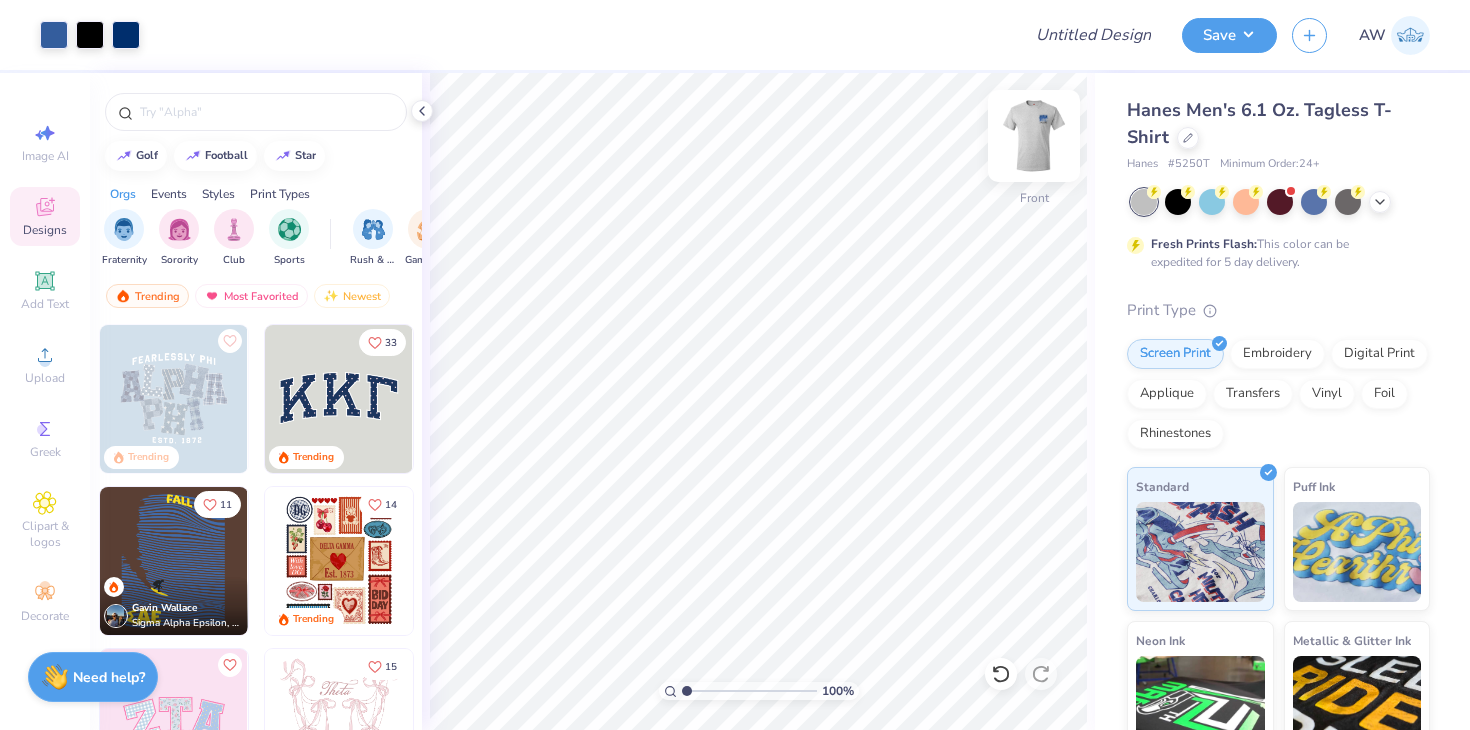 click at bounding box center (1034, 136) 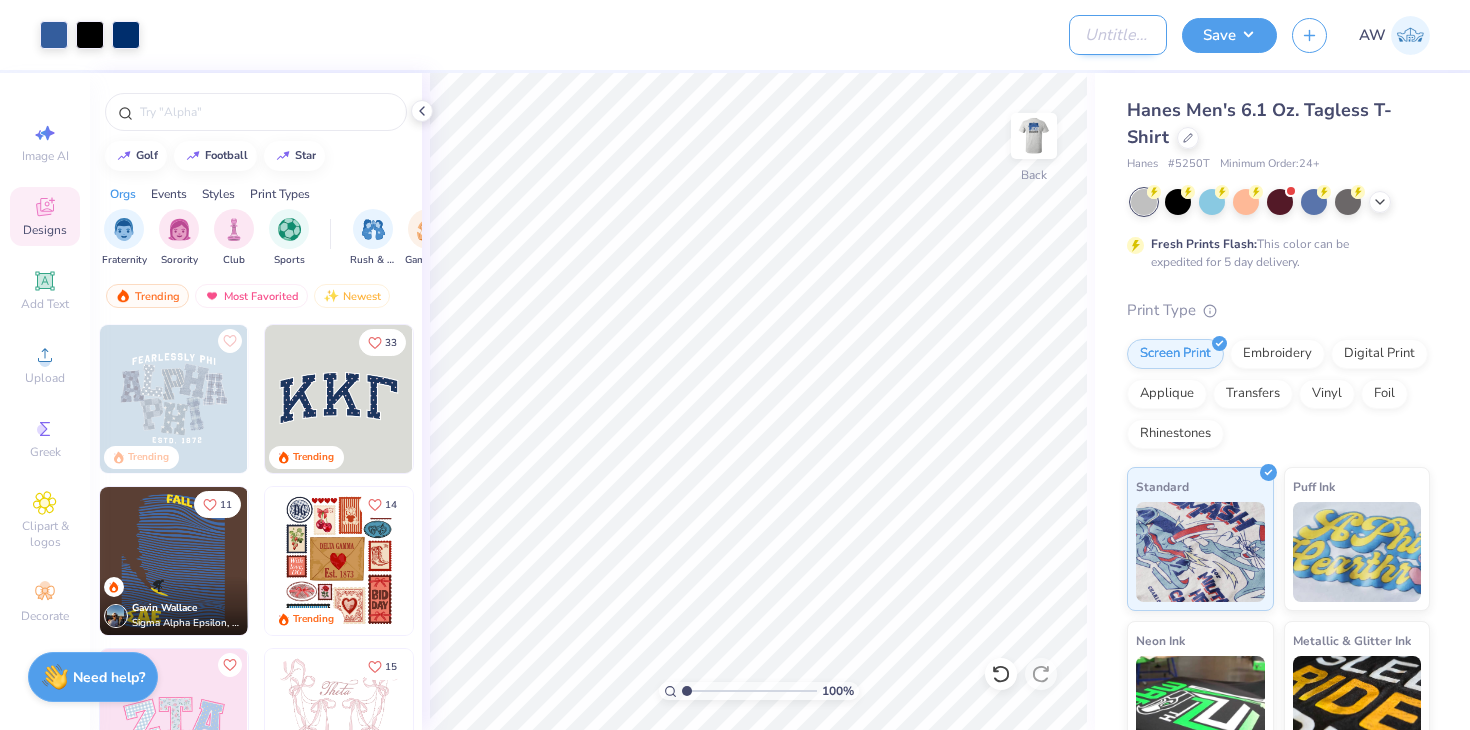click on "Design Title" at bounding box center (1118, 35) 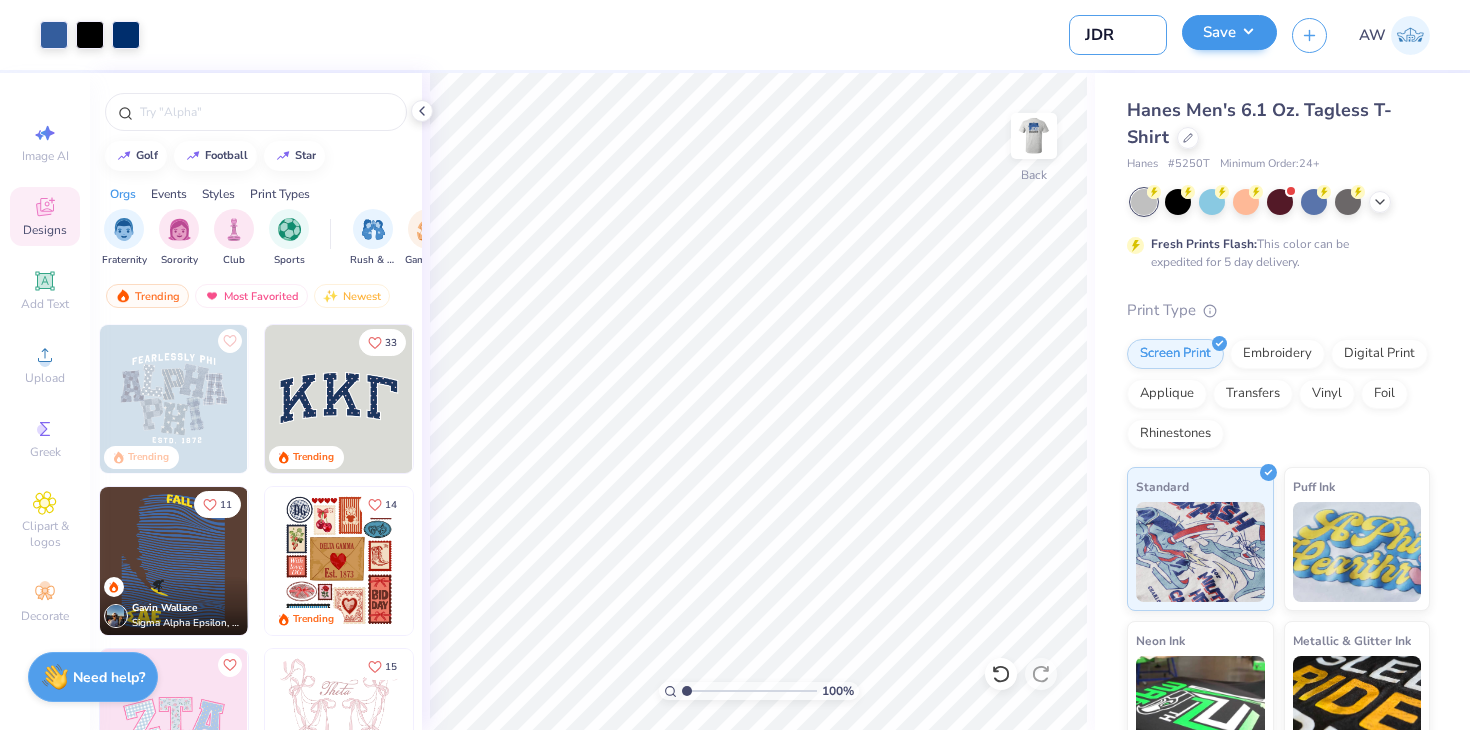 type on "JDR" 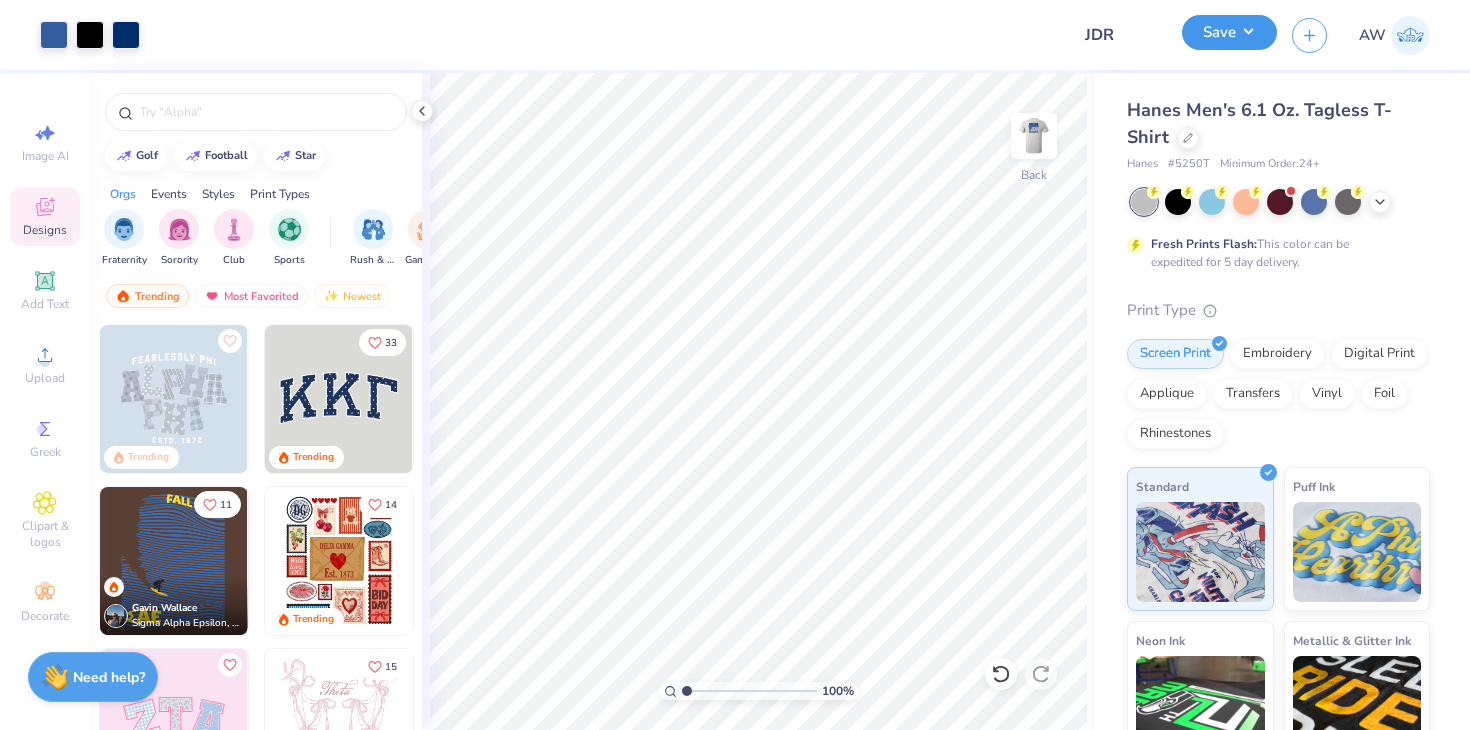 click on "Save" at bounding box center [1229, 32] 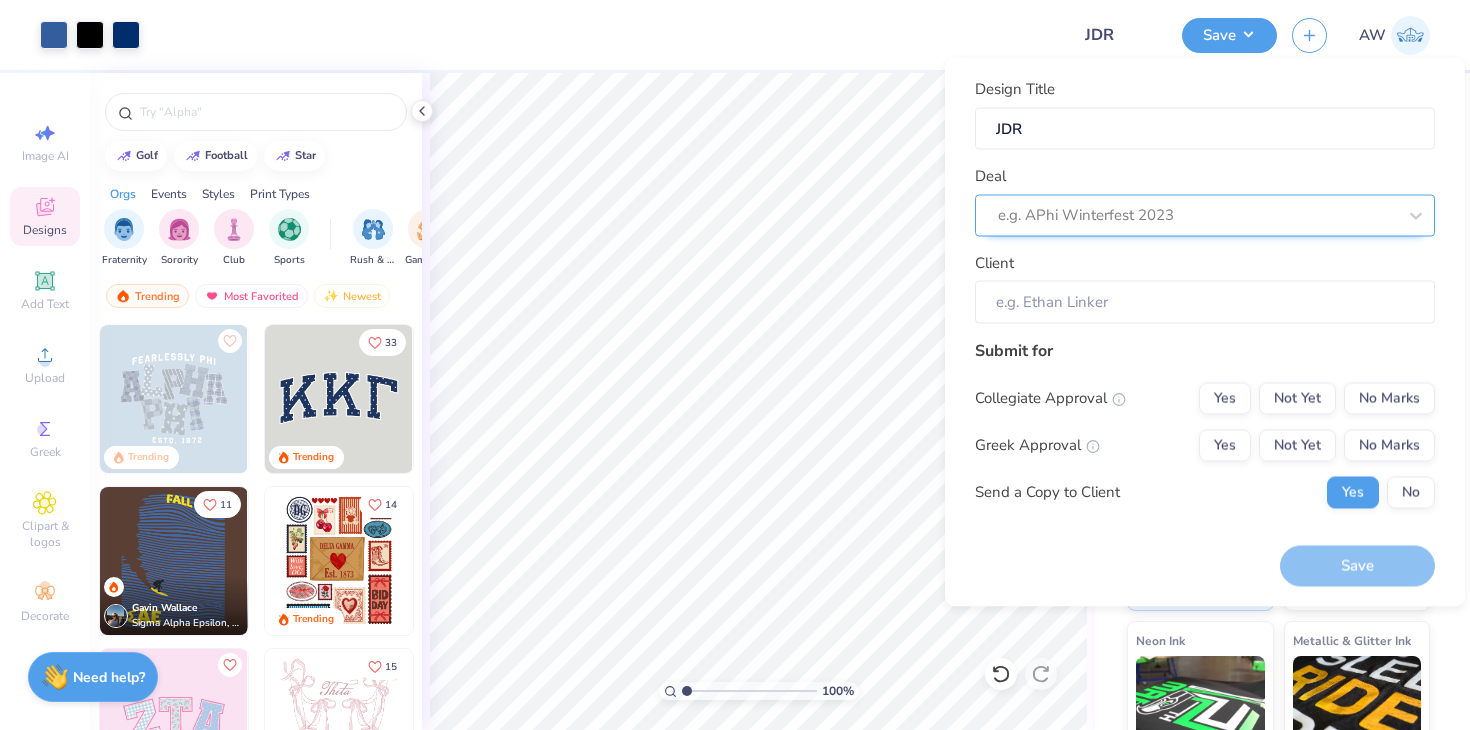 click at bounding box center (1197, 215) 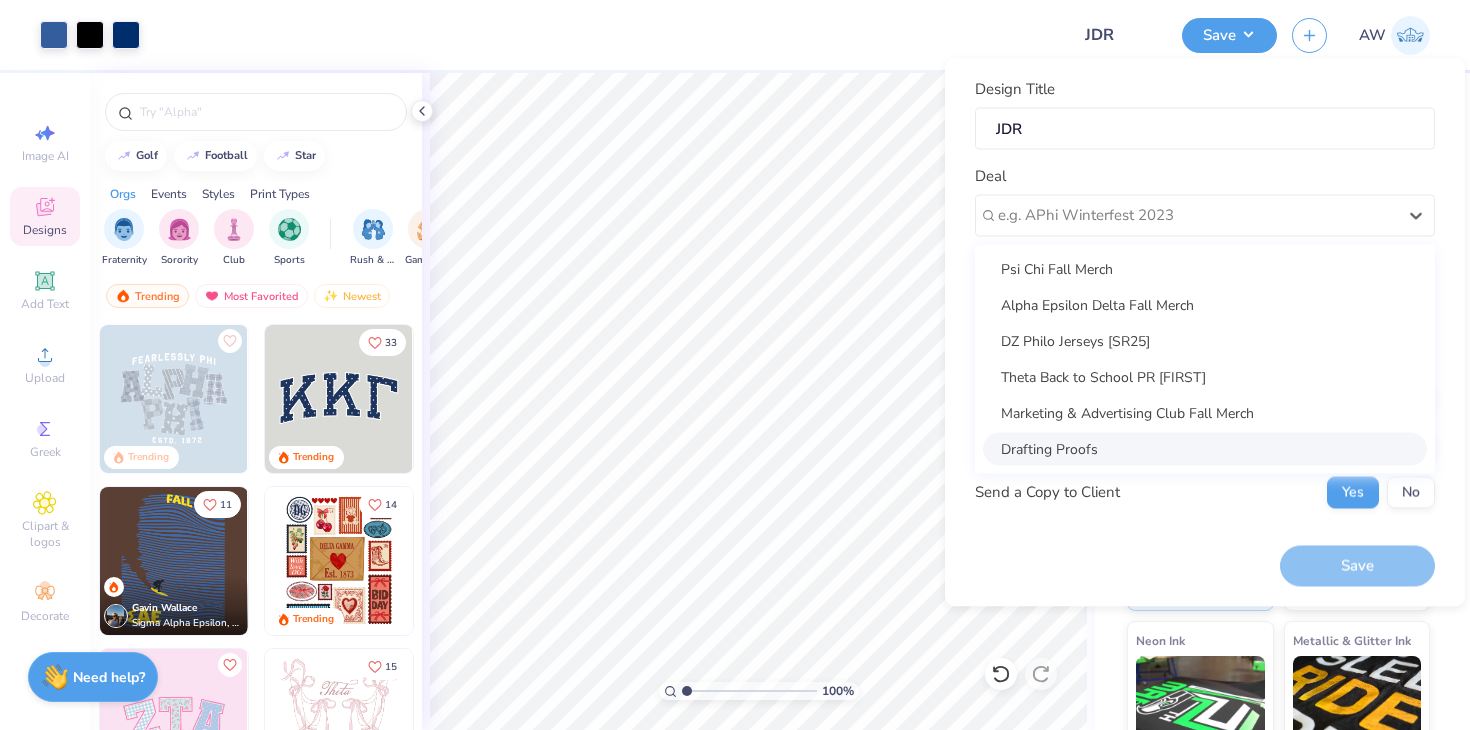 click on "Drafting Proofs" at bounding box center (1205, 448) 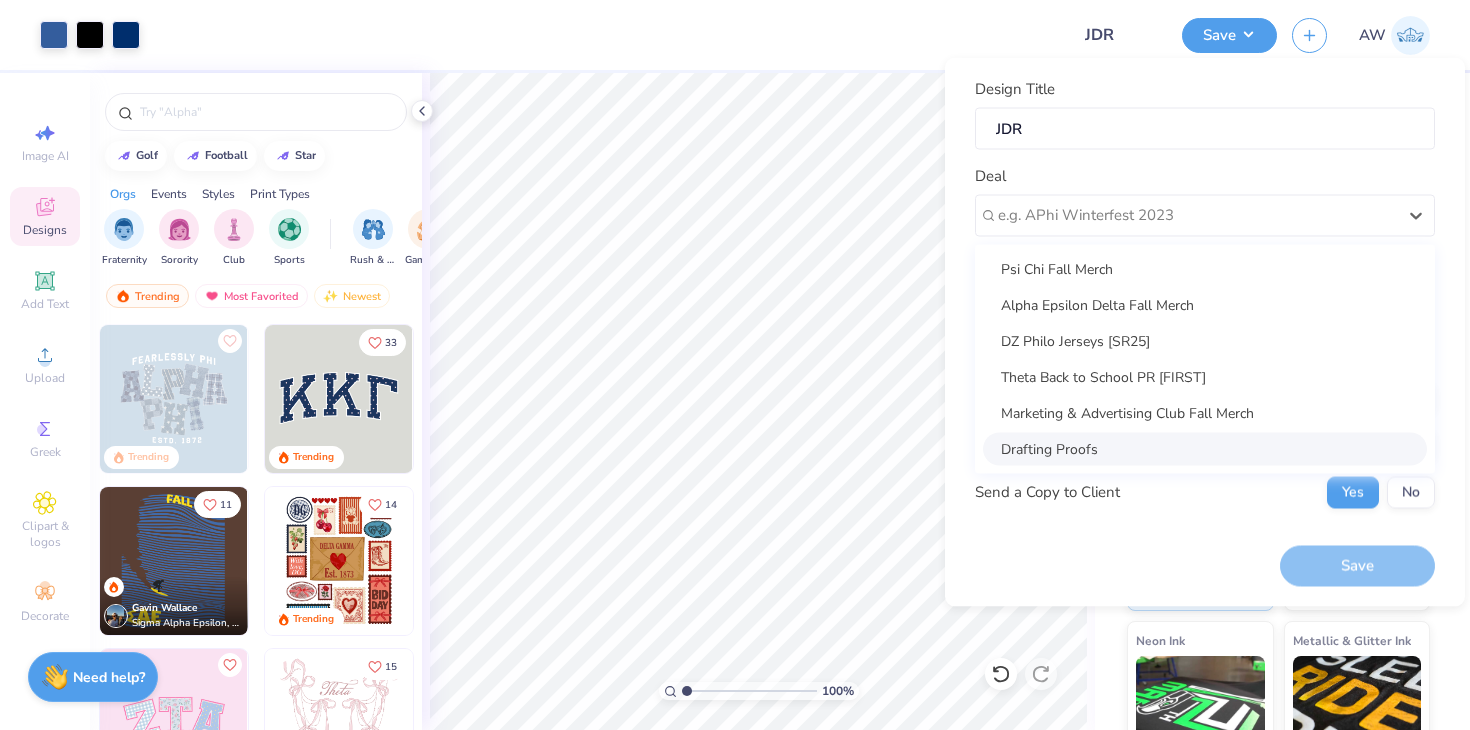 type on "[POSSESSIVE] Drafts" 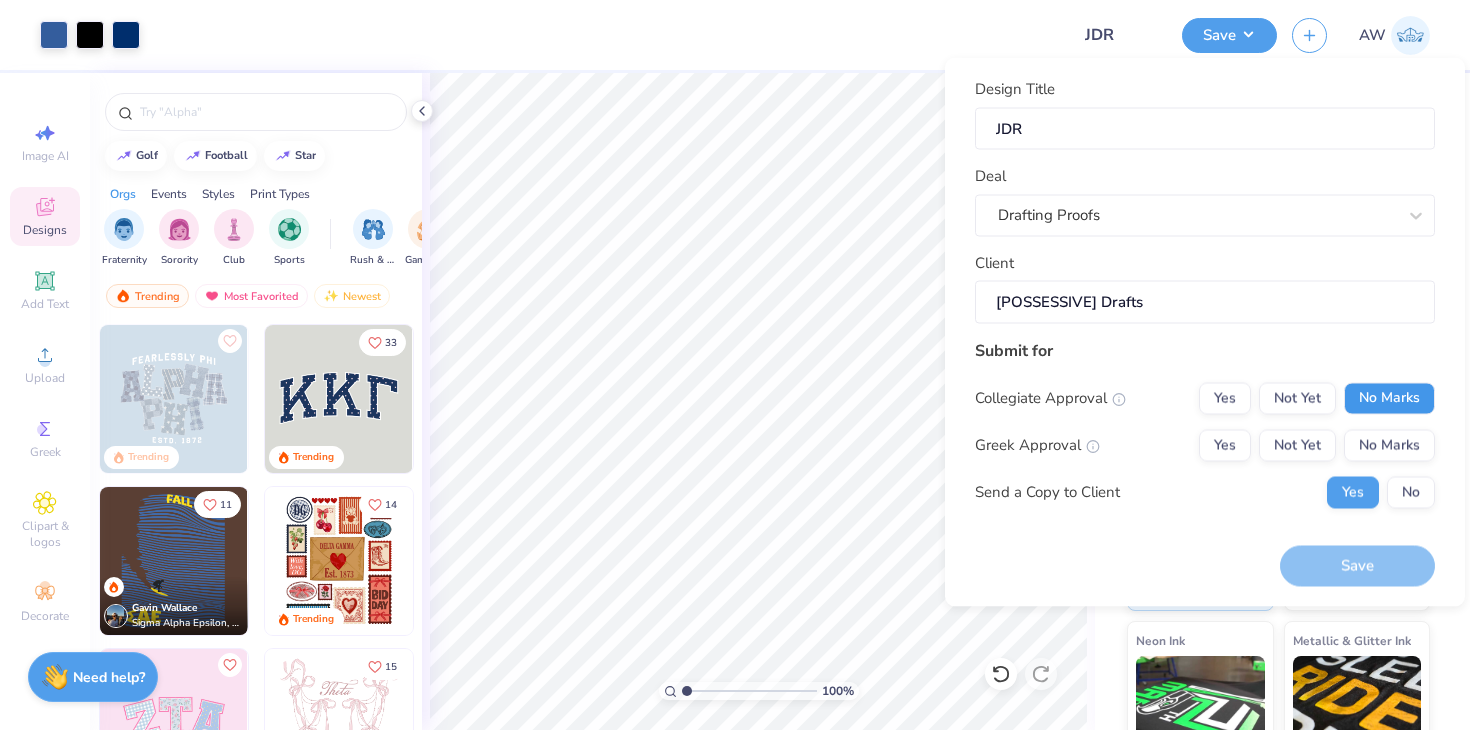 click on "No Marks" at bounding box center [1389, 398] 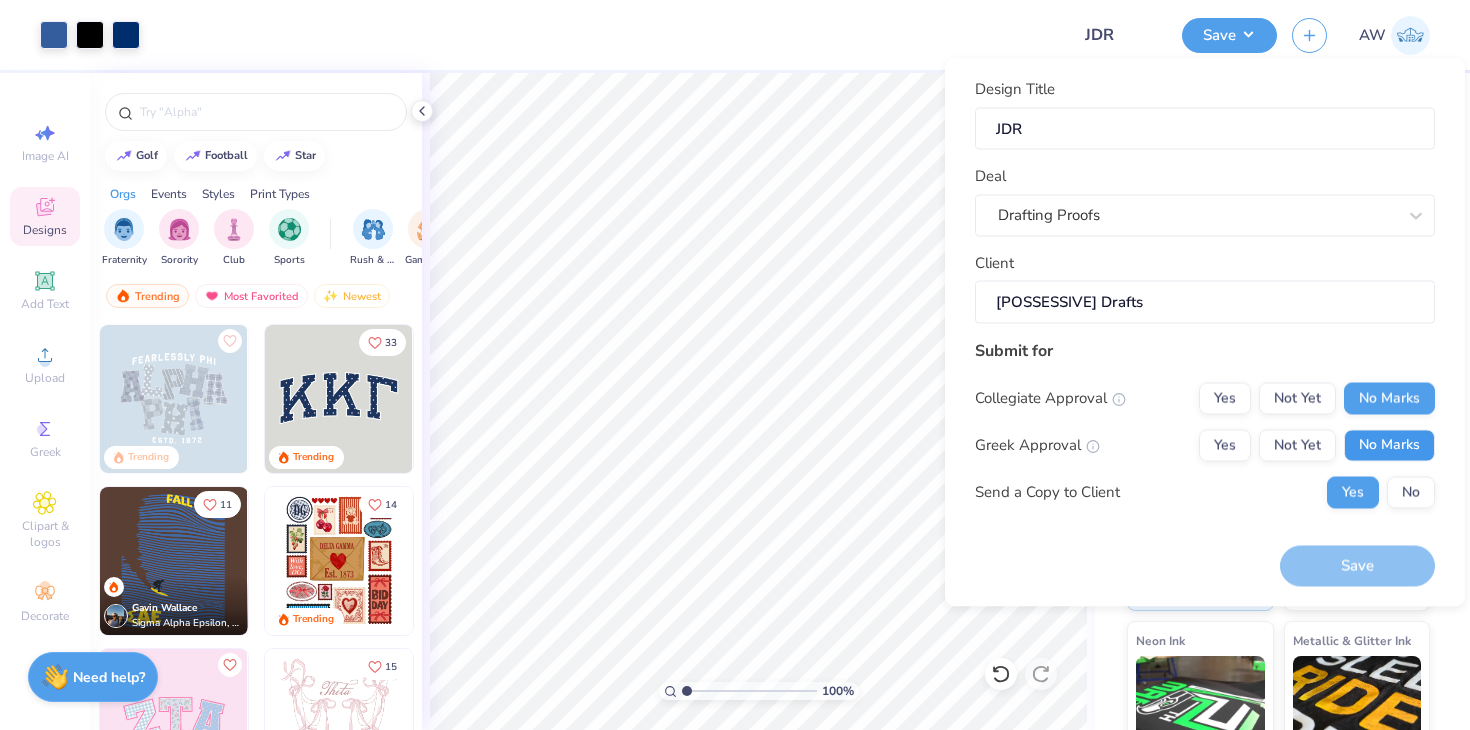 click on "No Marks" at bounding box center [1389, 445] 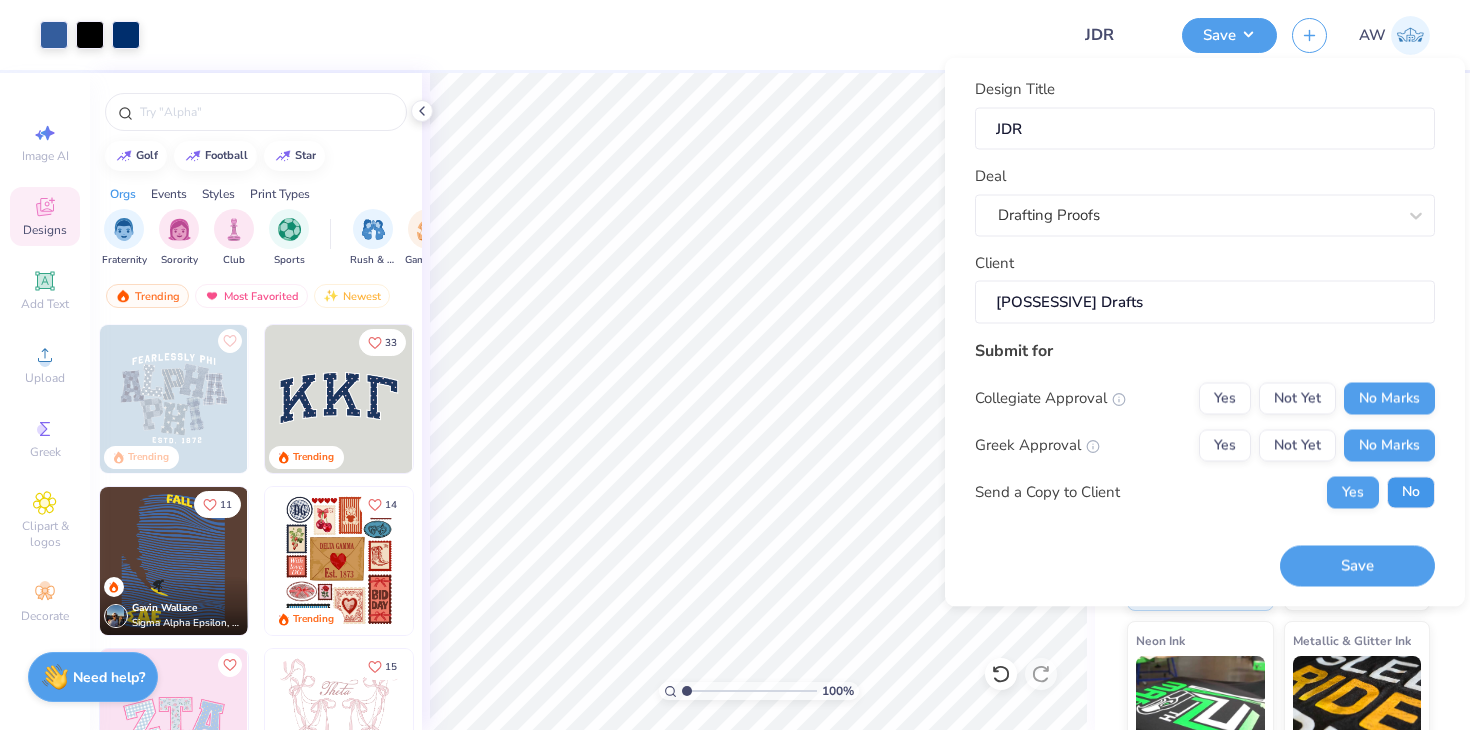 click on "No" at bounding box center (1411, 492) 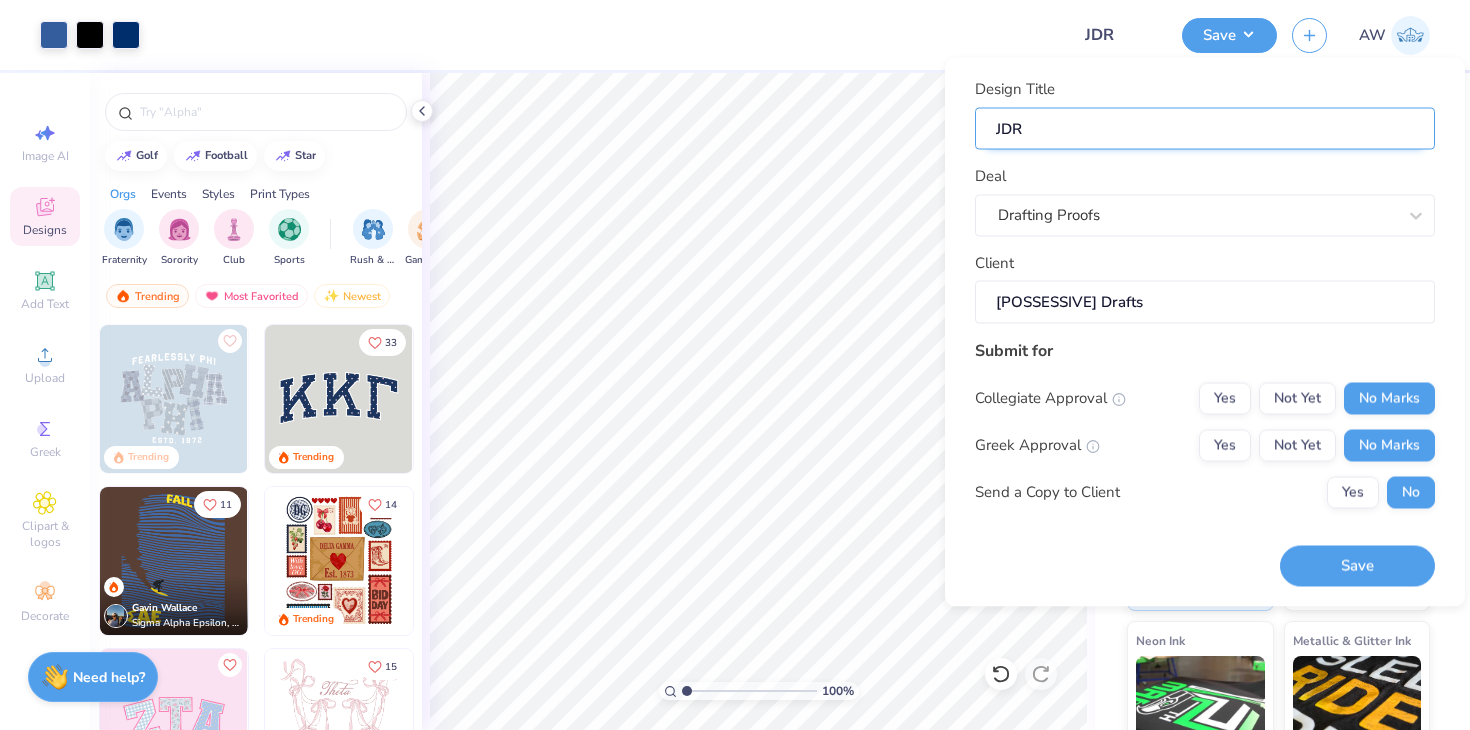 click on "JDR" at bounding box center [1205, 128] 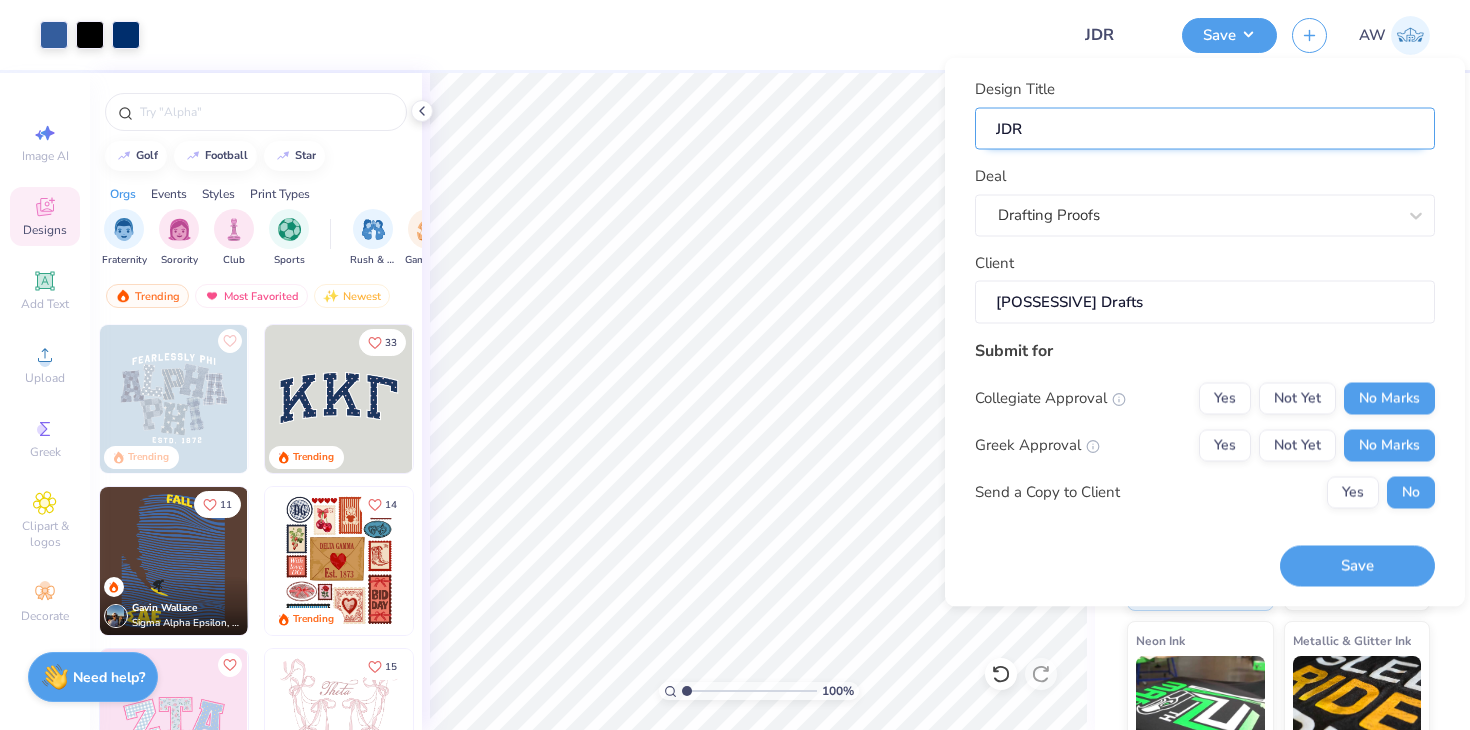 type on "JDR" 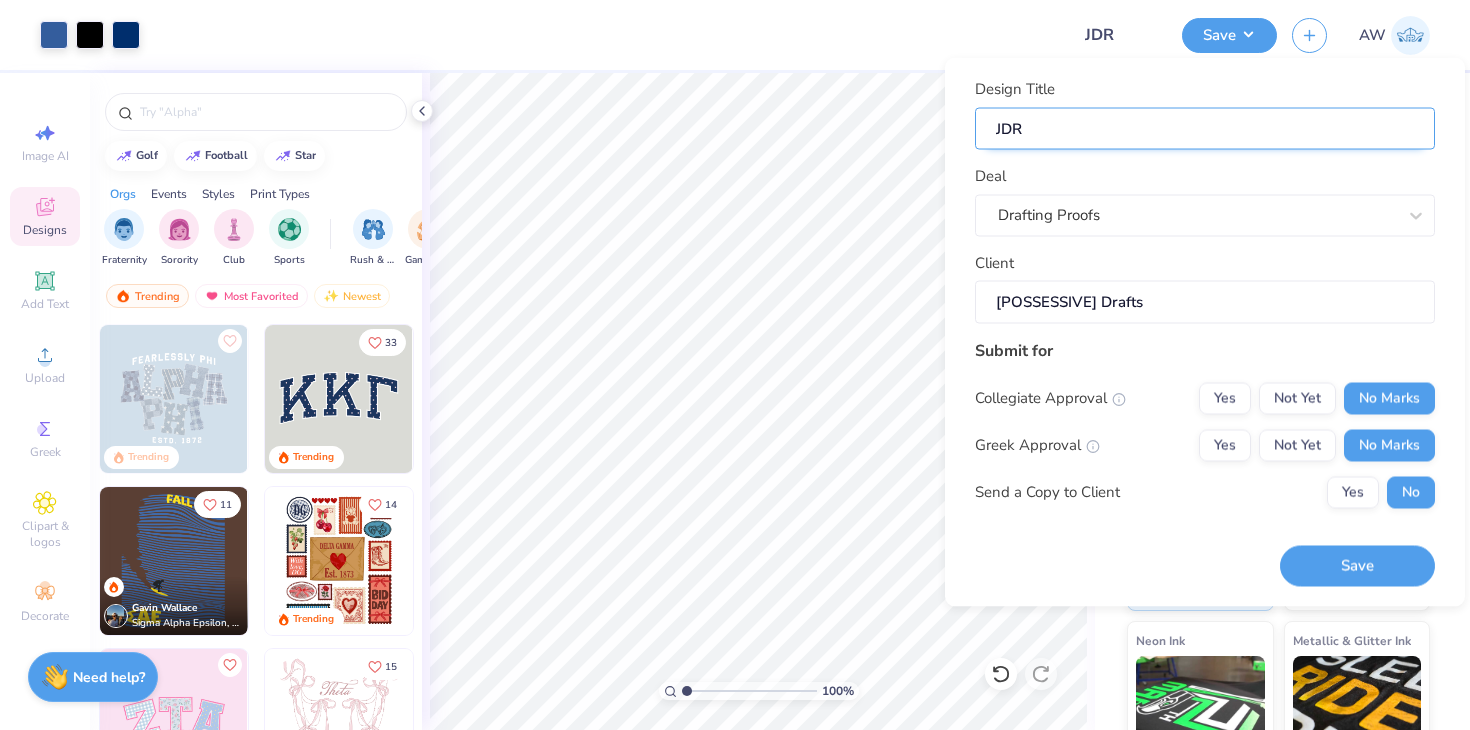 type on "JDR" 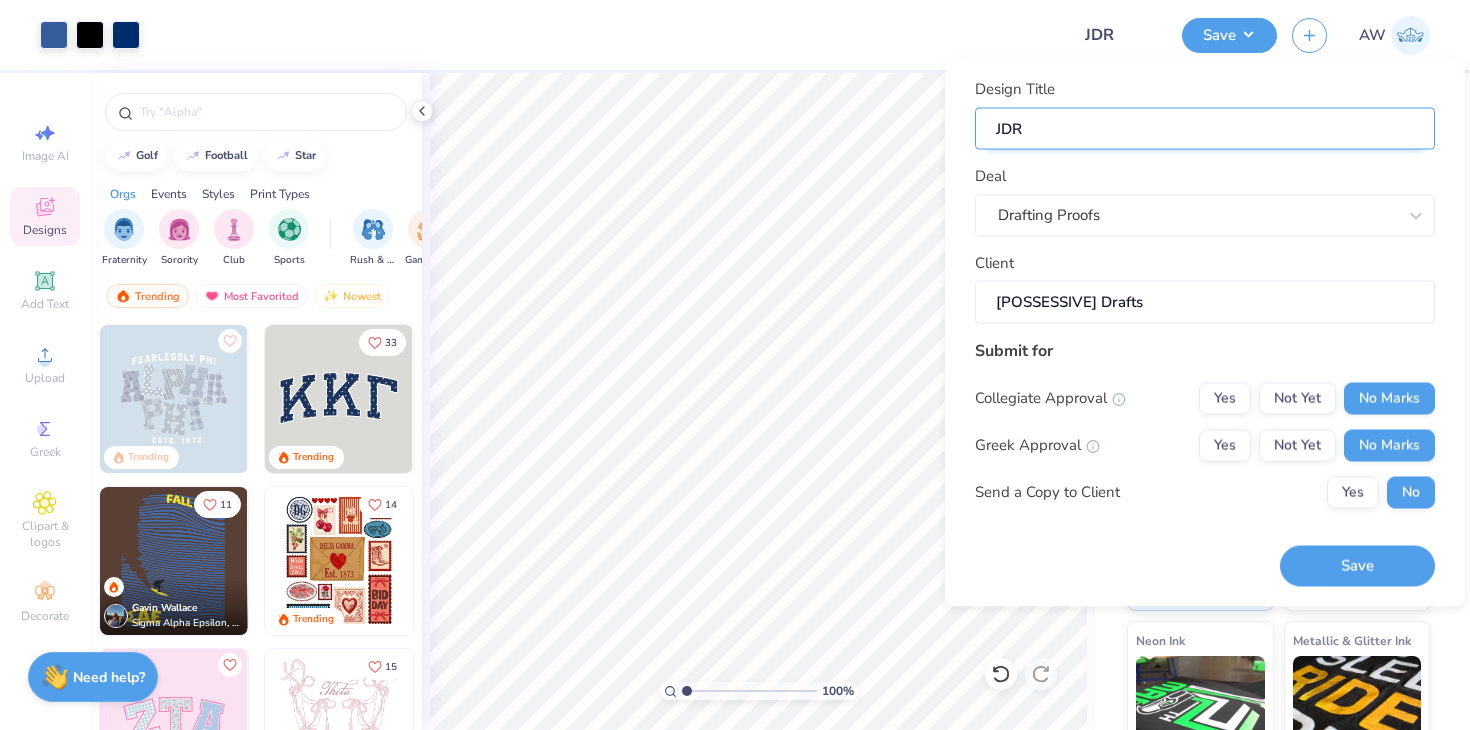 type on "JDR B" 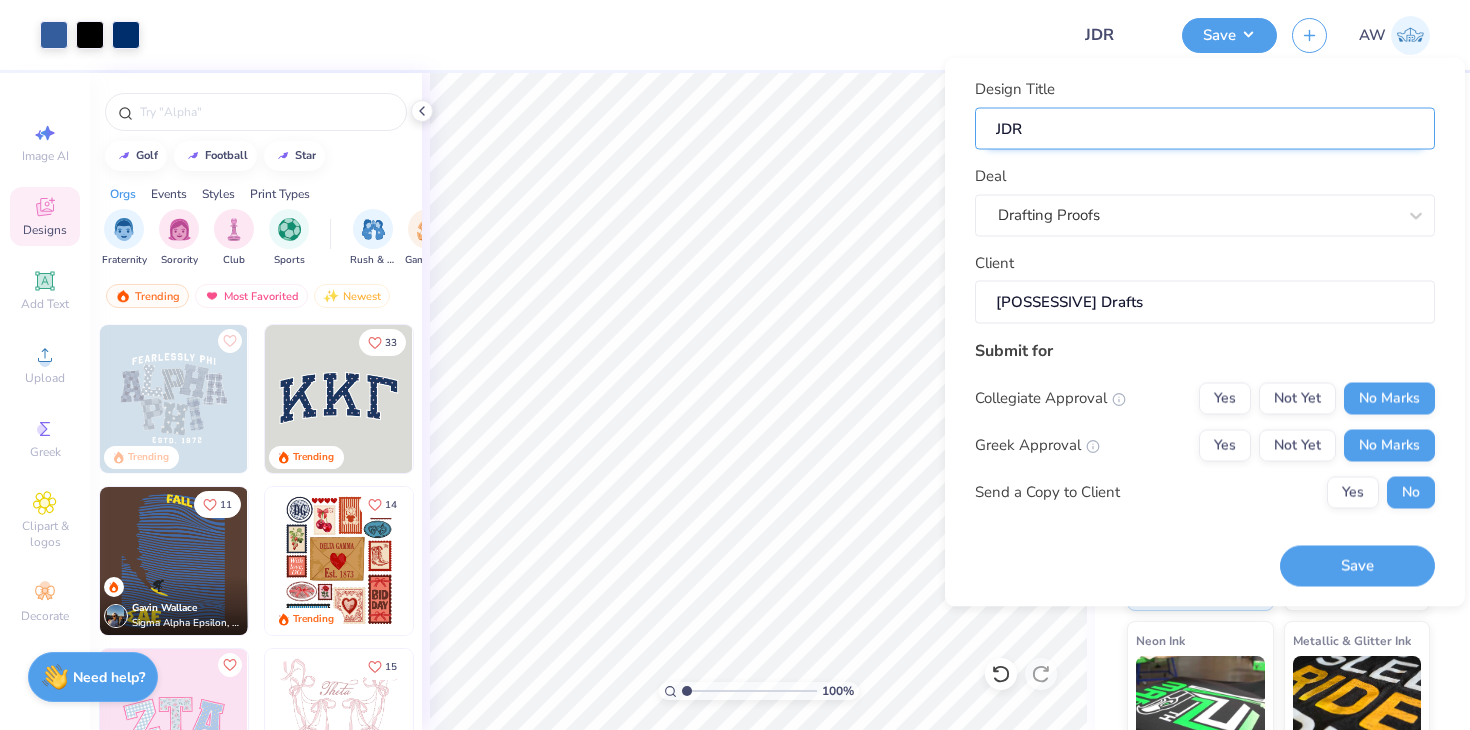 type on "JDR B" 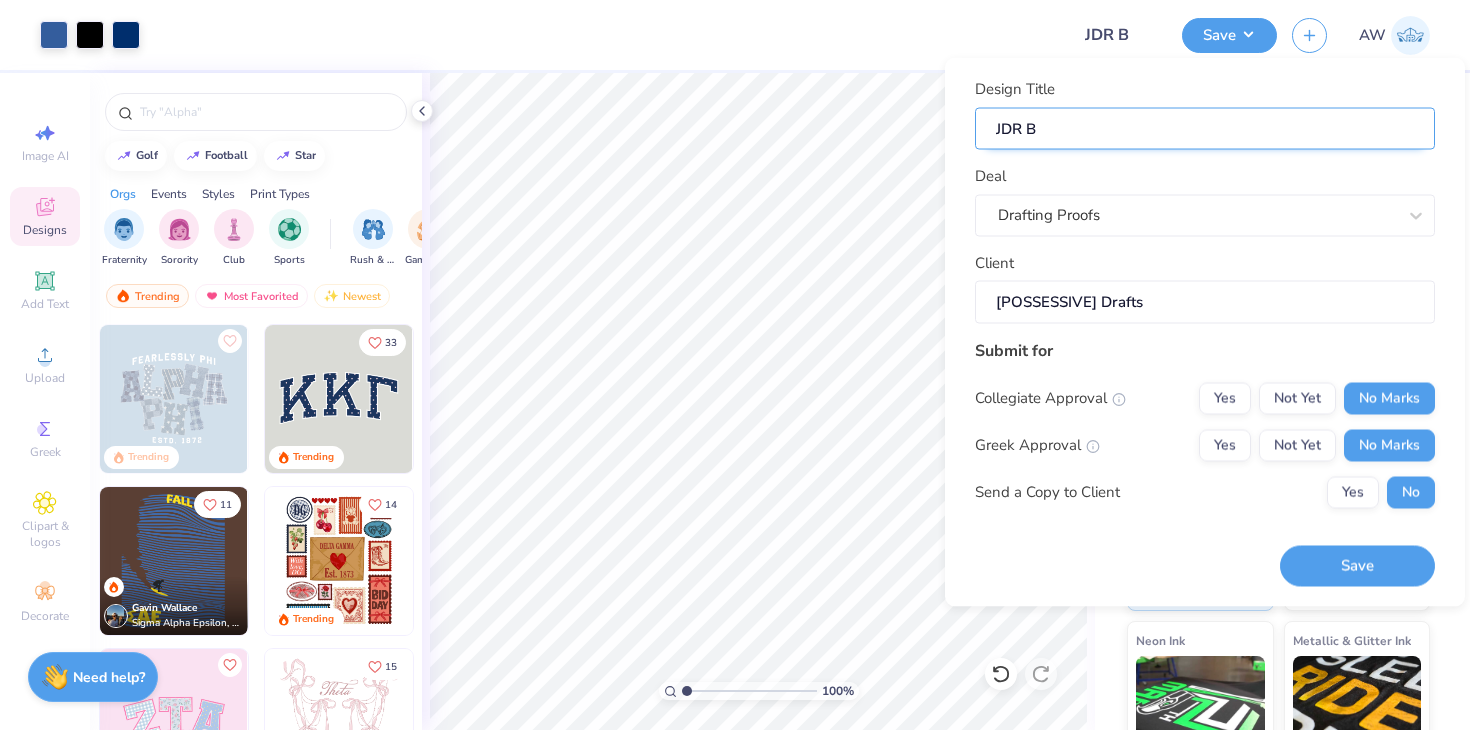 type on "JDR Bu" 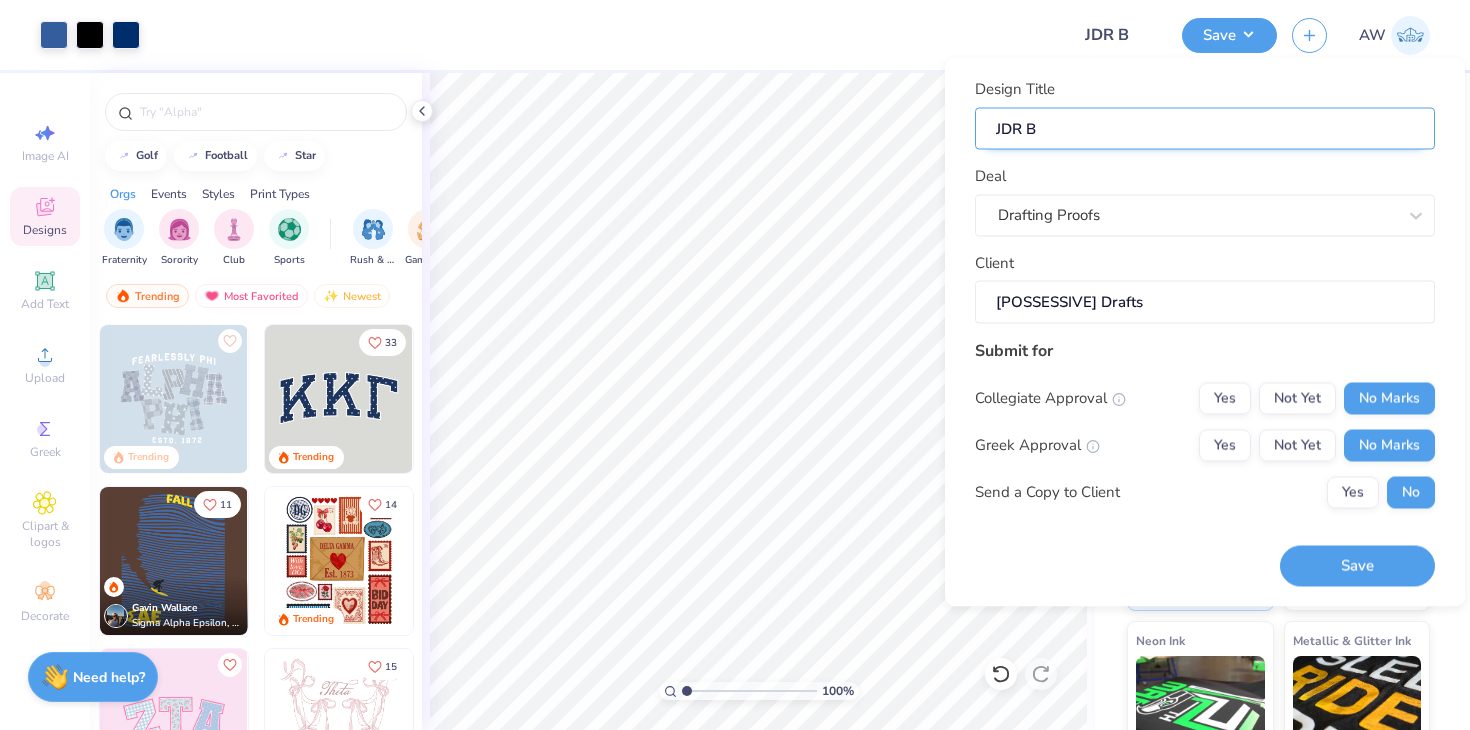 type on "JDR Bu" 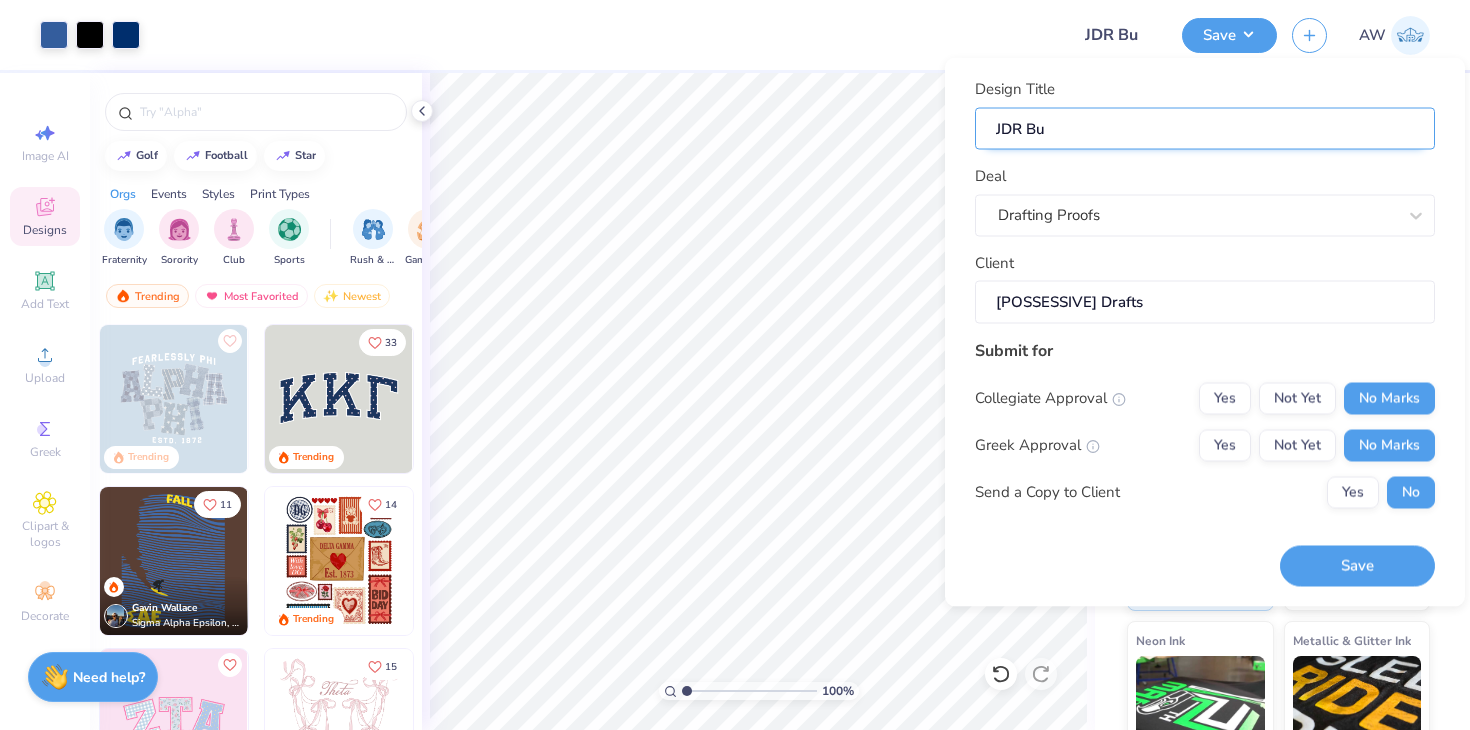 type on "JDR Bui" 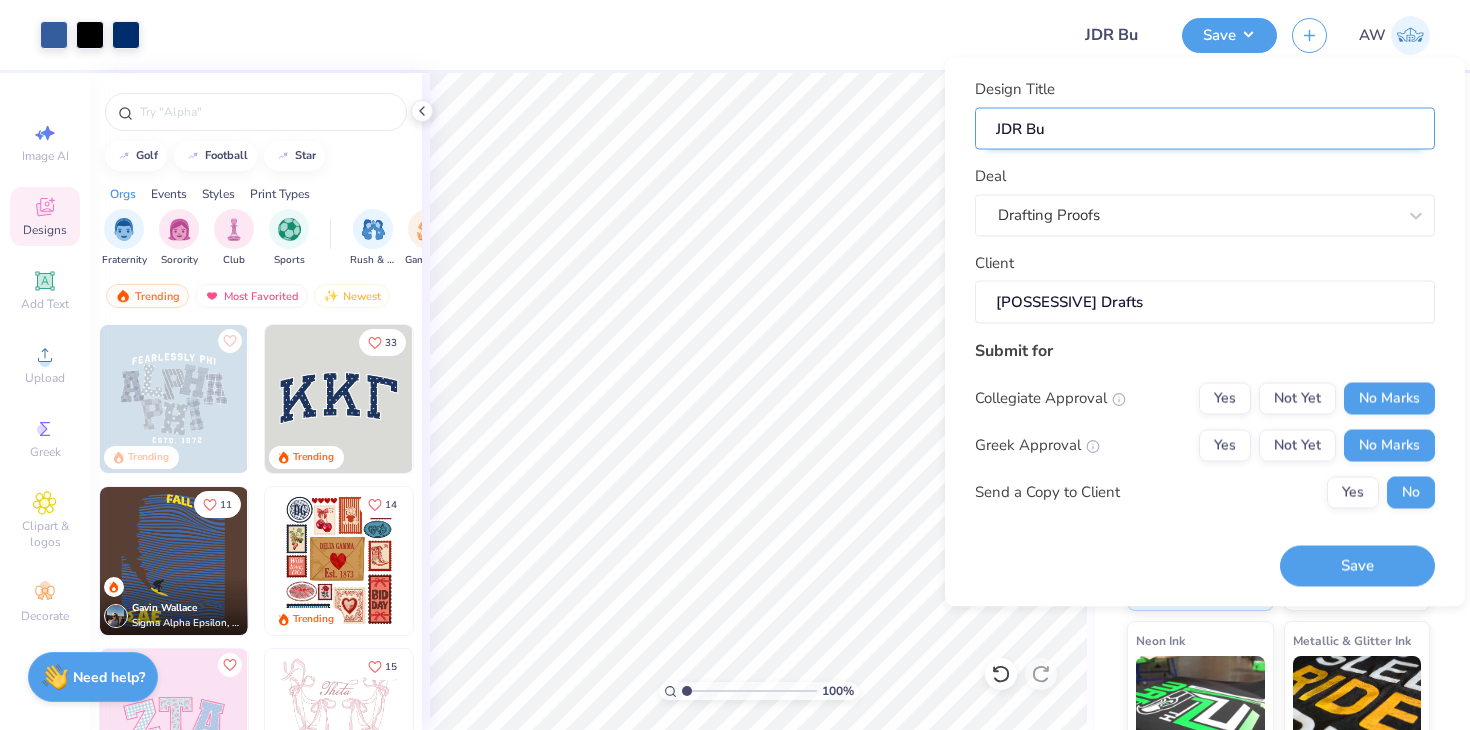 type on "JDR Bui" 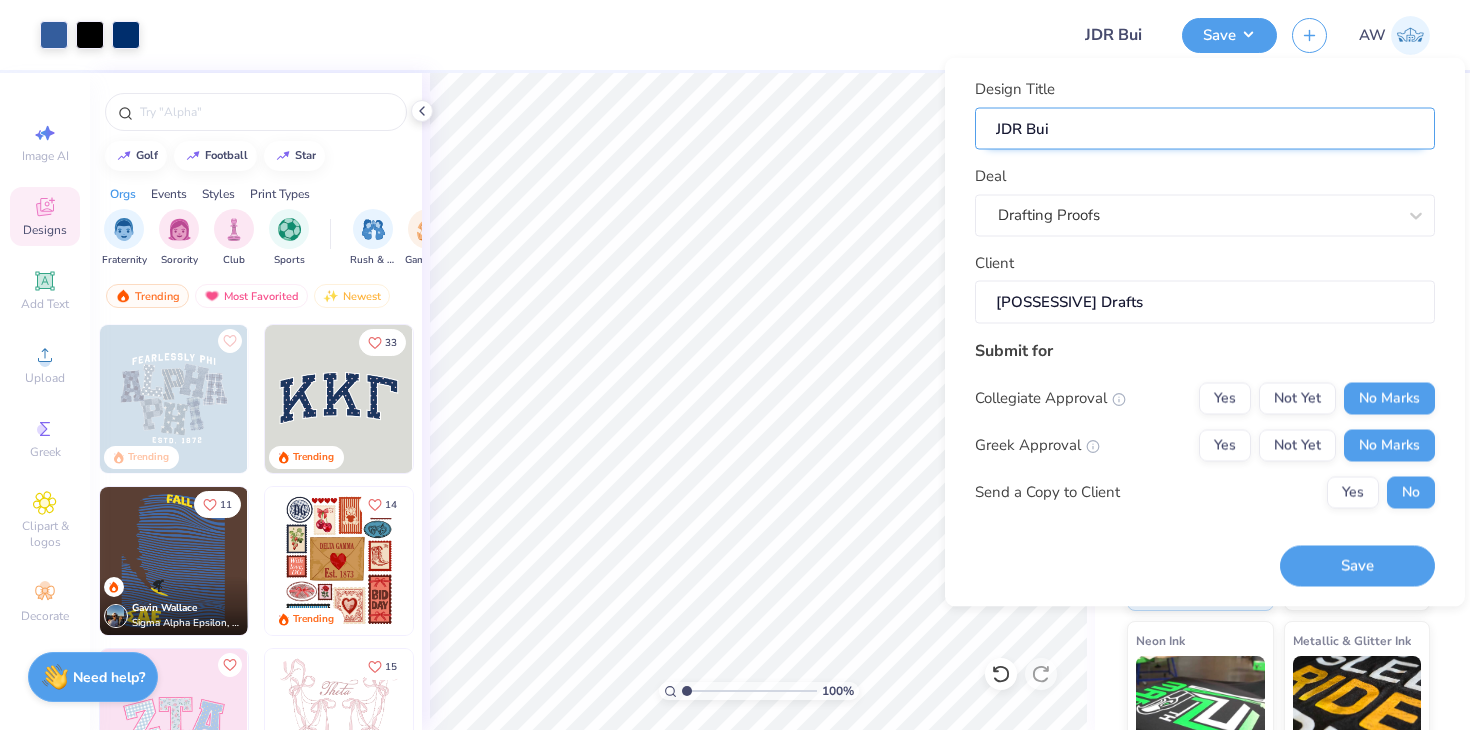 type on "JDR Buil" 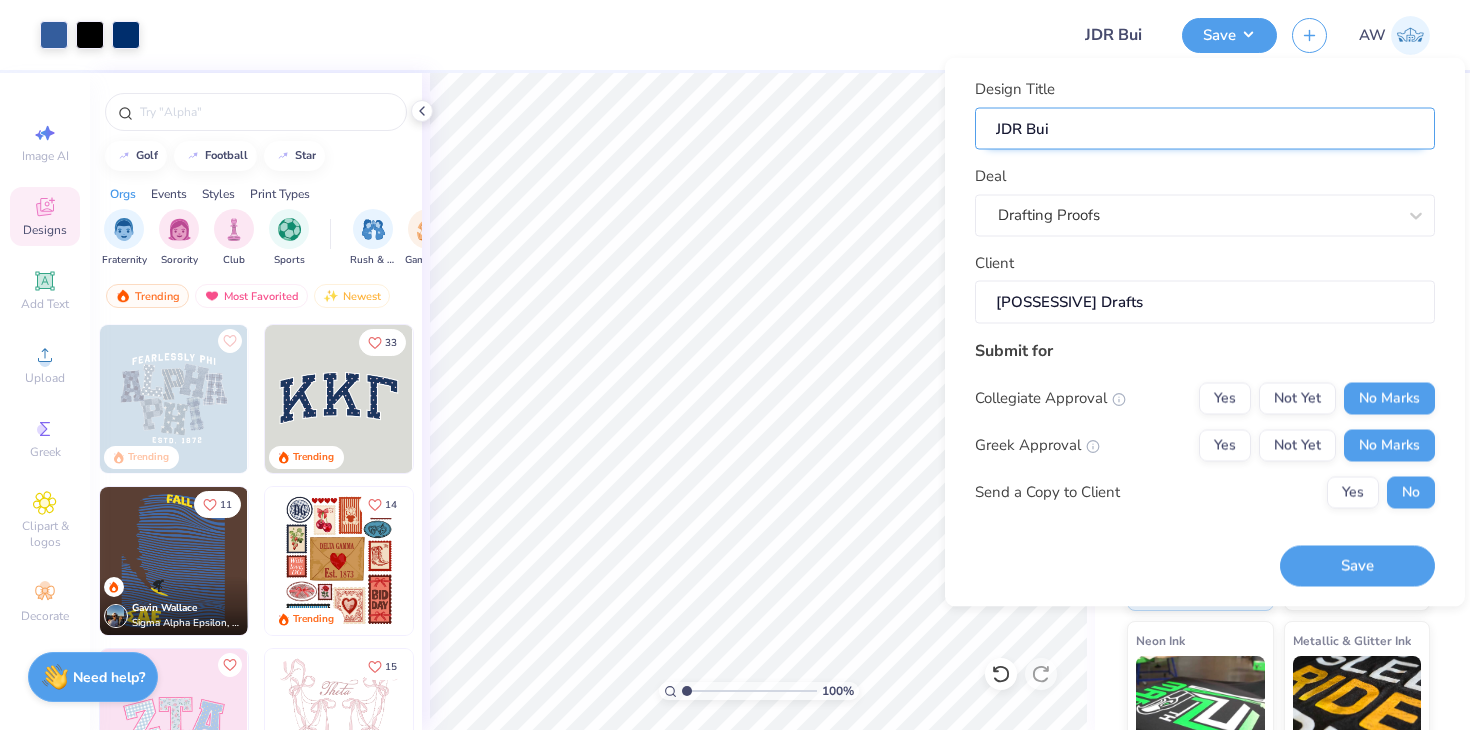 type on "JDR Buil" 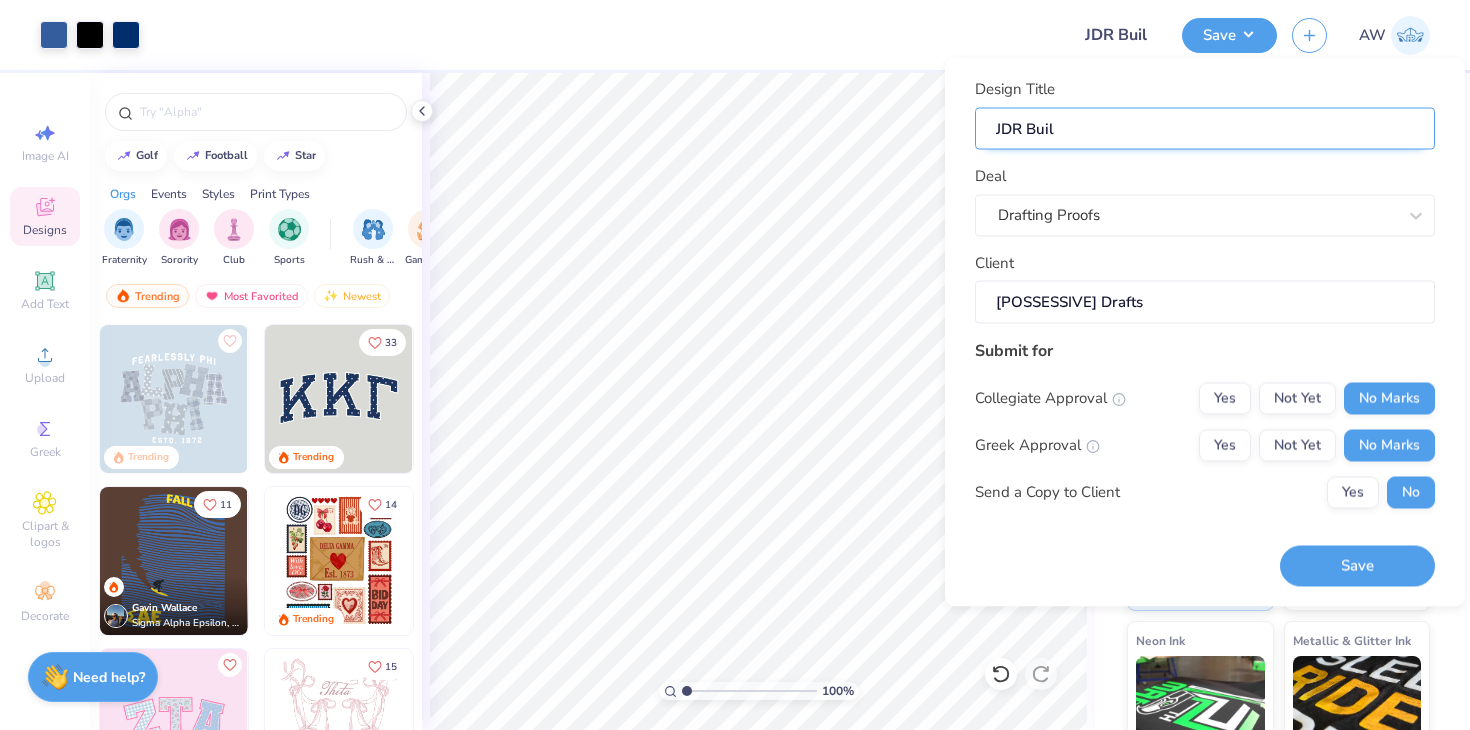 type on "JDR Build" 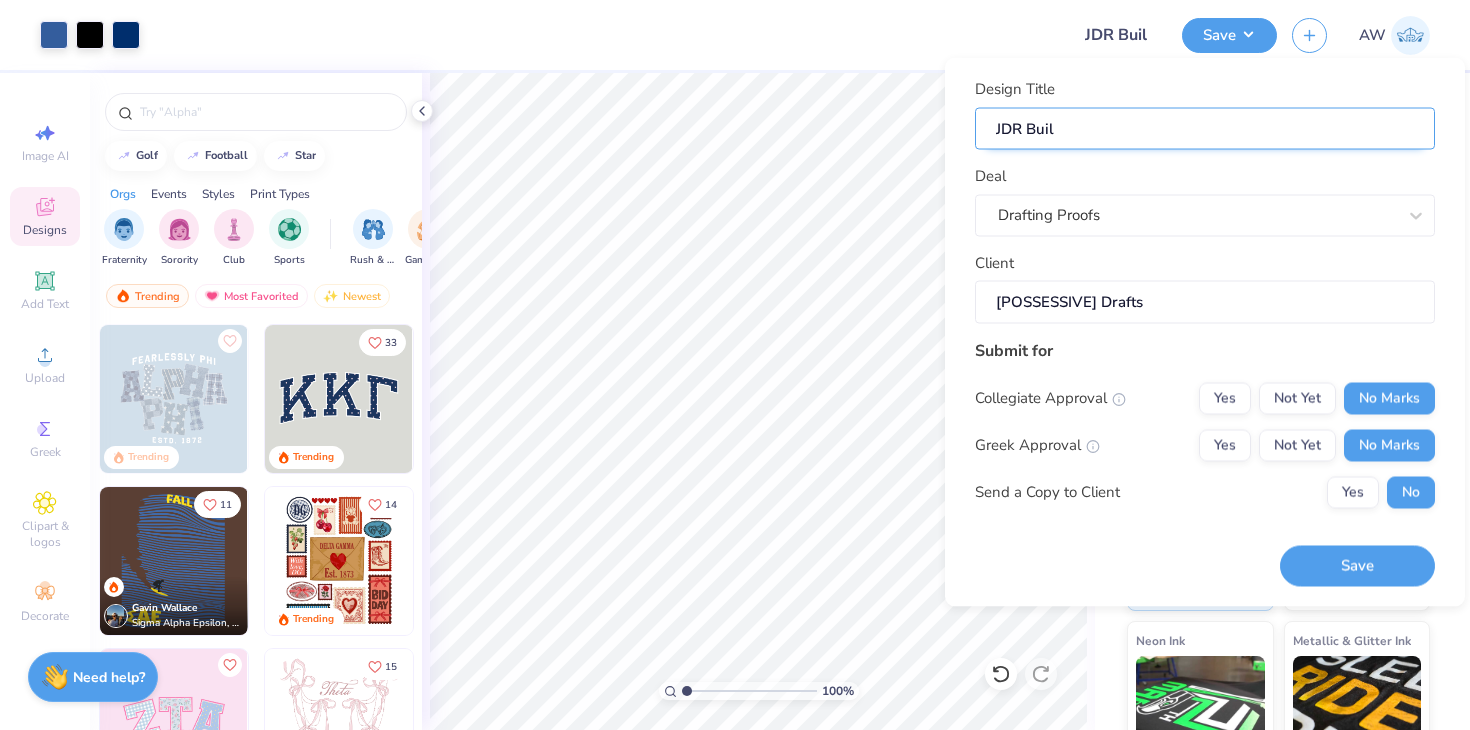 type on "JDR Build" 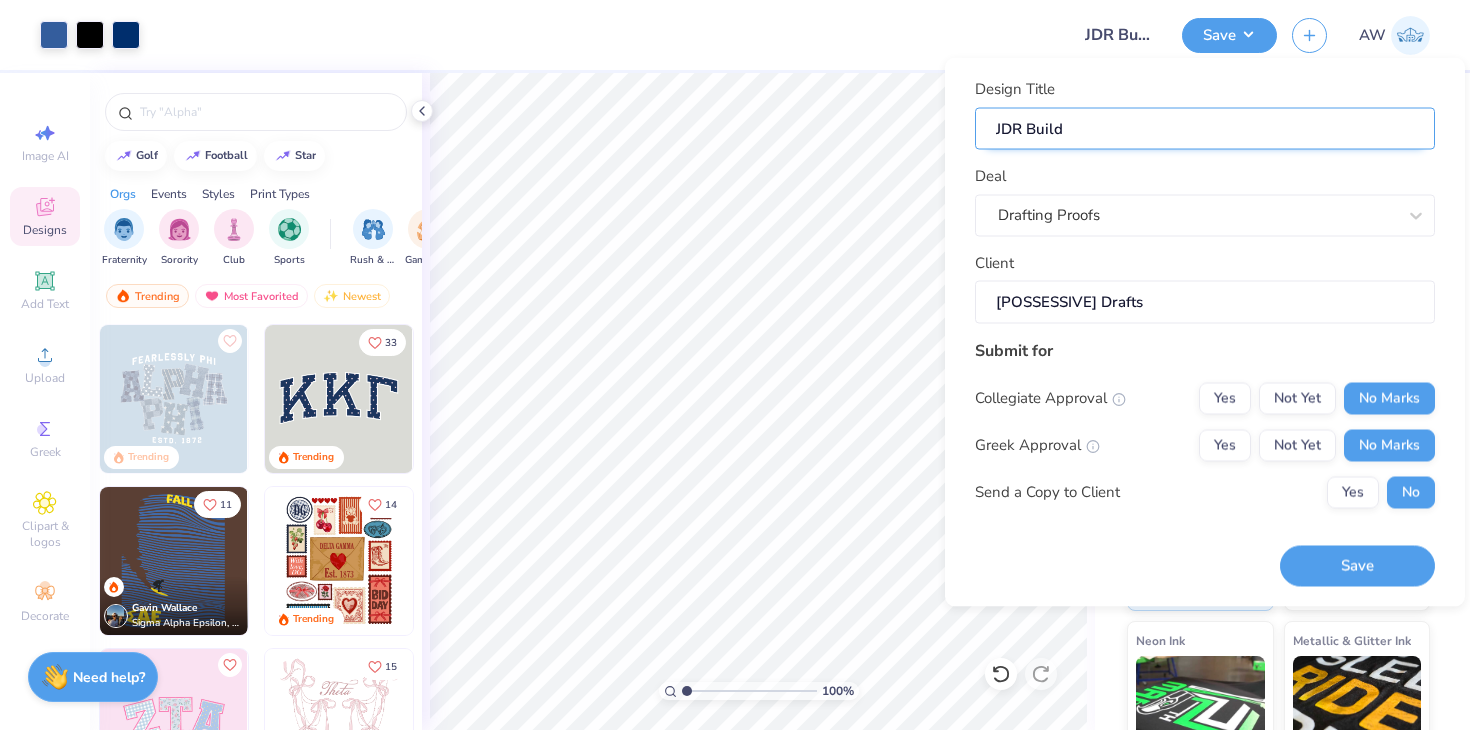 type on "JDR Buildr" 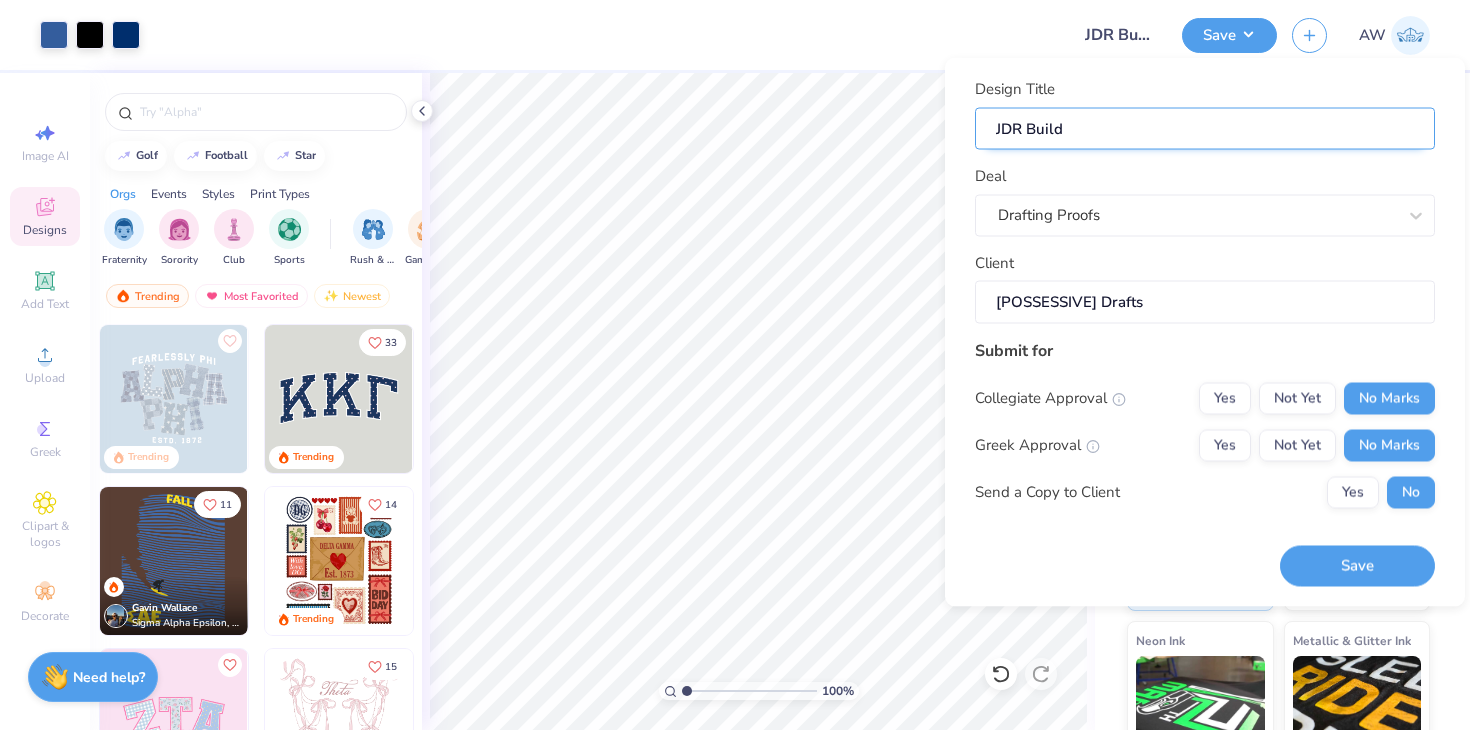 type on "JDR Buildr" 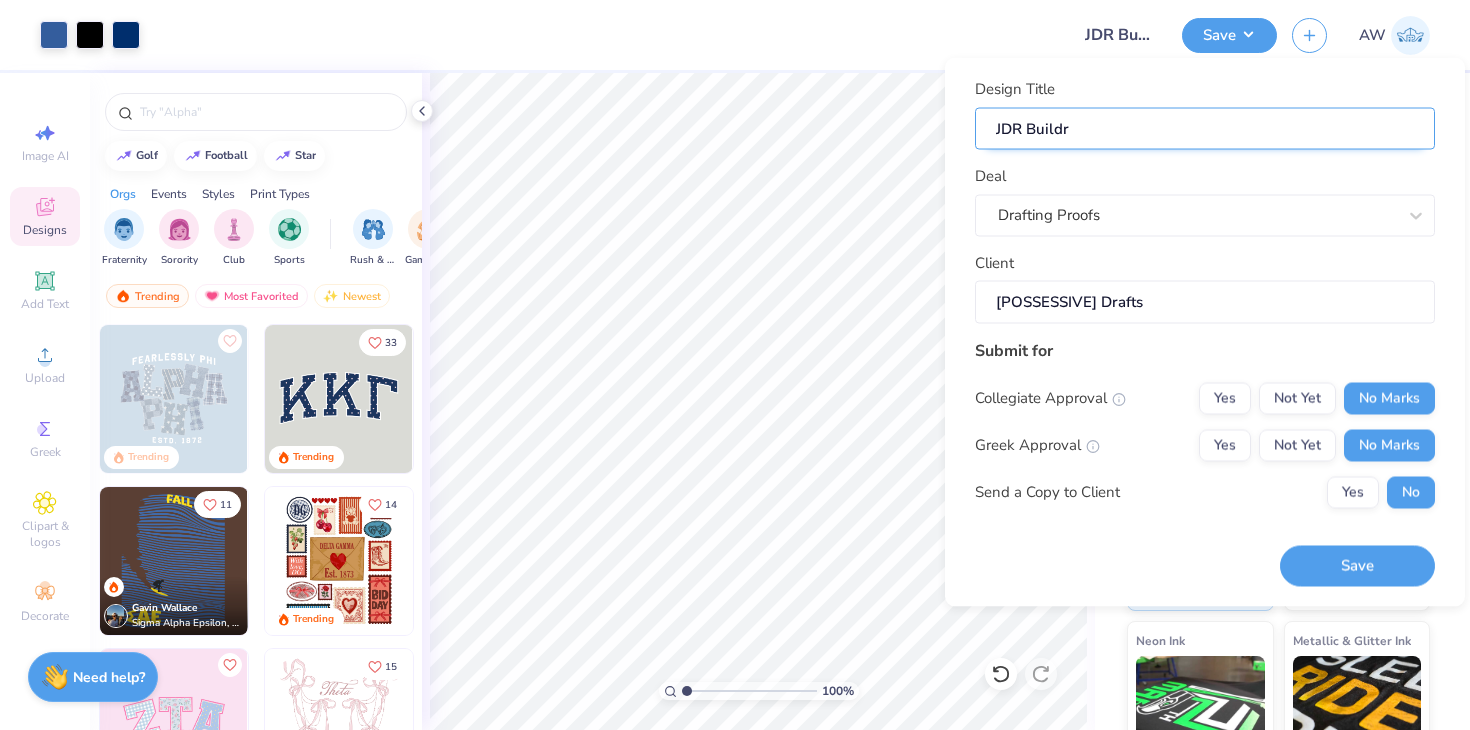 type on "JDR Buildr\" 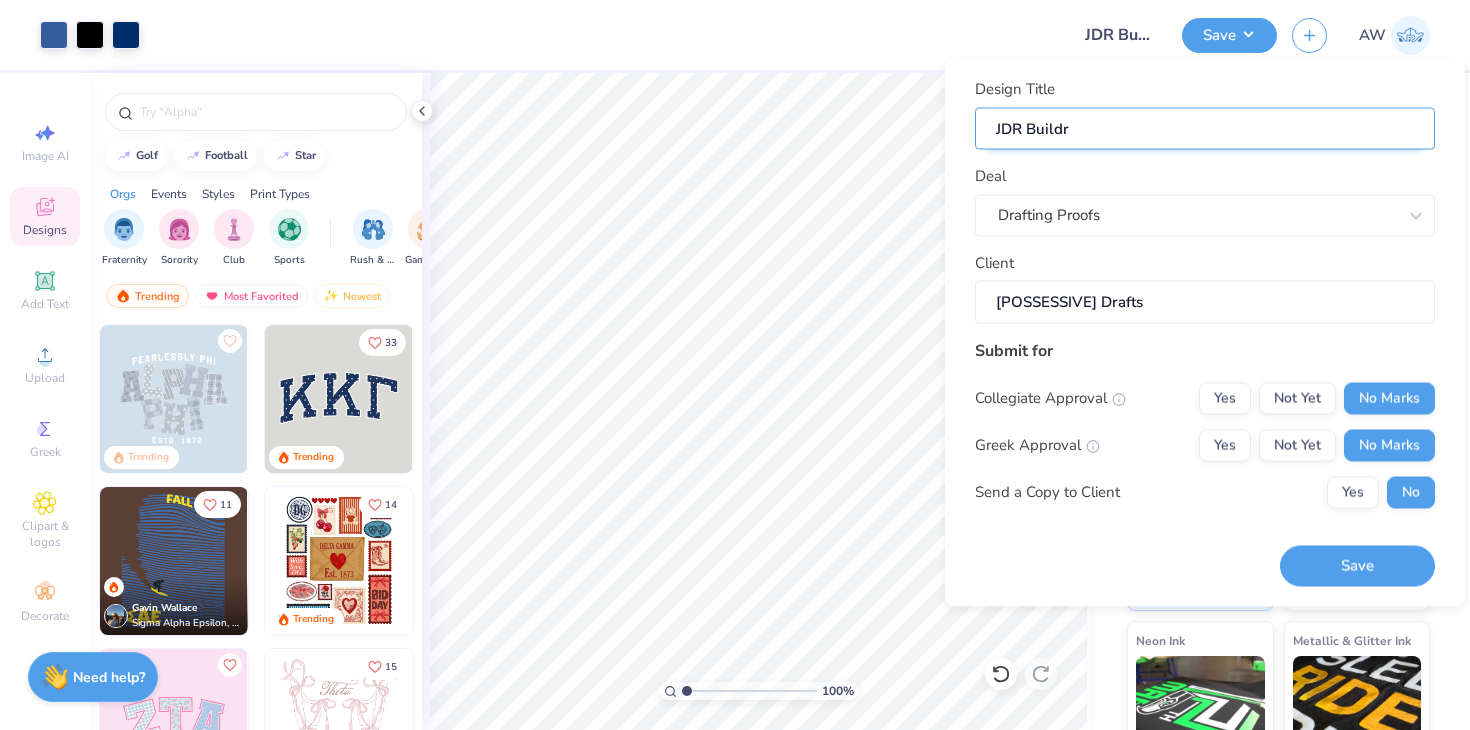 type on "JDR Buildr\" 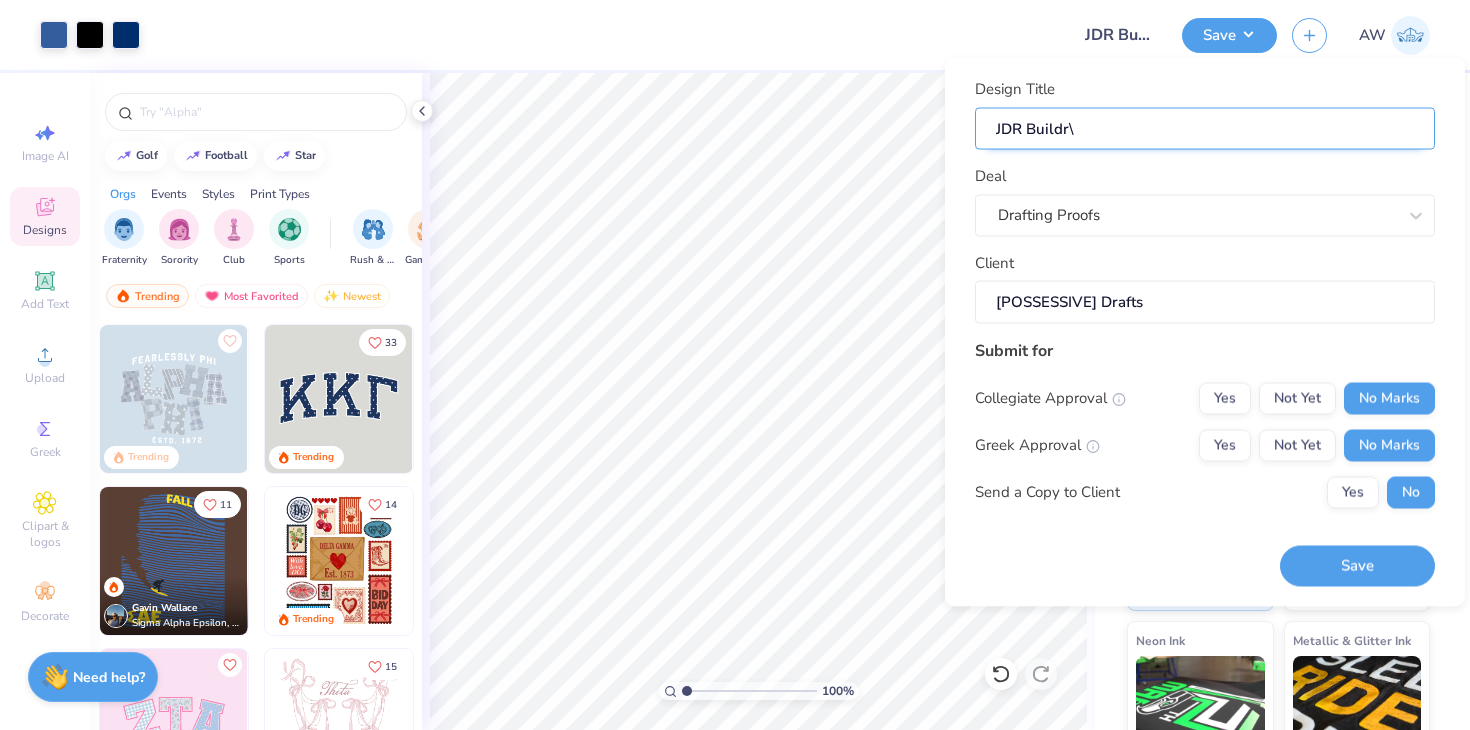 type on "JDR Buildr" 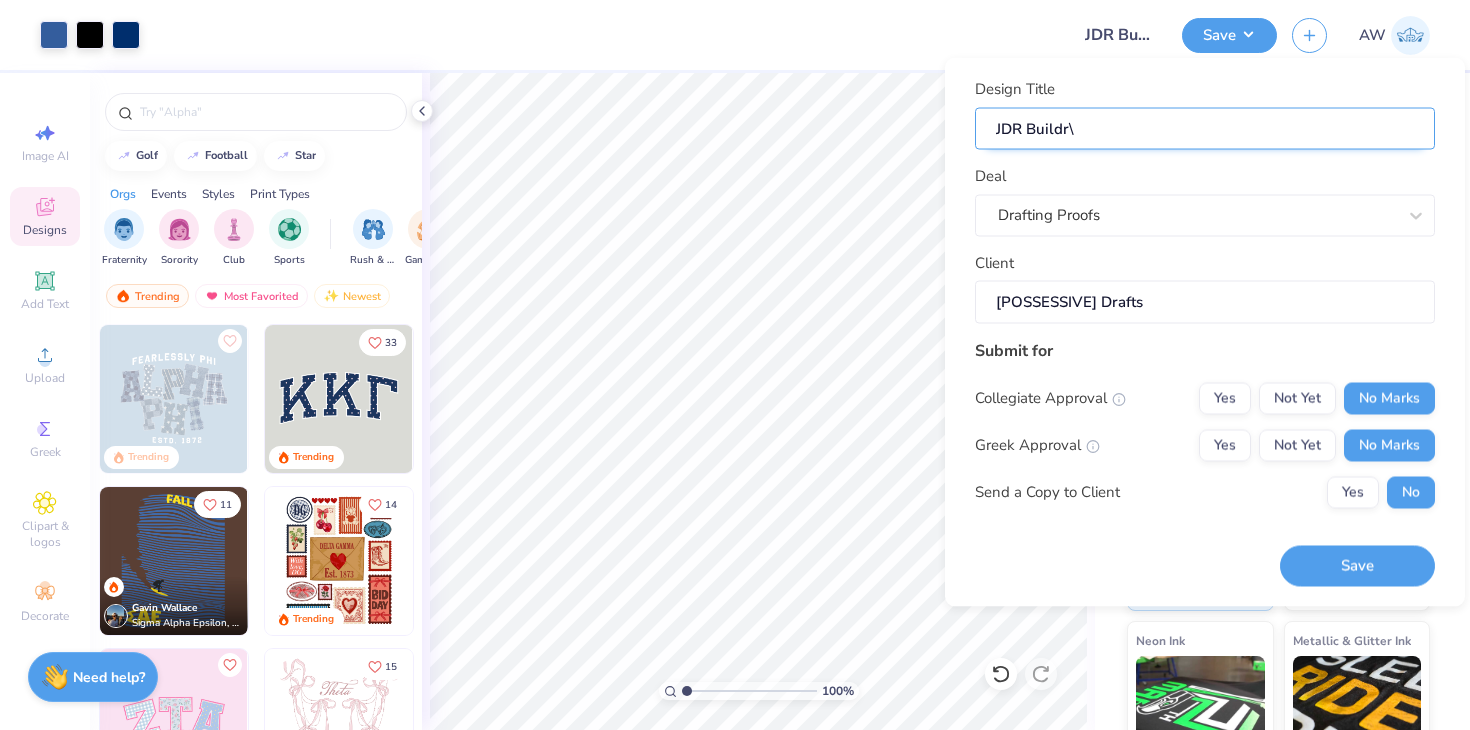 type on "JDR Buildr" 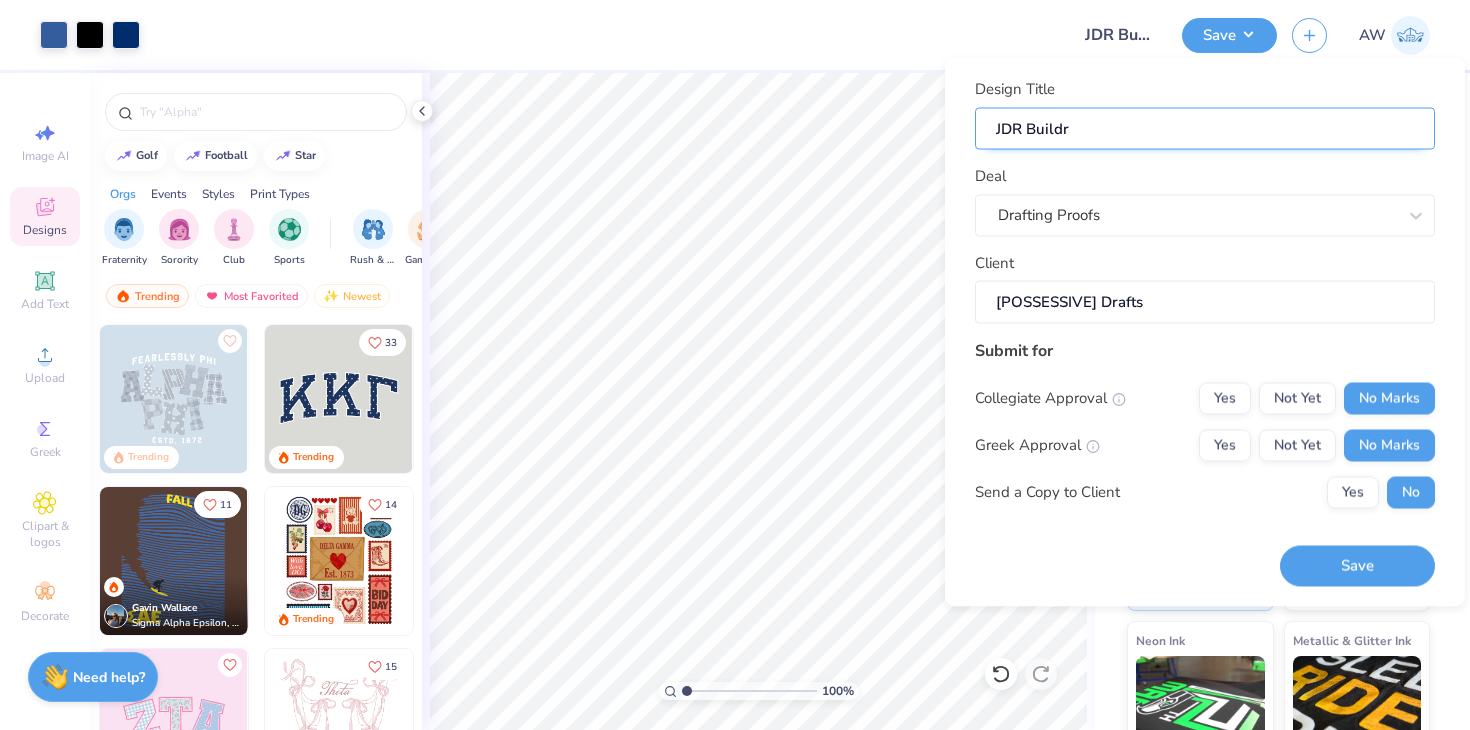 type on "JDR Buildre" 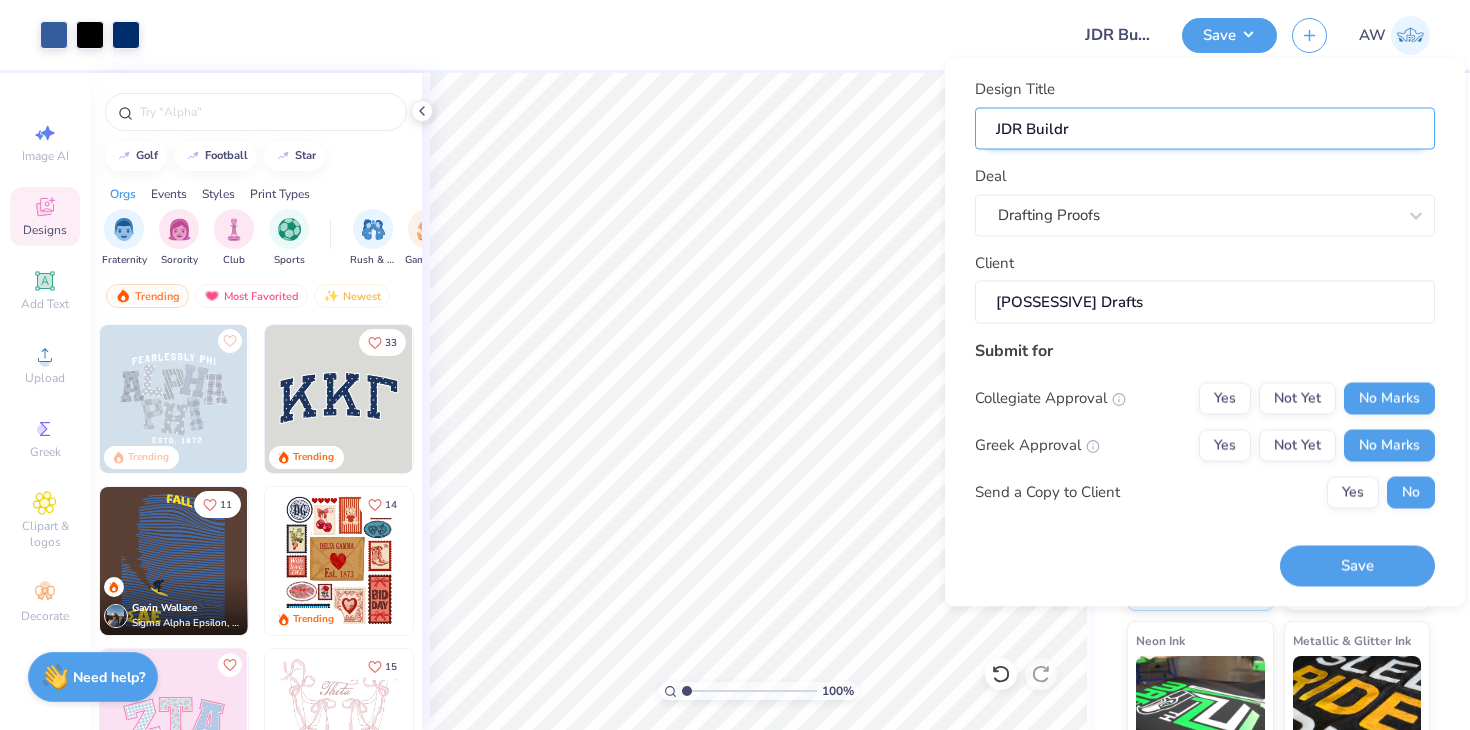 type on "JDR Buildre" 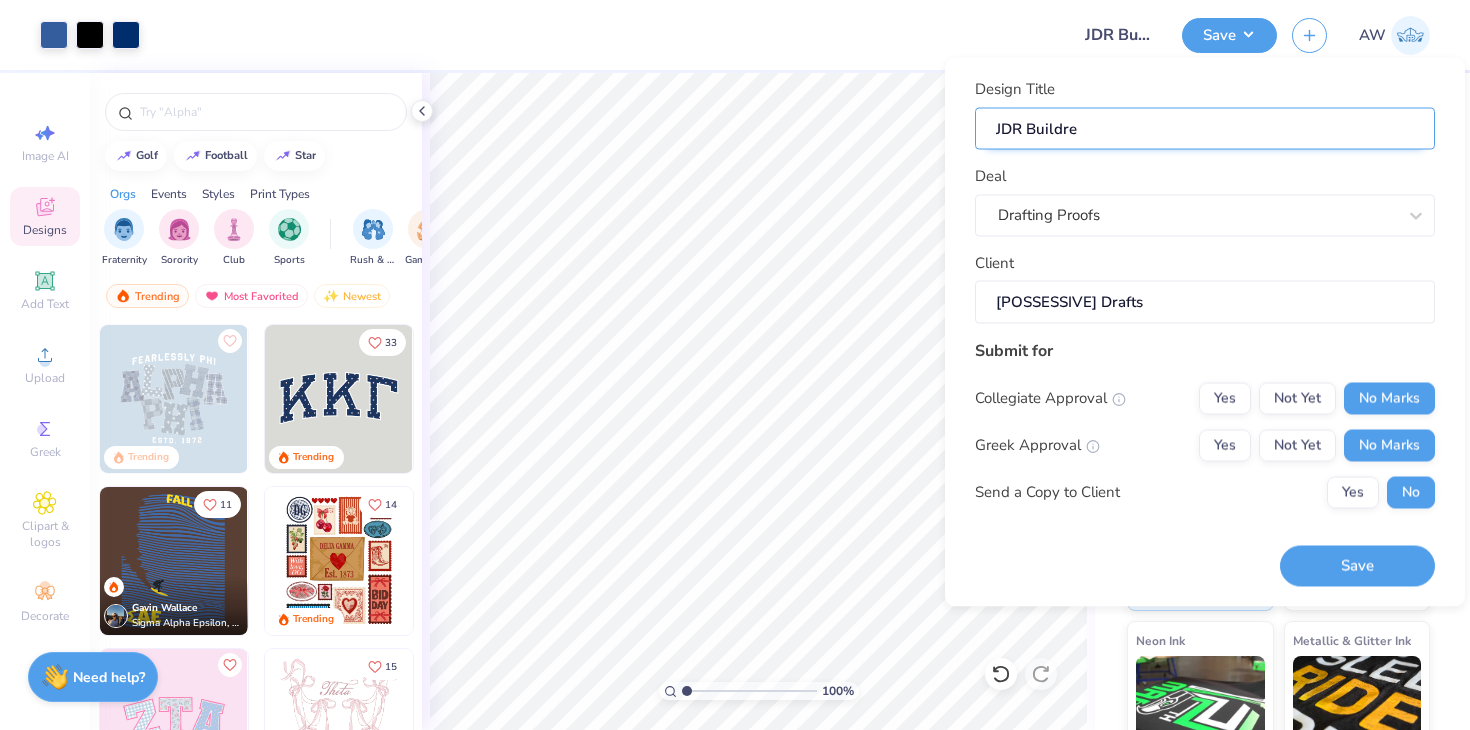 type on "JDR Buildrer" 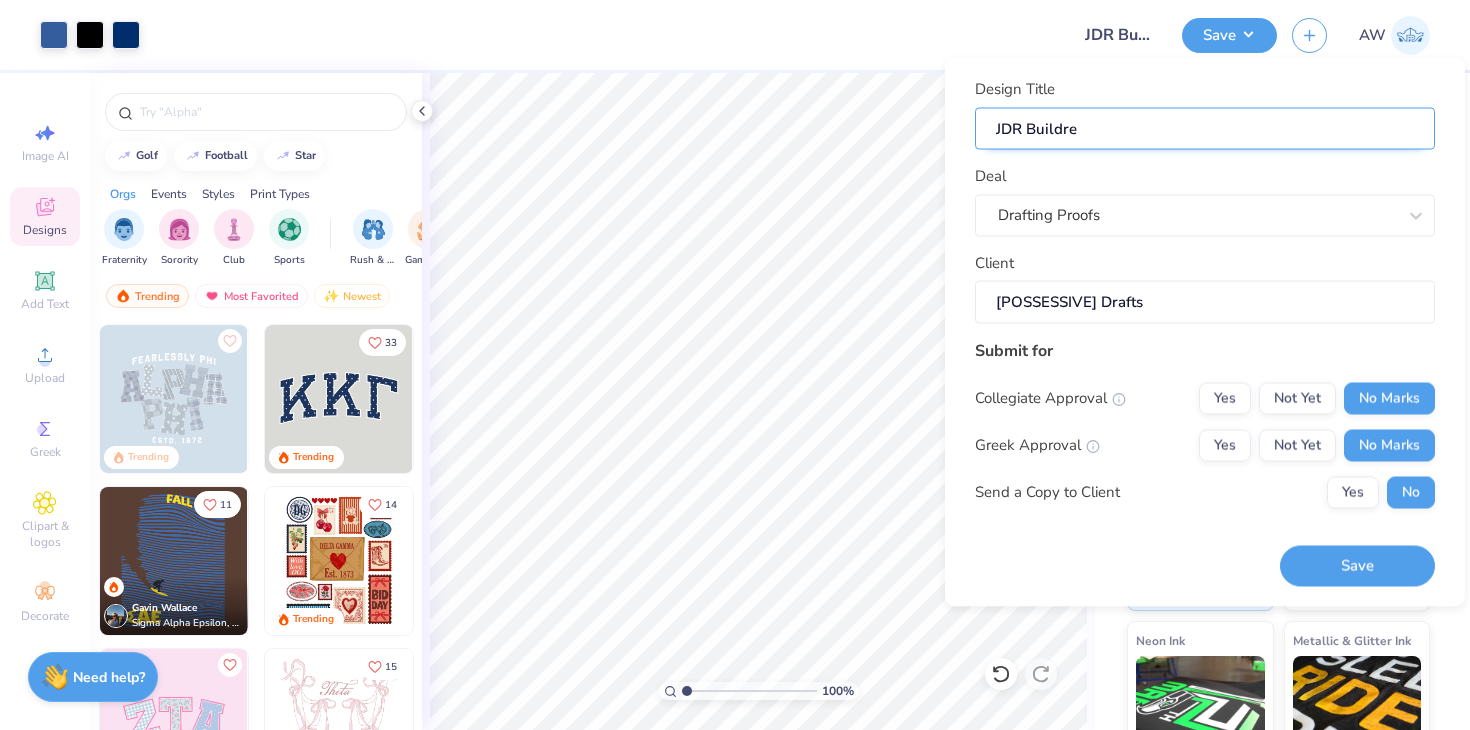 type on "JDR Buildrer" 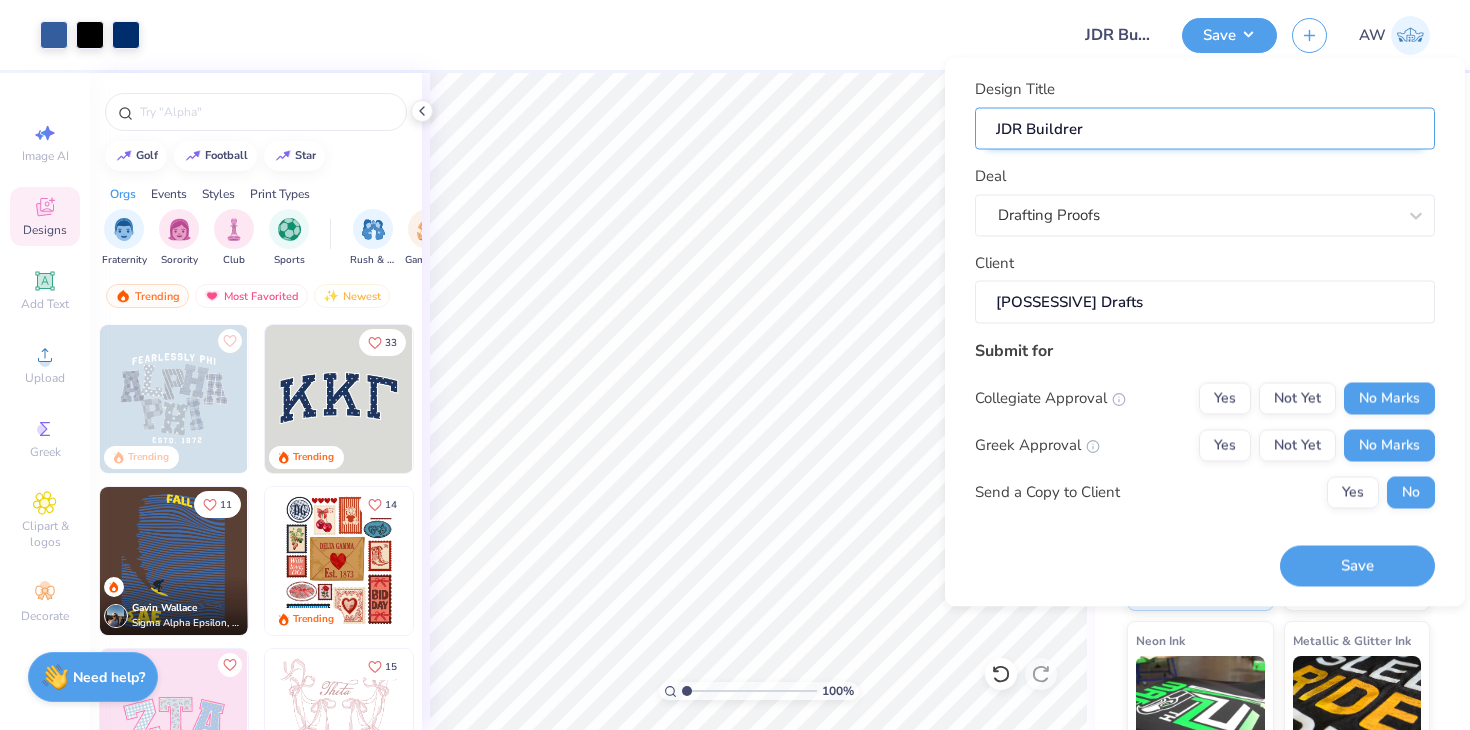 type on "JDR Buildre" 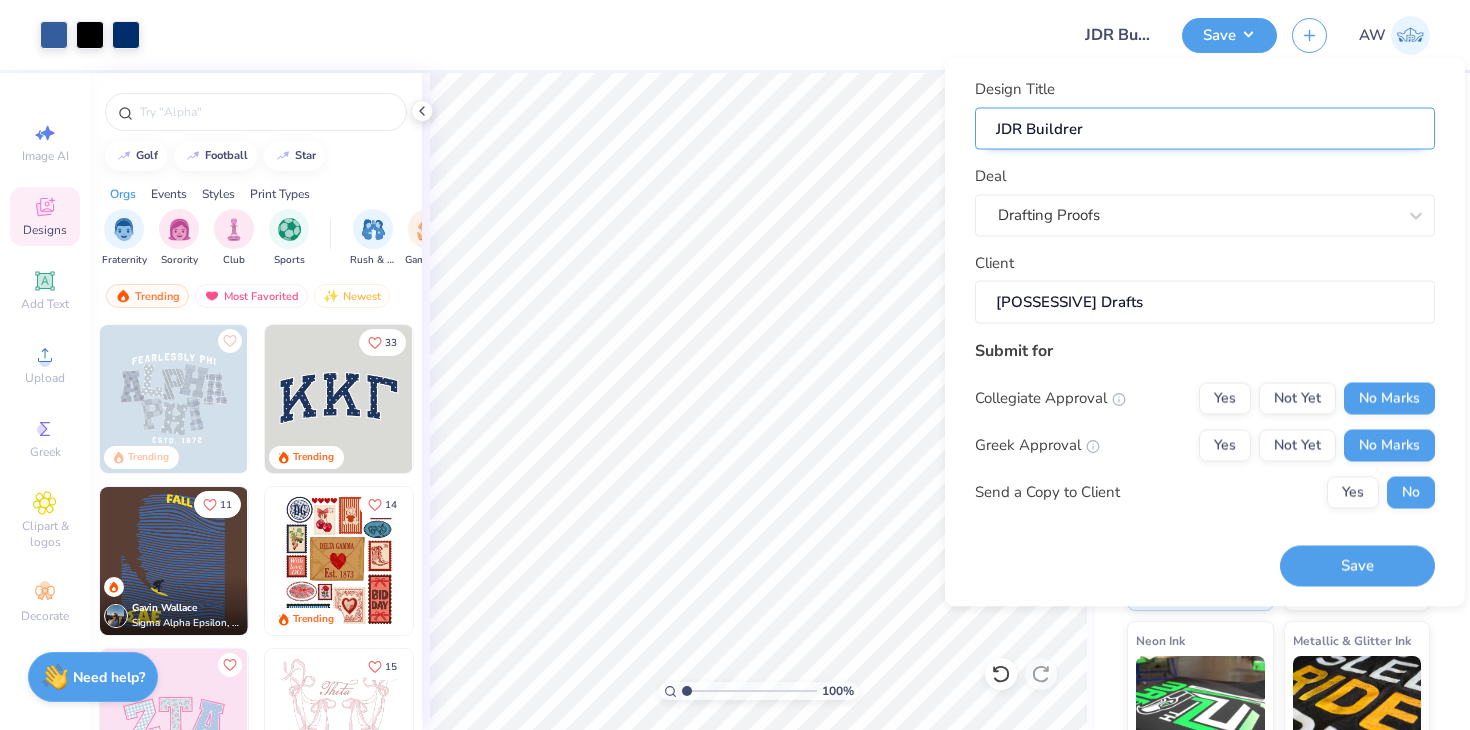 type on "JDR Buildre" 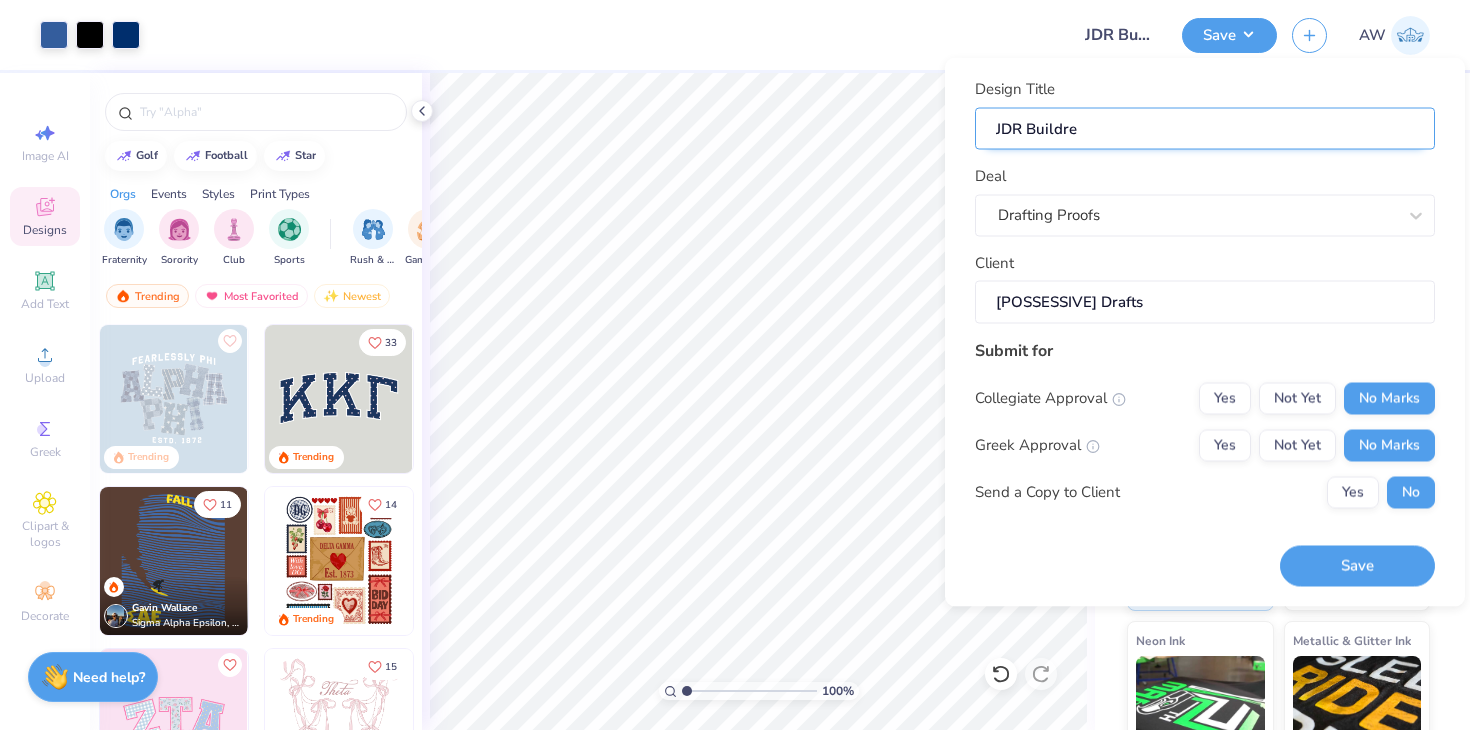 type on "JDR Buildr" 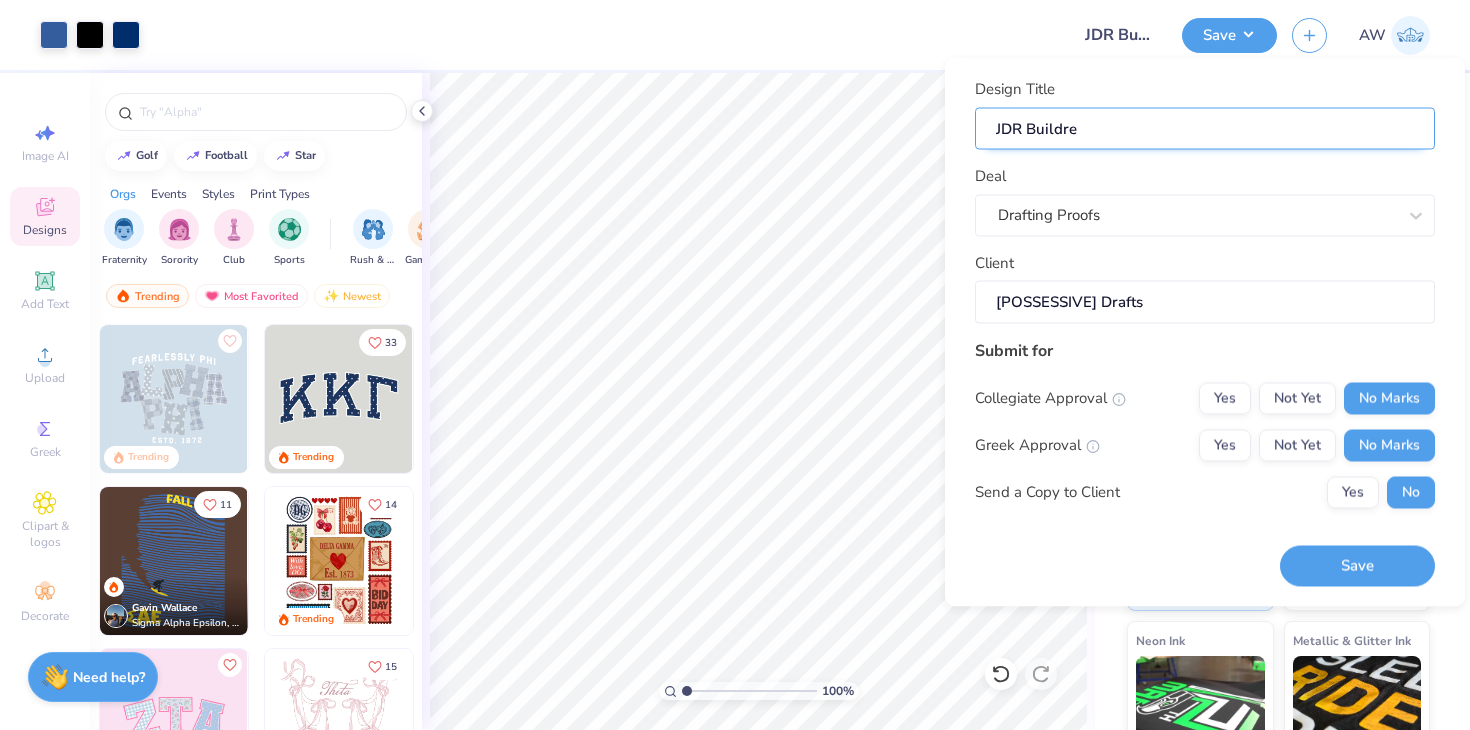 type on "JDR Buildr" 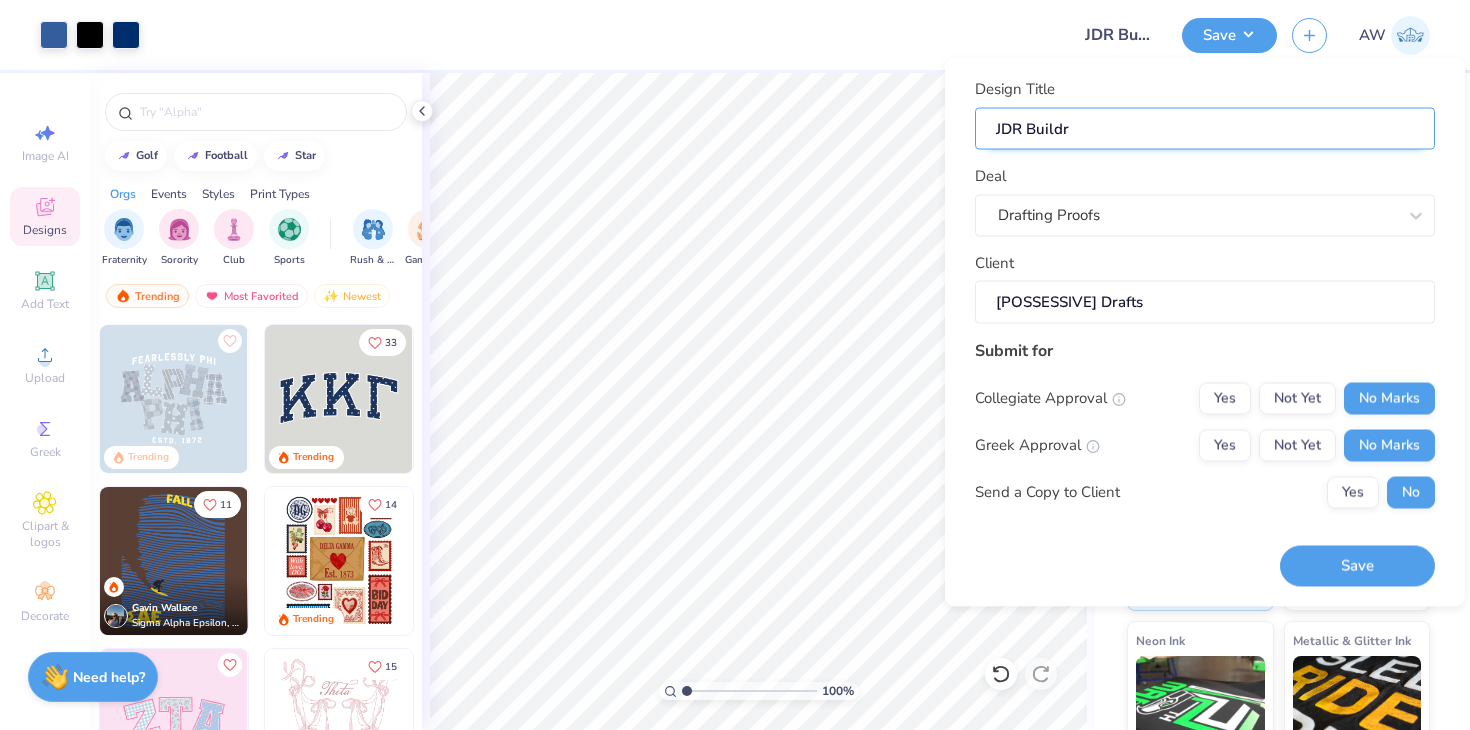 type on "JDR Build" 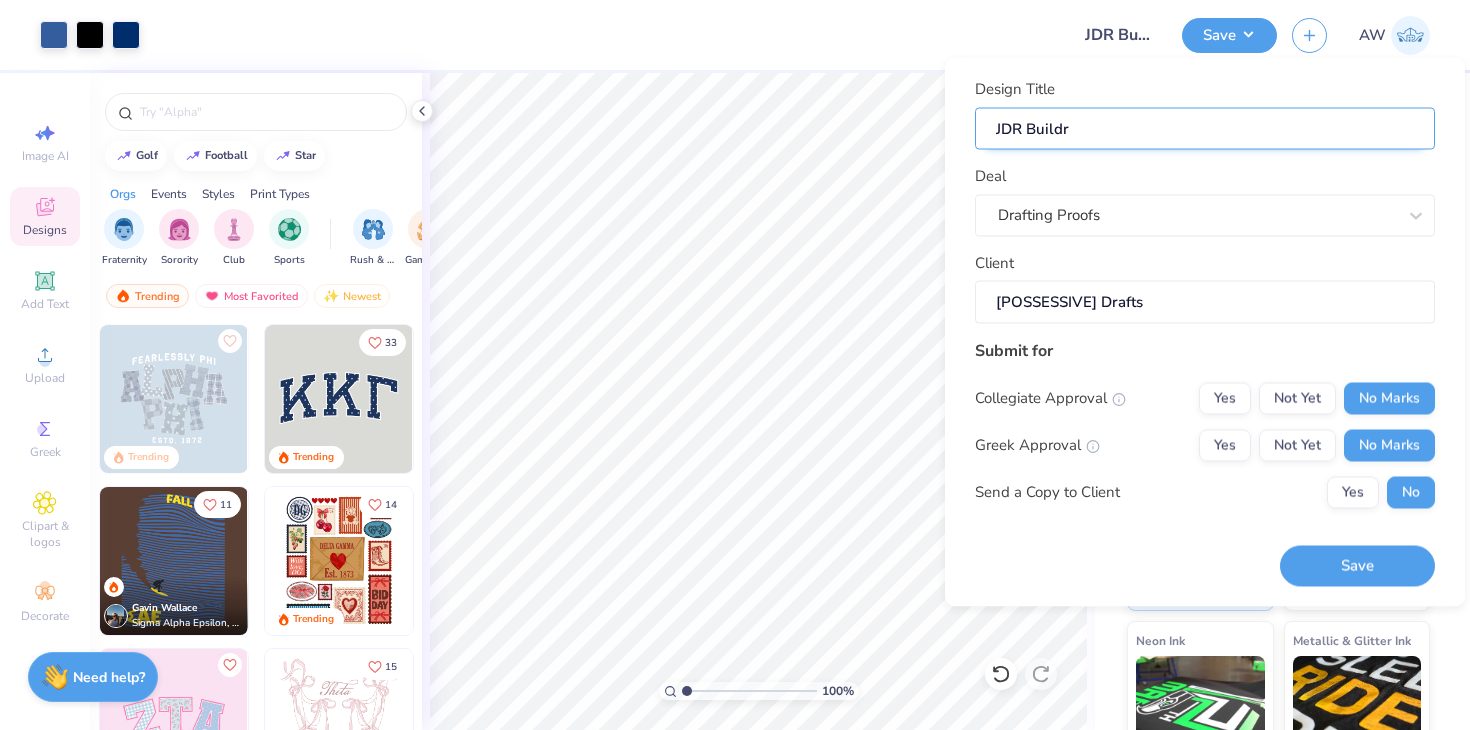 type on "JDR Build" 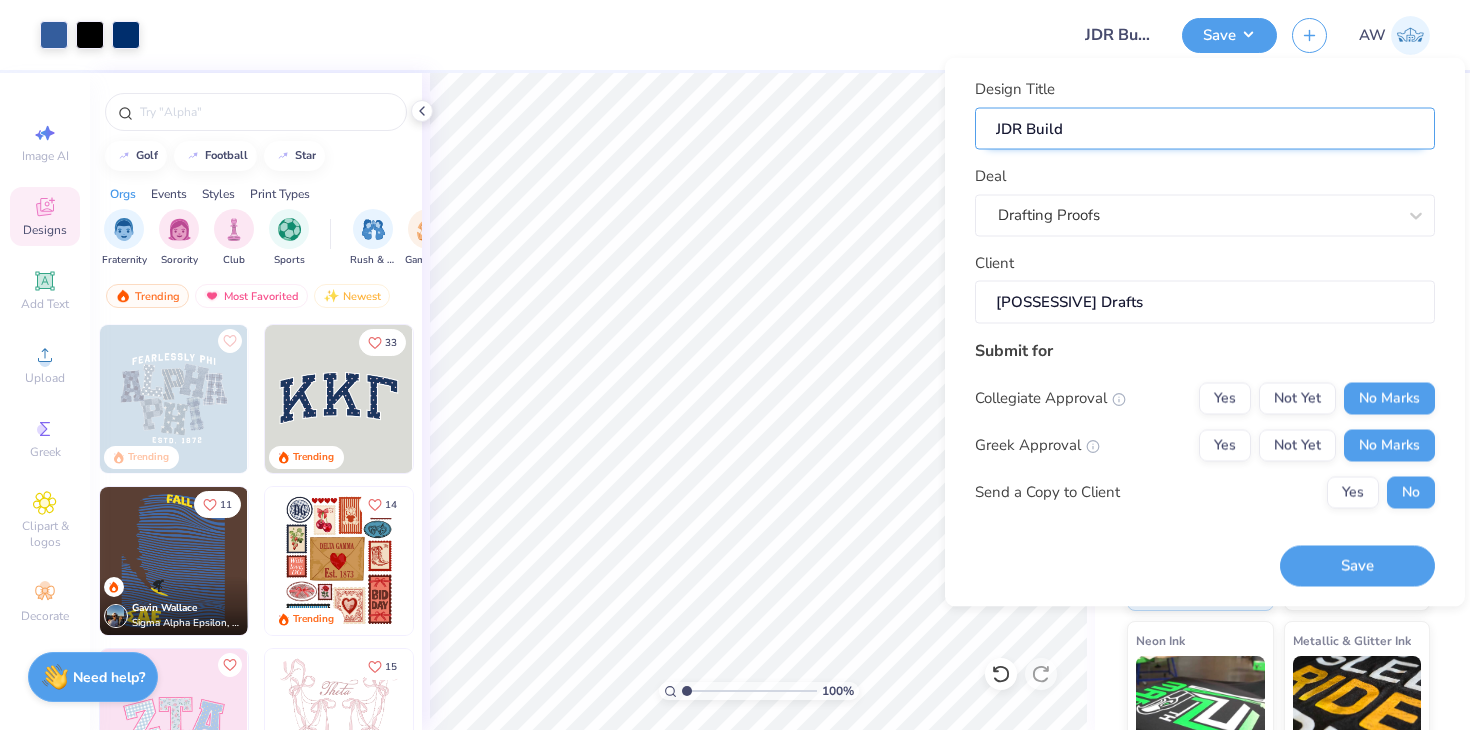 type on "JDR Builde" 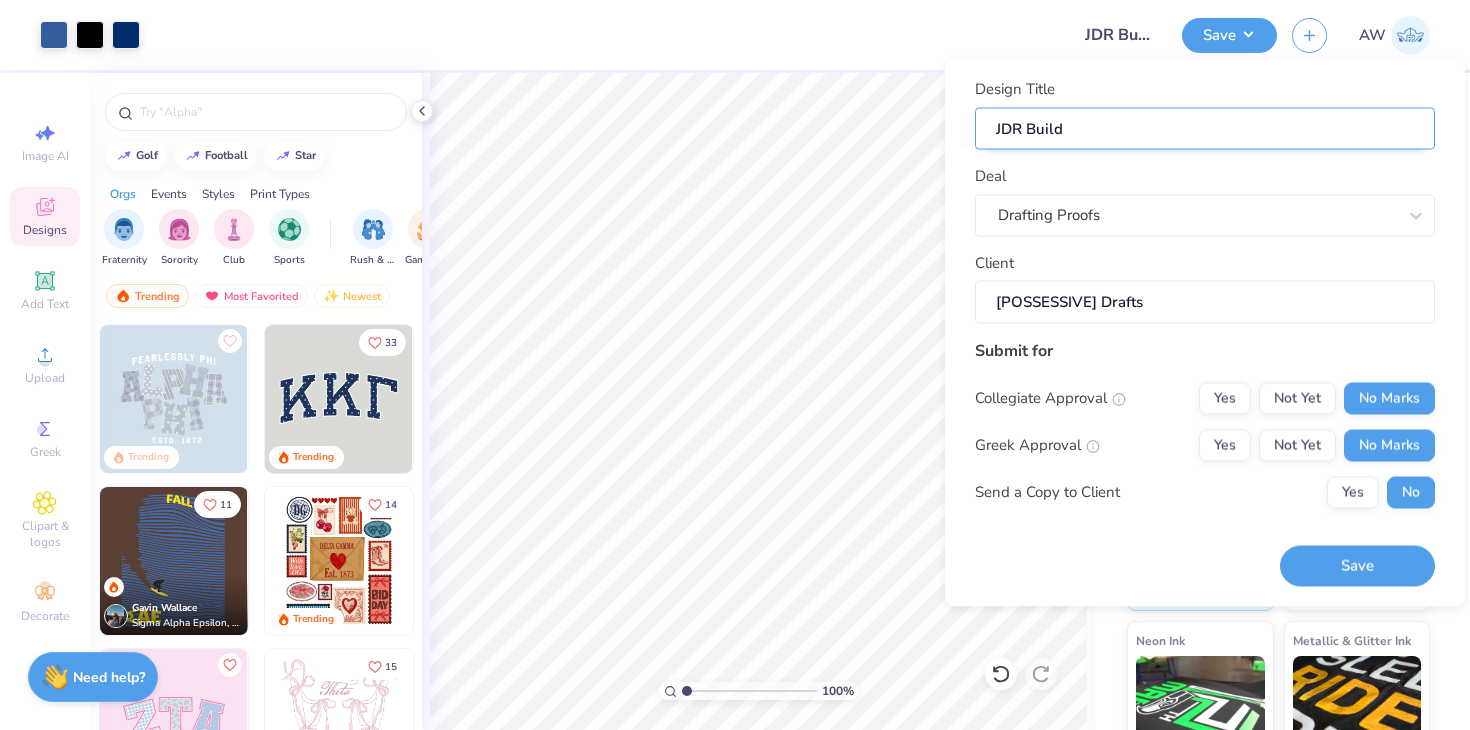 type on "JDR Builde" 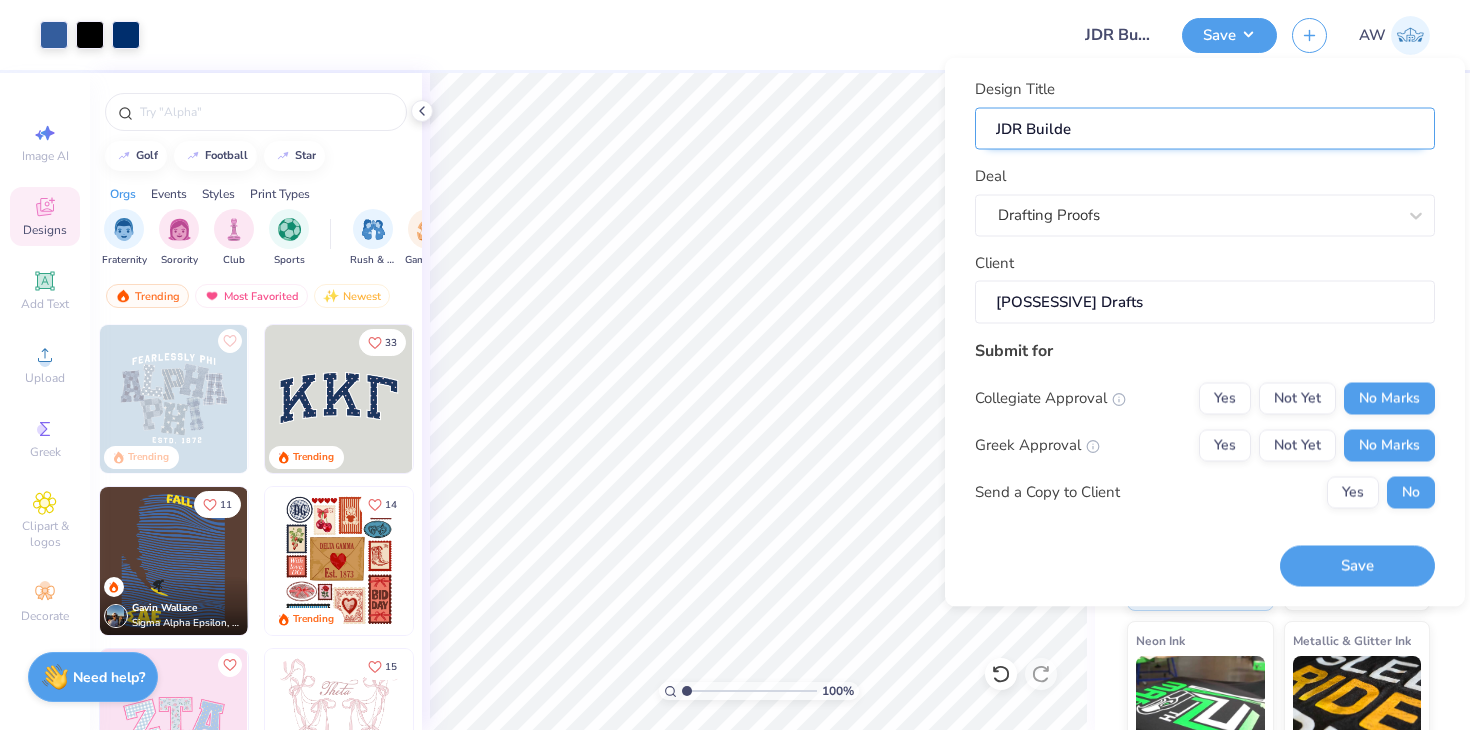 type on "JDR Builder" 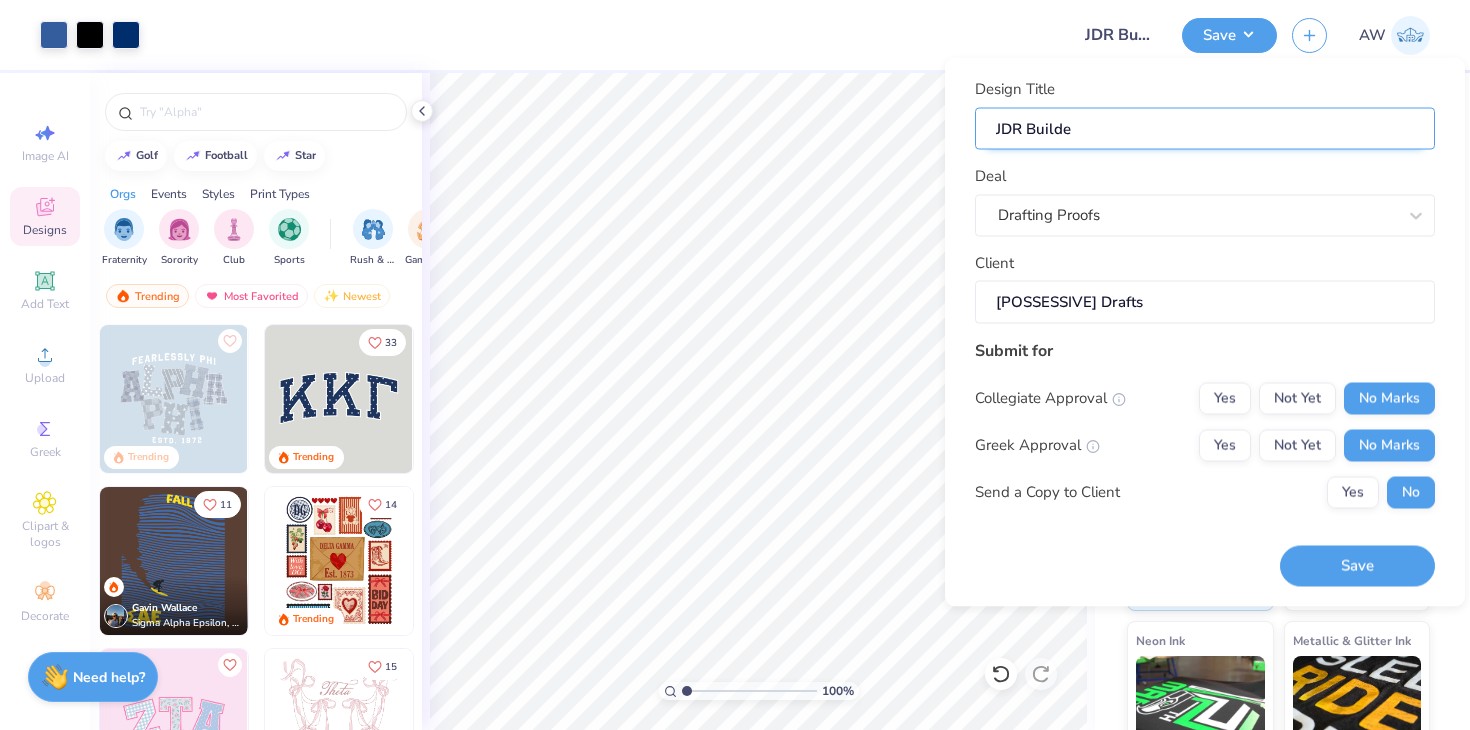 type on "JDR Builder" 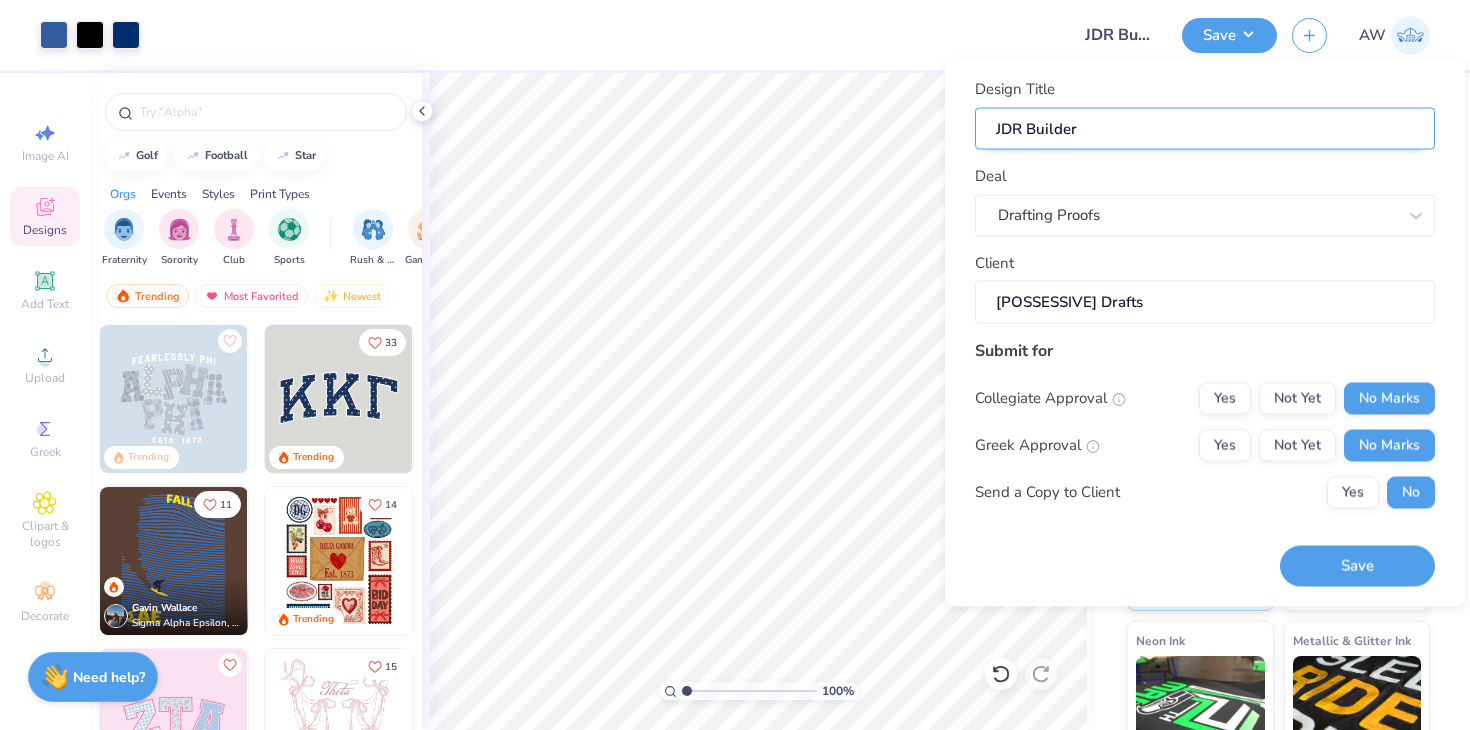 type on "JDR Builders" 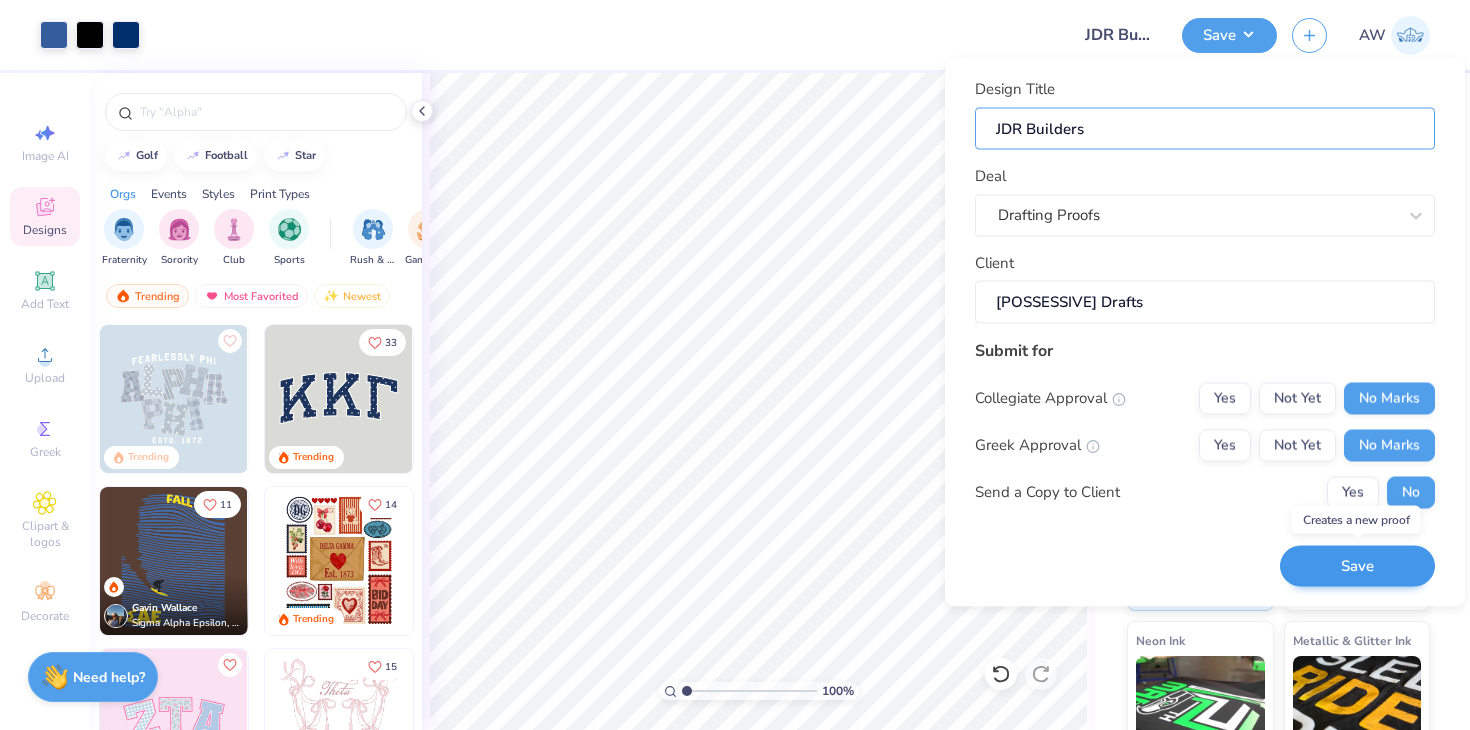 type on "JDR Builders" 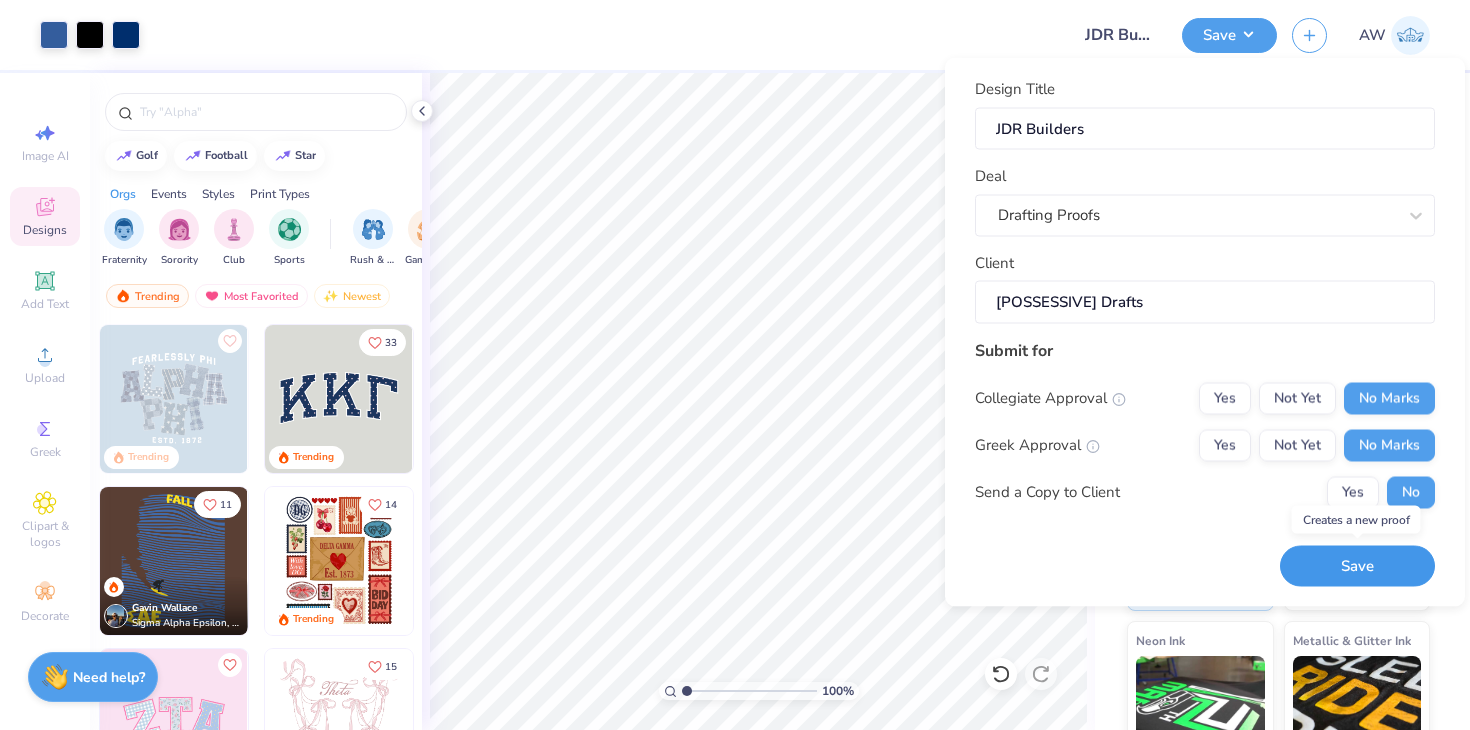 click on "Save" at bounding box center (1357, 566) 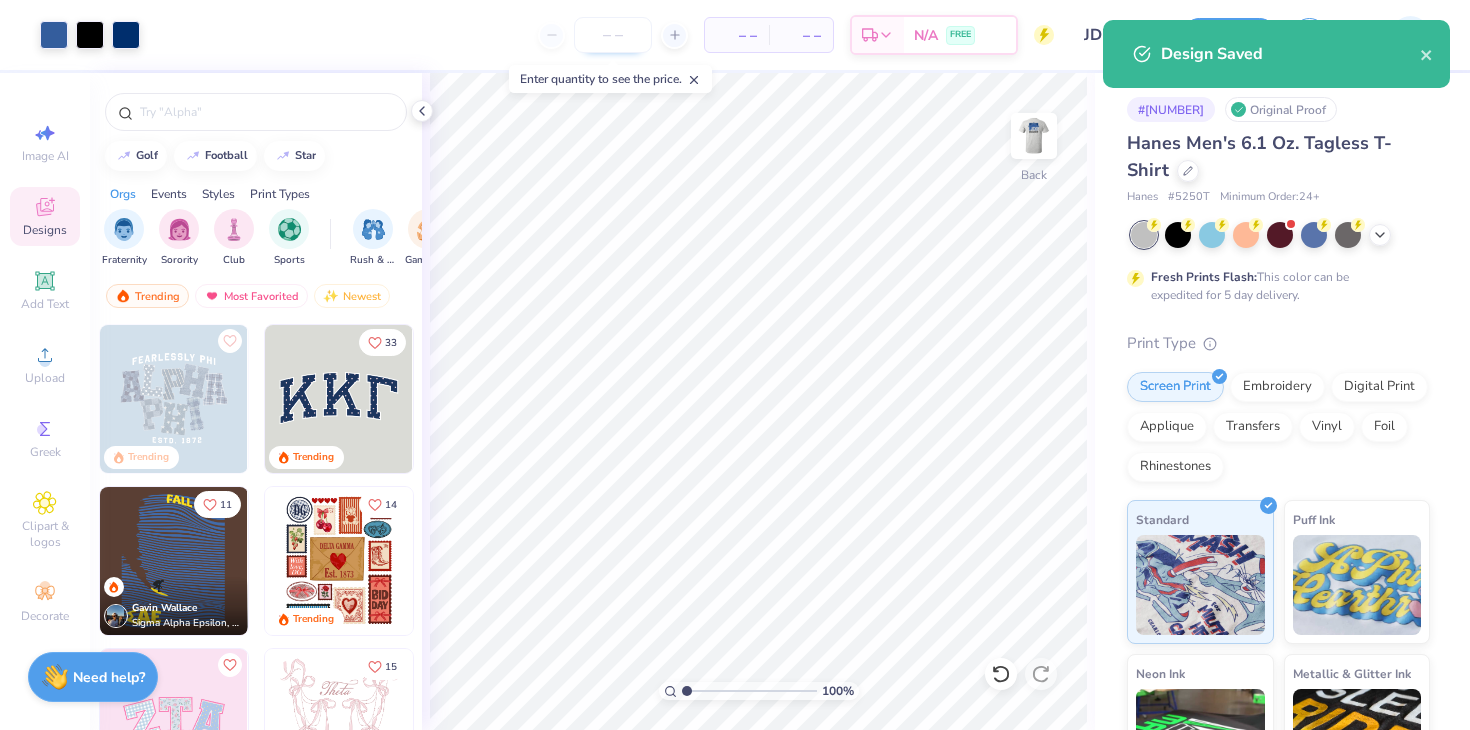 click at bounding box center (613, 35) 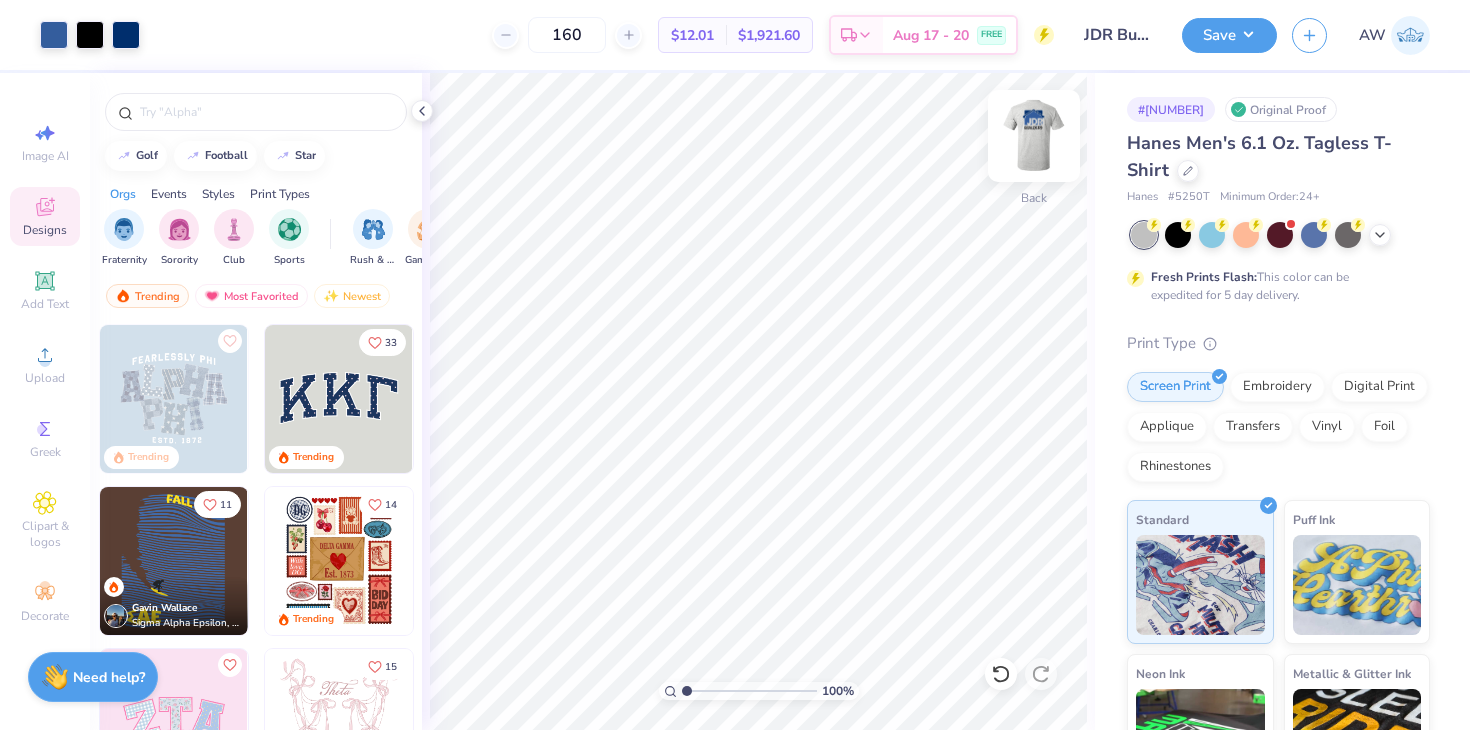 type on "160" 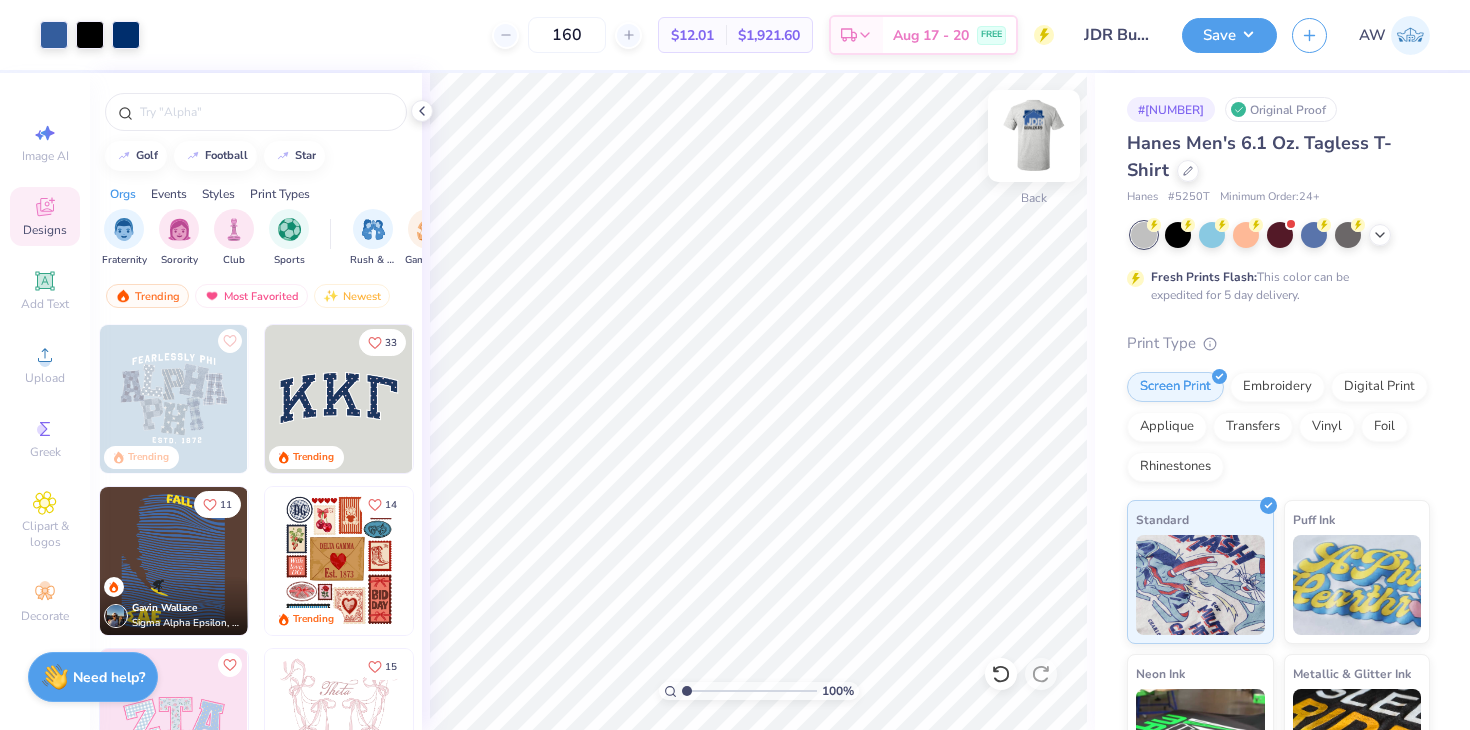 click at bounding box center [1034, 136] 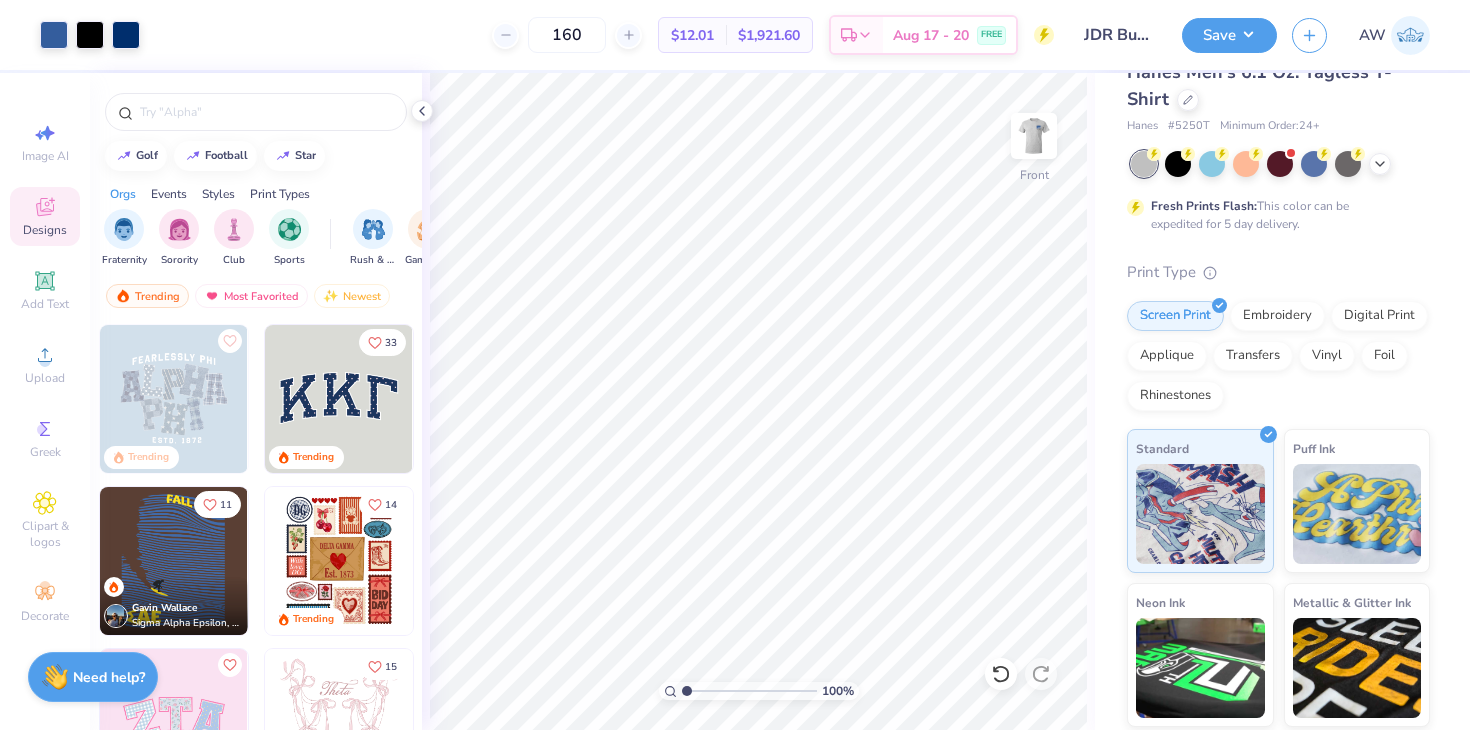scroll, scrollTop: 0, scrollLeft: 0, axis: both 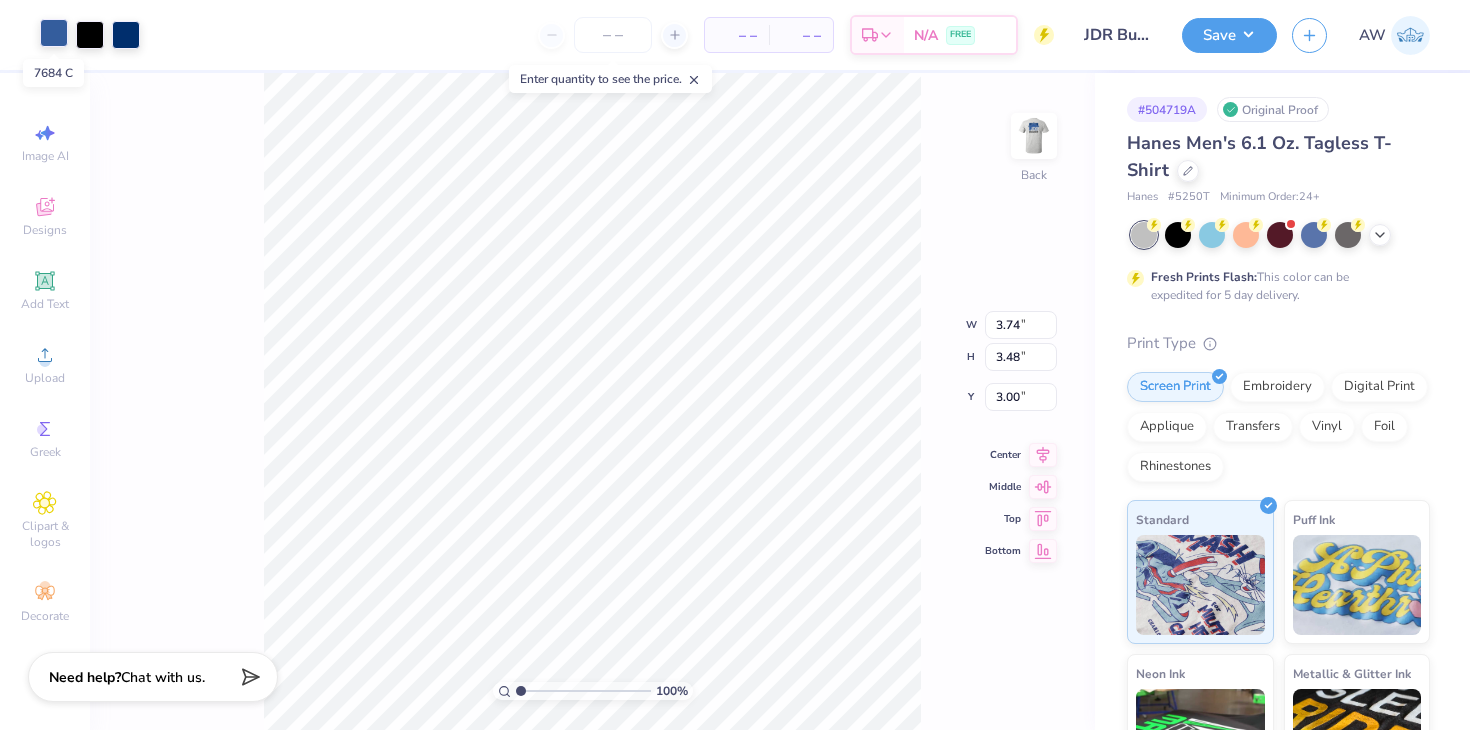 click at bounding box center (54, 33) 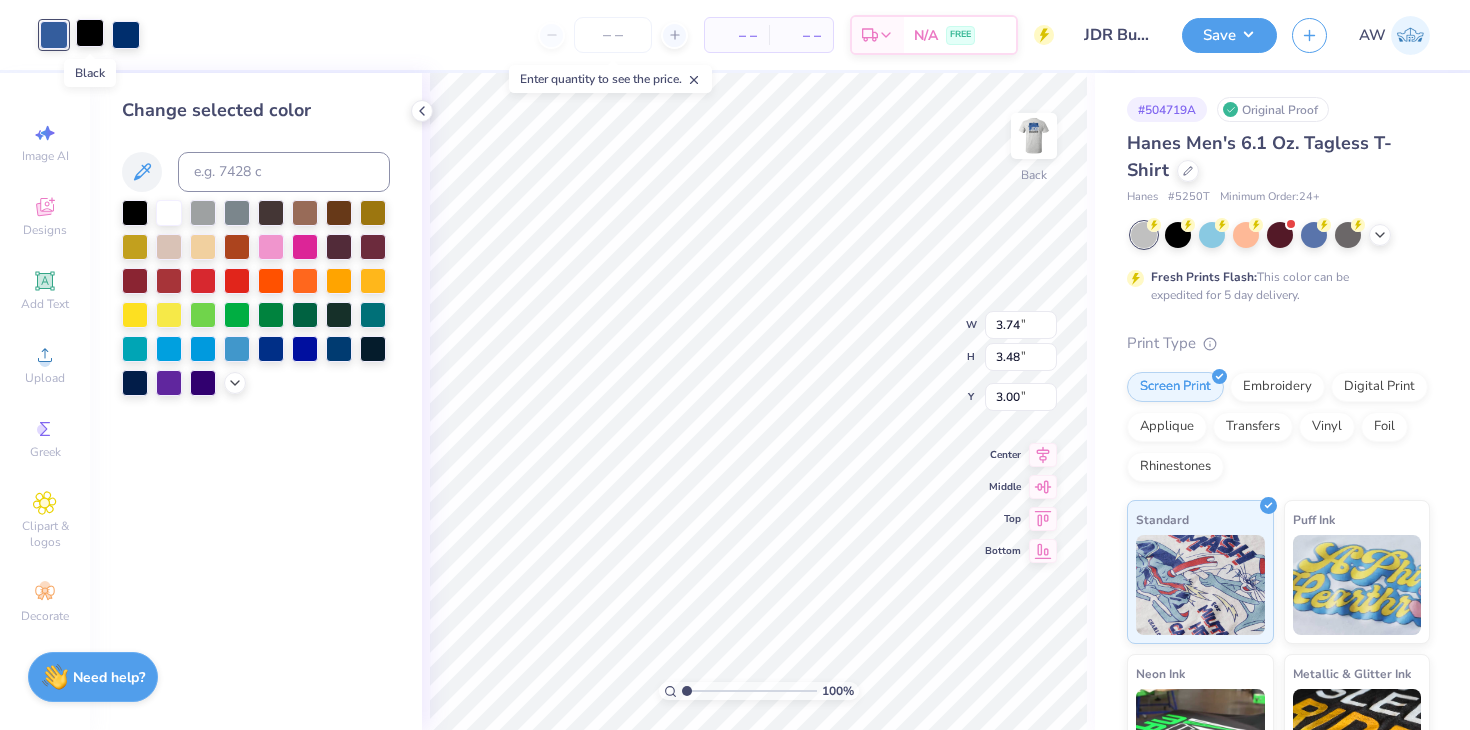 click at bounding box center (90, 33) 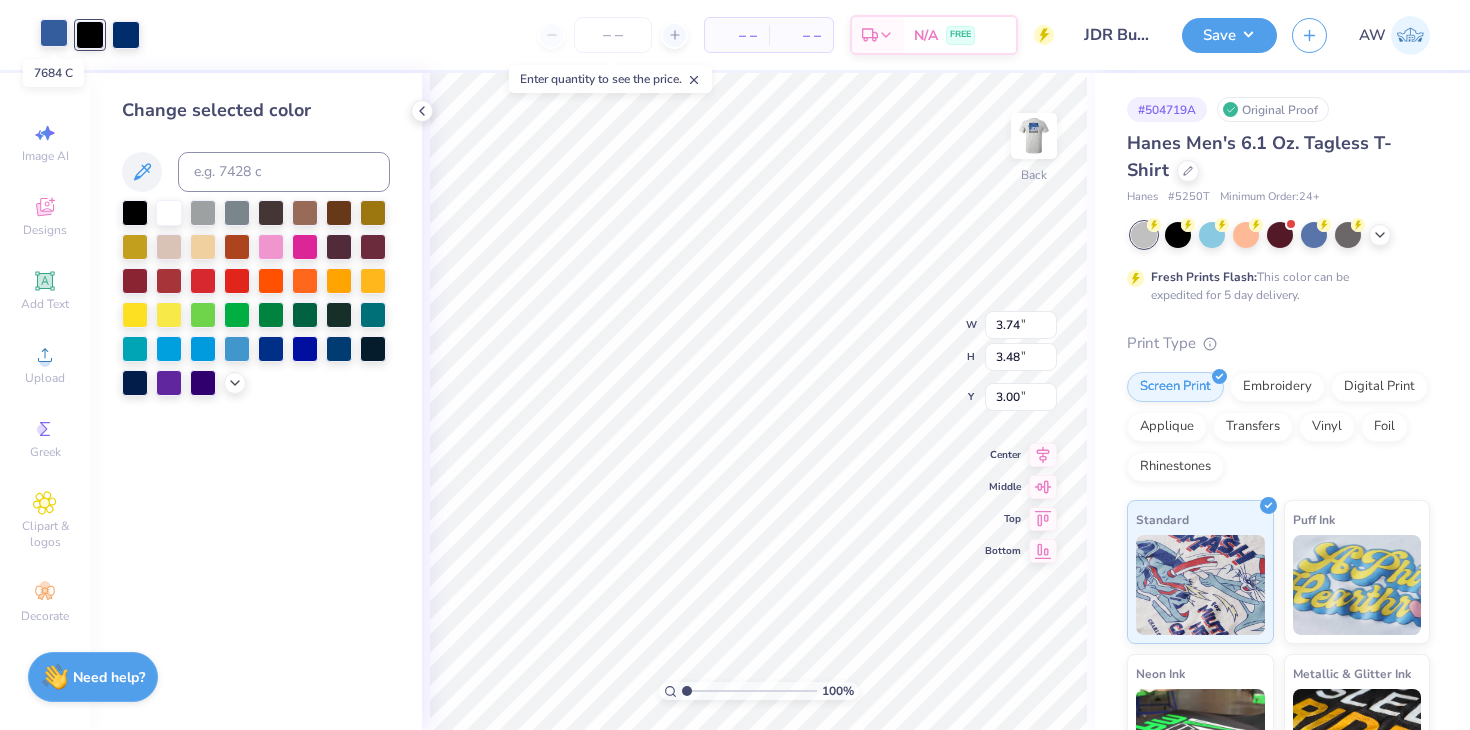 click at bounding box center (54, 33) 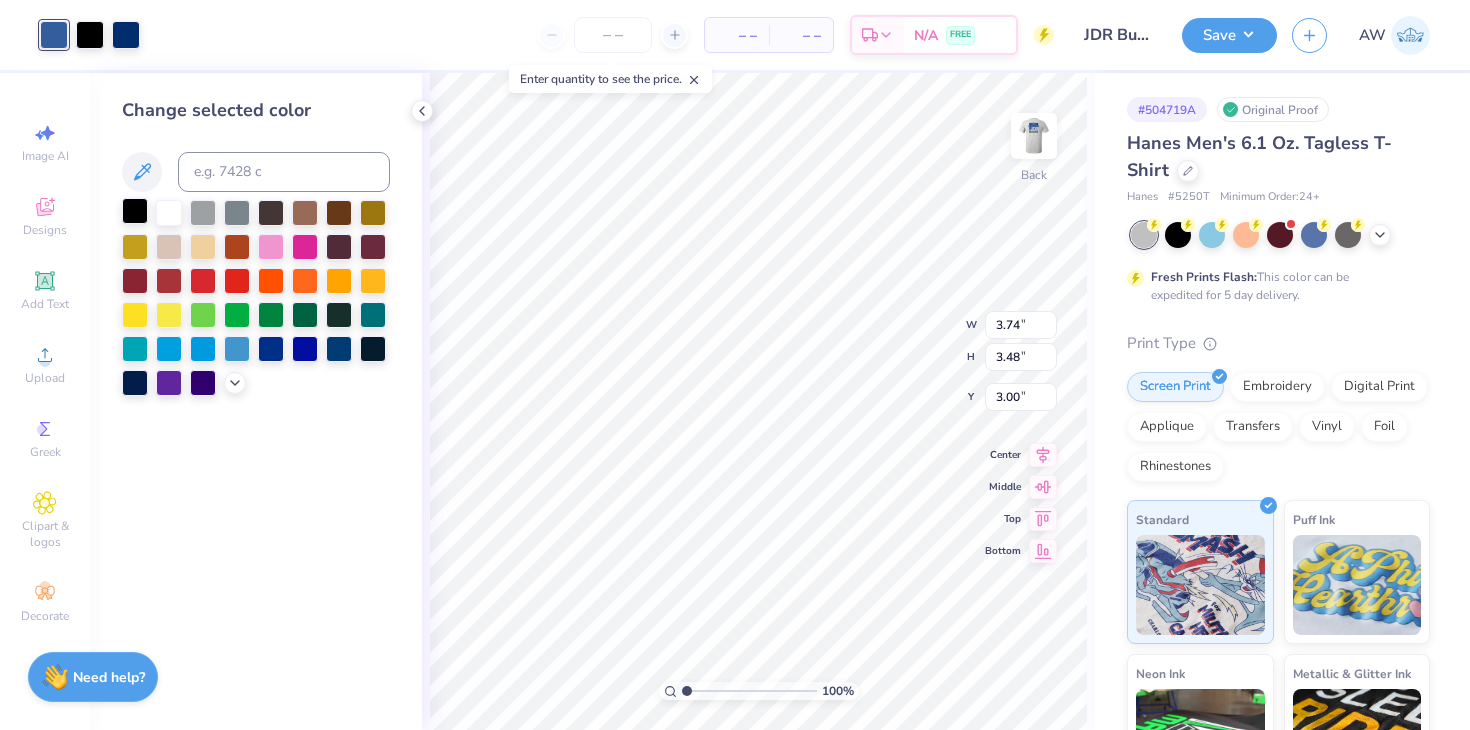 click at bounding box center [135, 211] 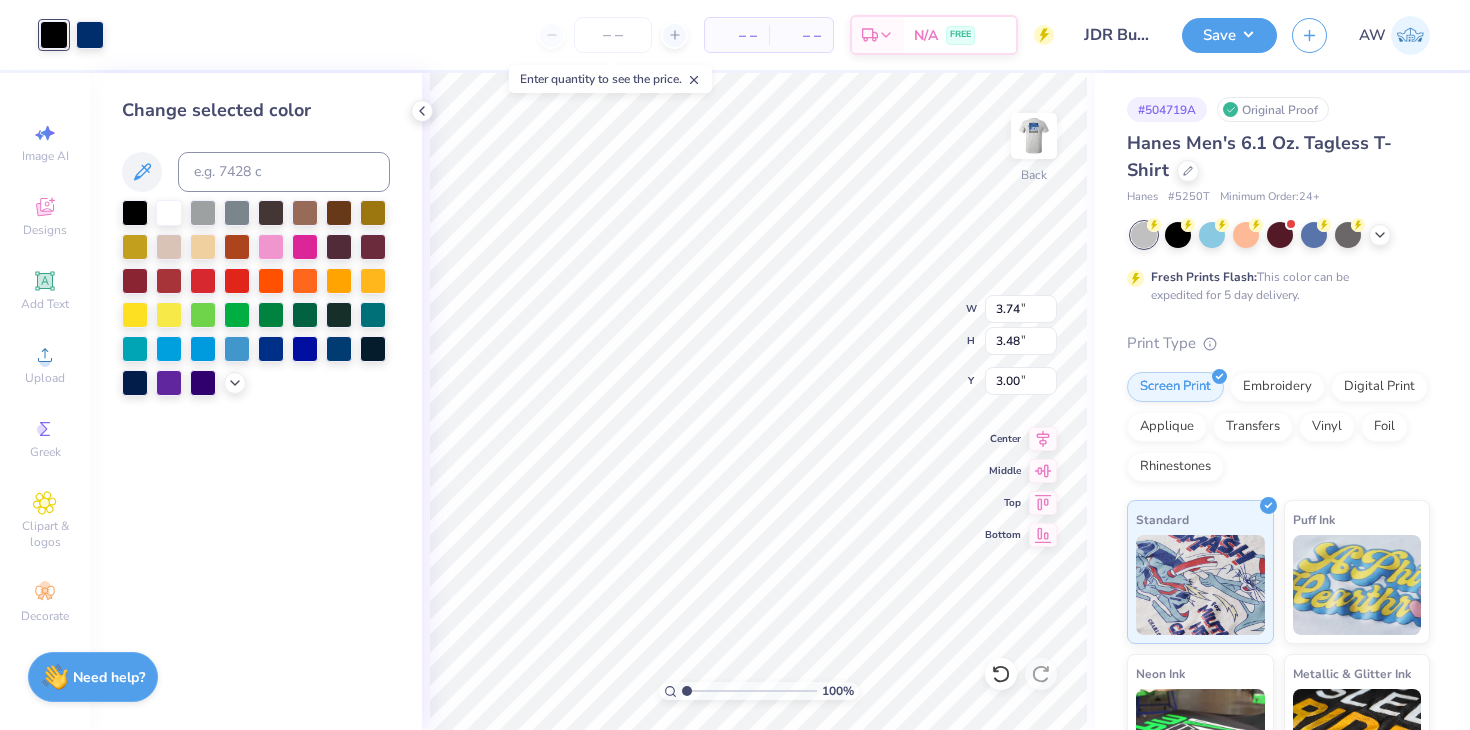 click on "Art colors" at bounding box center [52, 35] 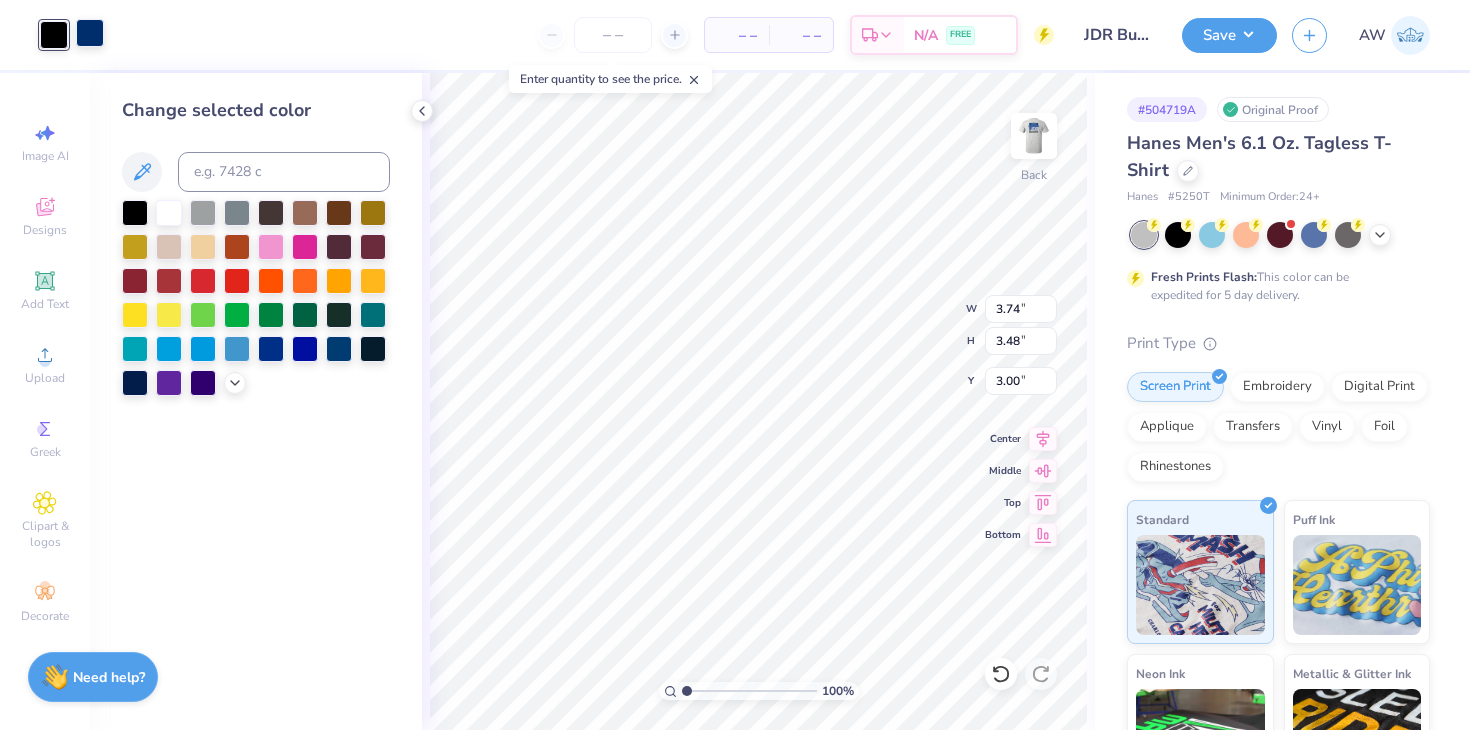 click at bounding box center (90, 33) 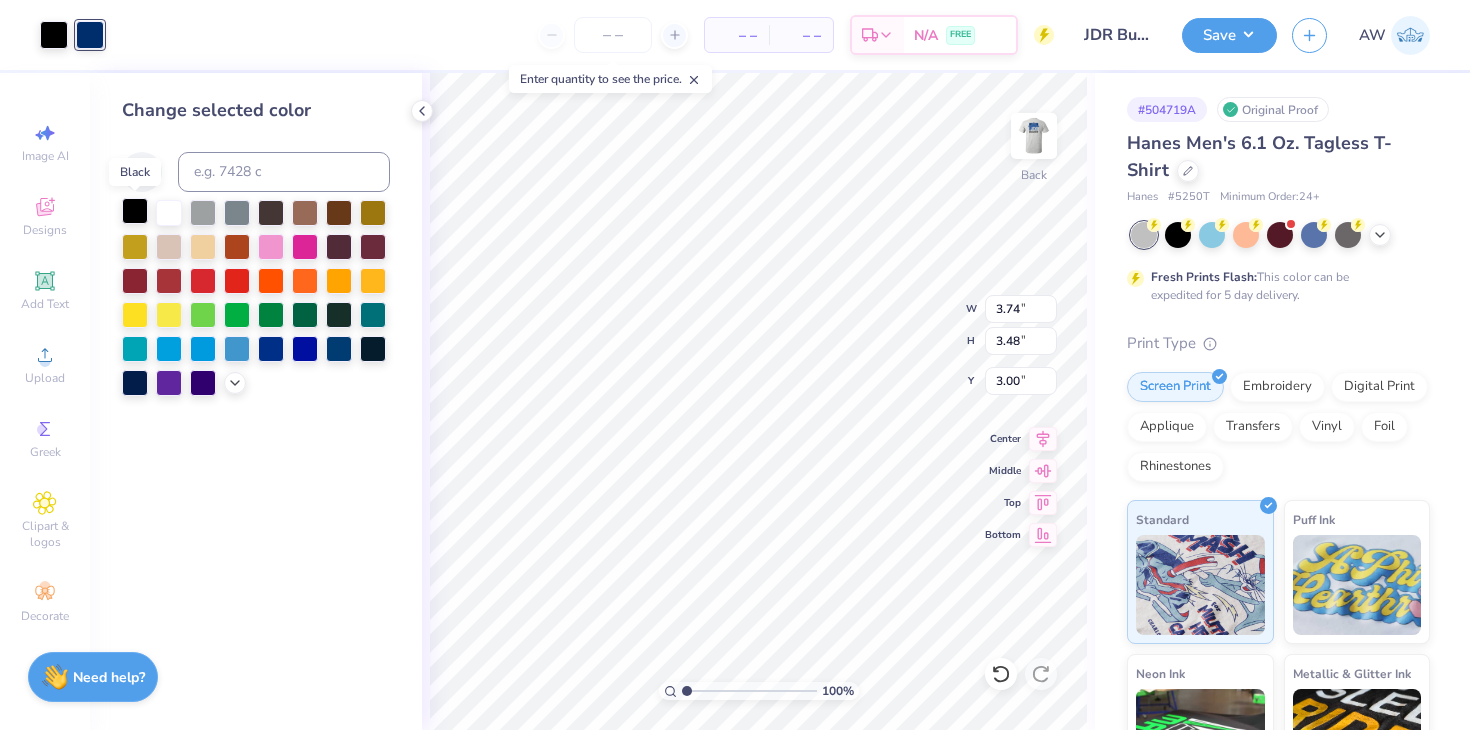 click at bounding box center [135, 211] 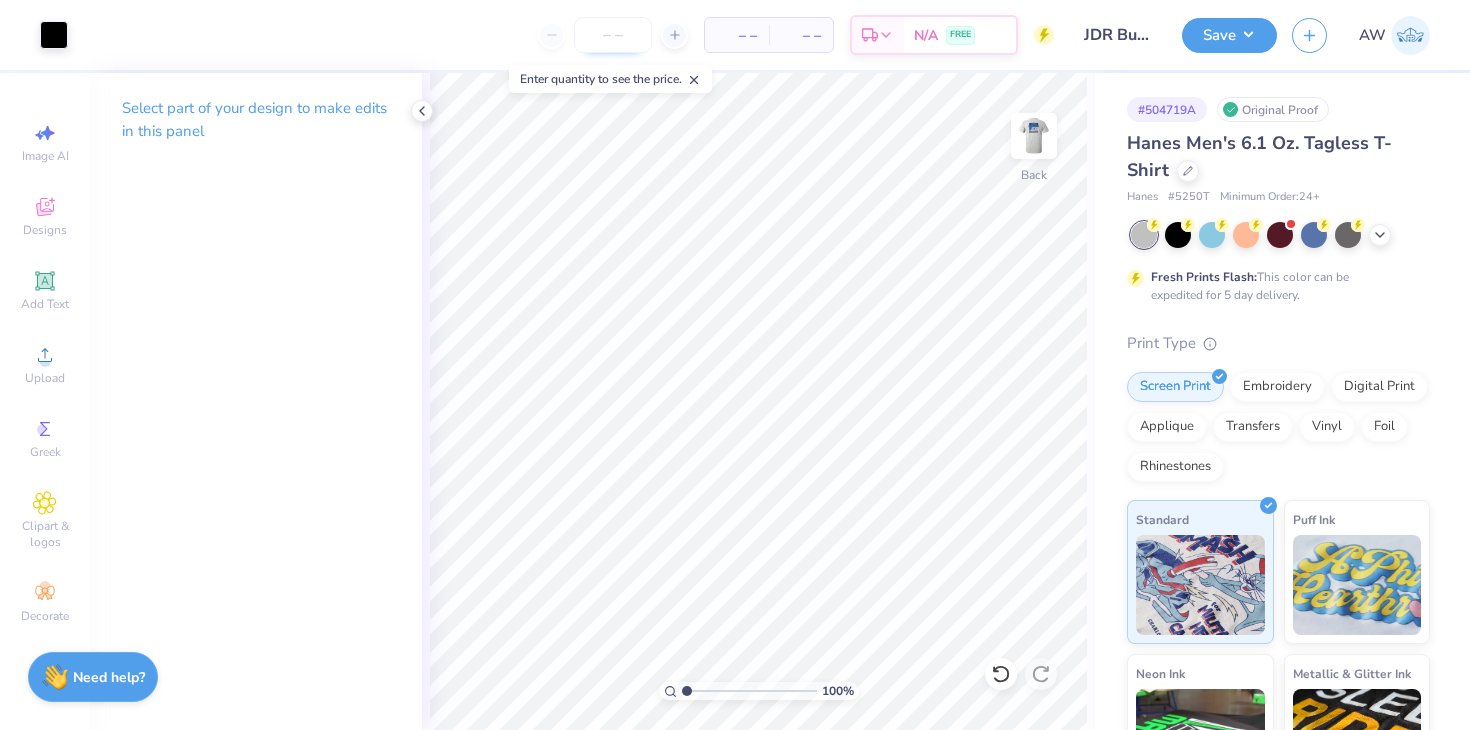 click at bounding box center [613, 35] 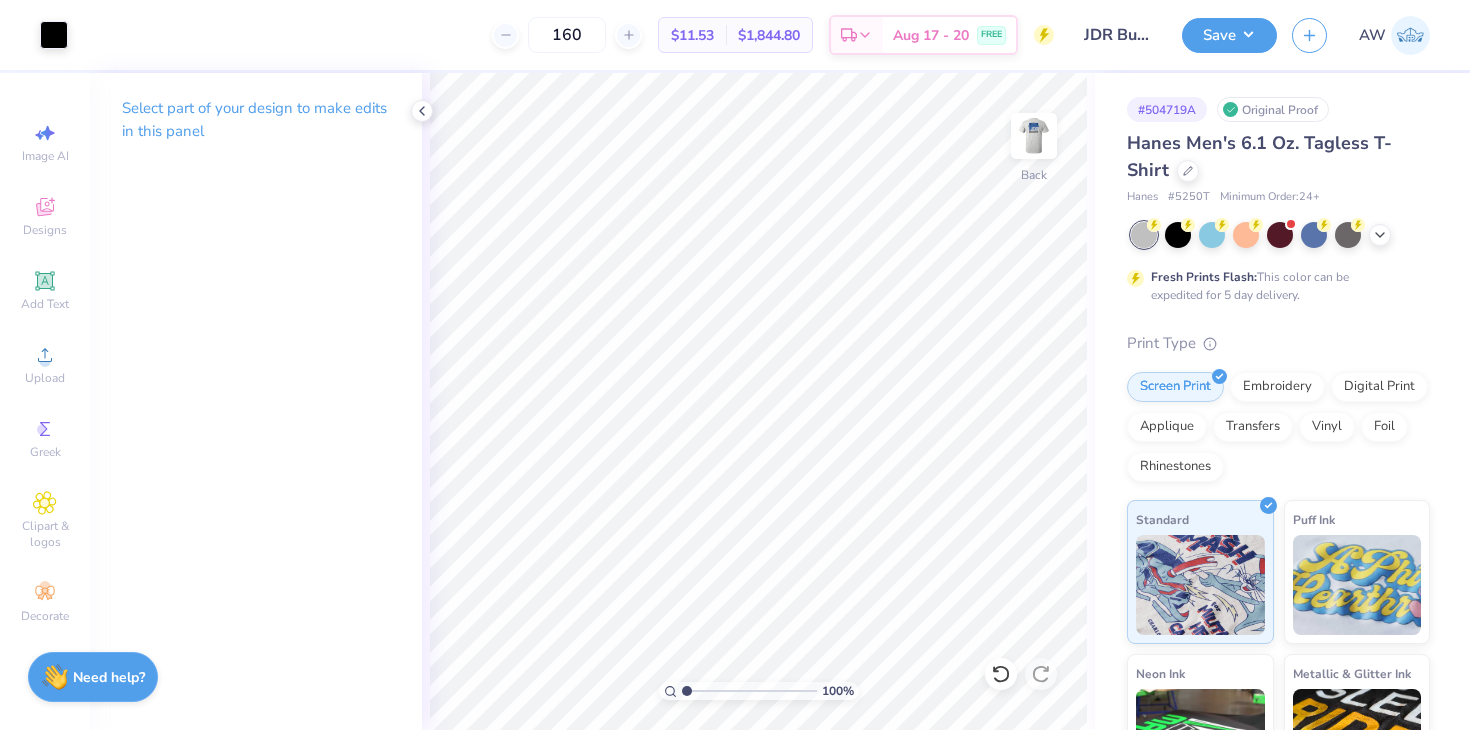 type on "160" 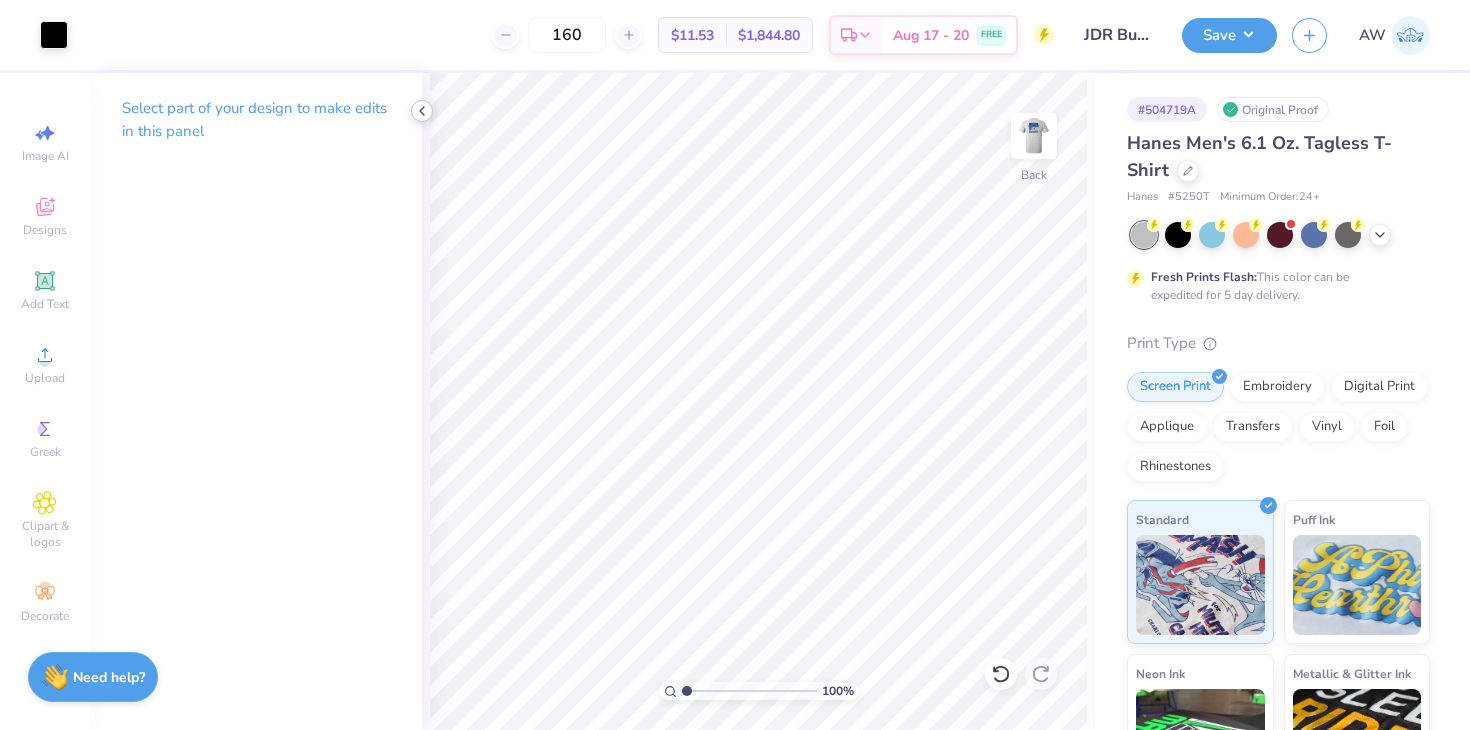 click 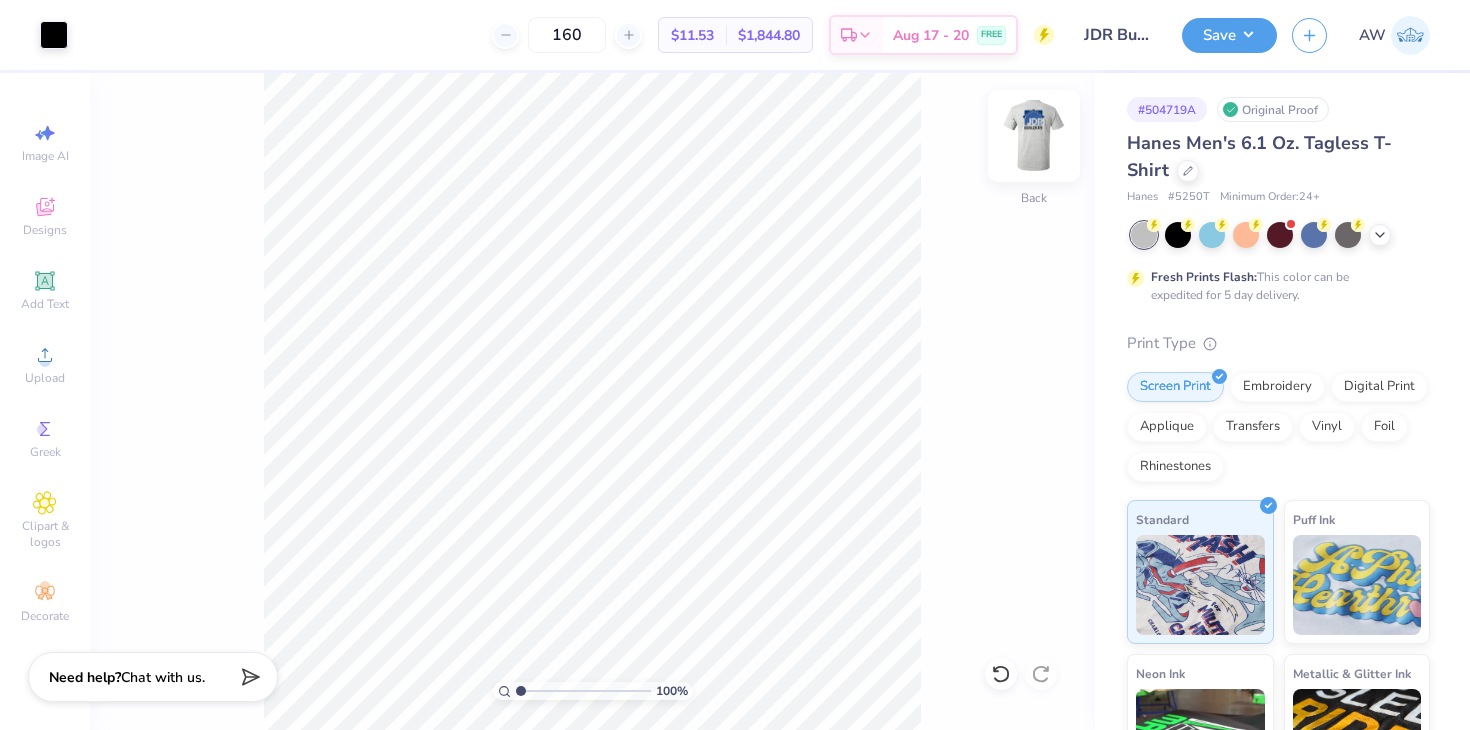 click at bounding box center (1034, 136) 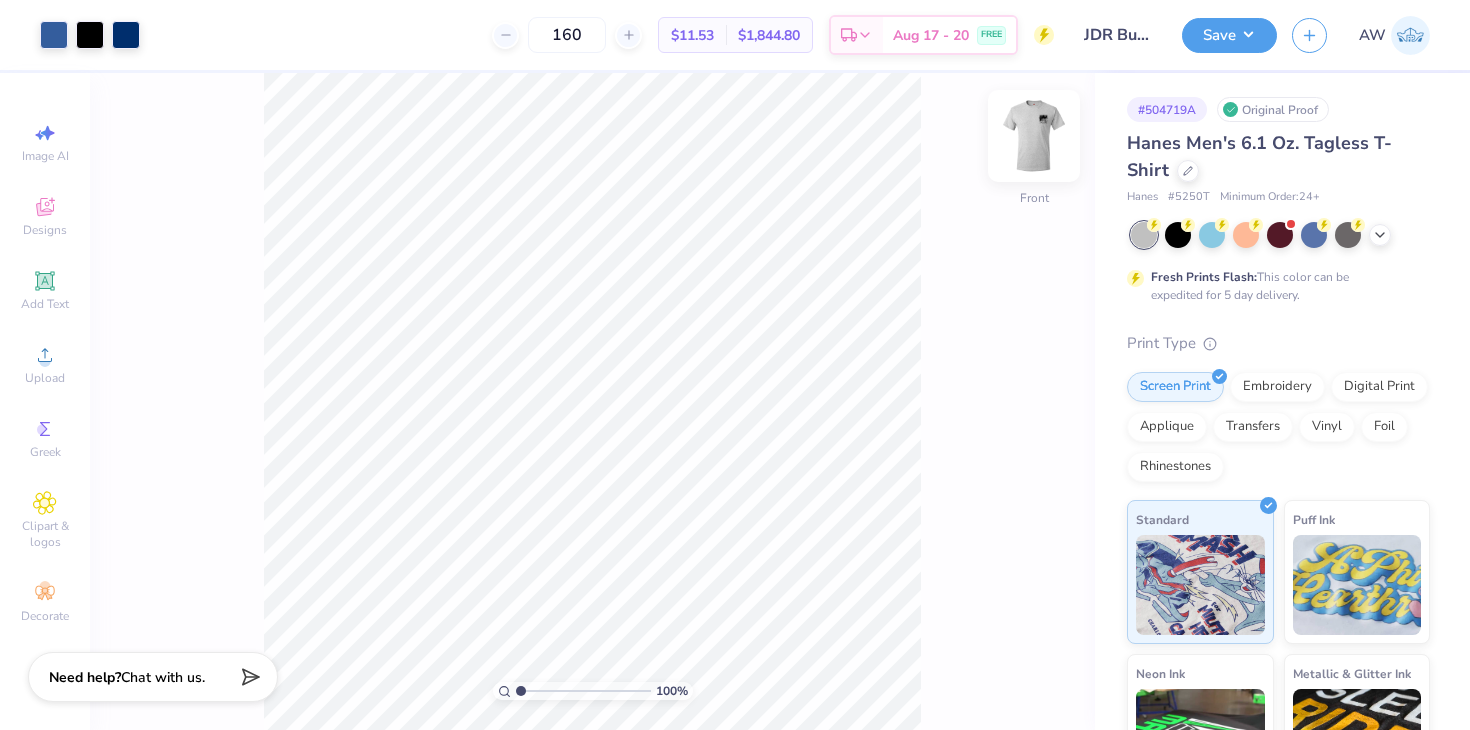 click at bounding box center [1034, 136] 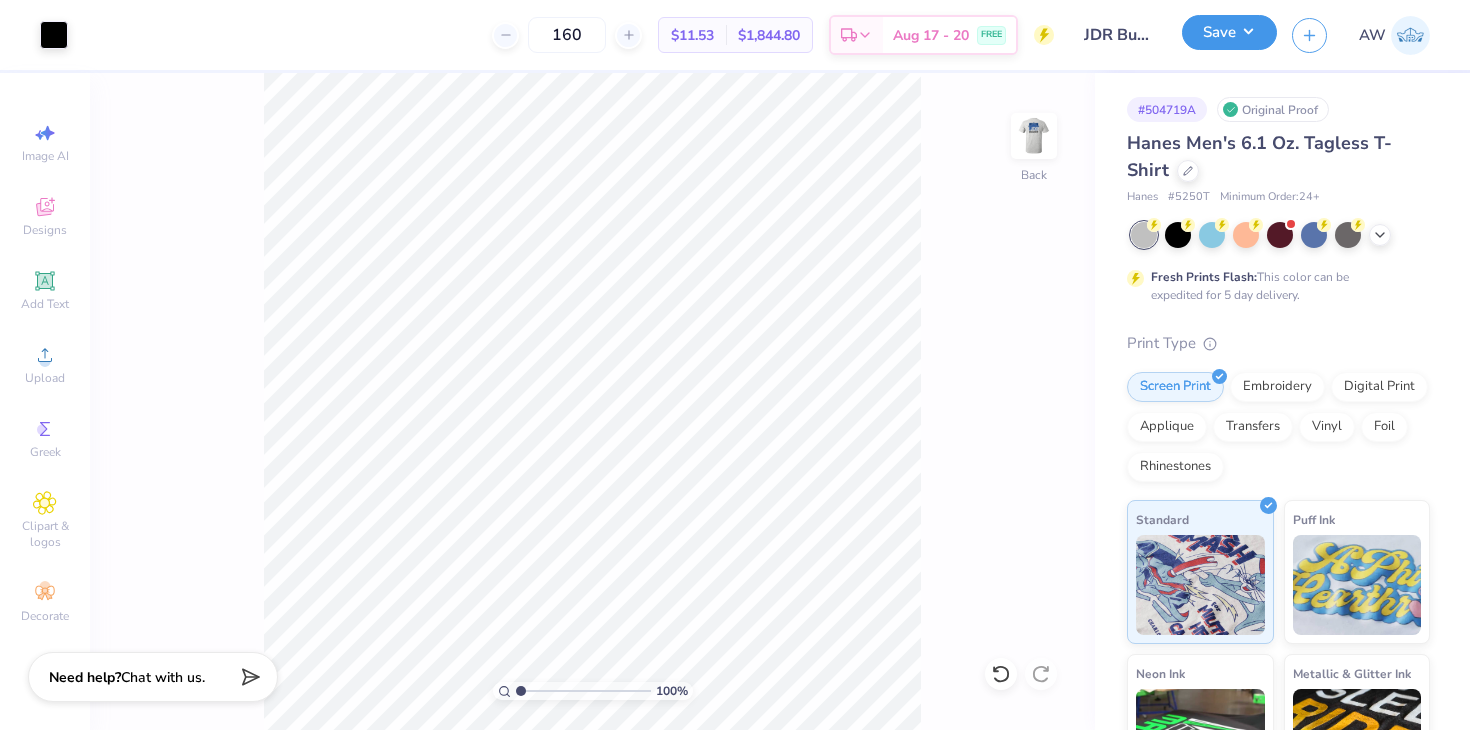 click on "Save" at bounding box center (1229, 32) 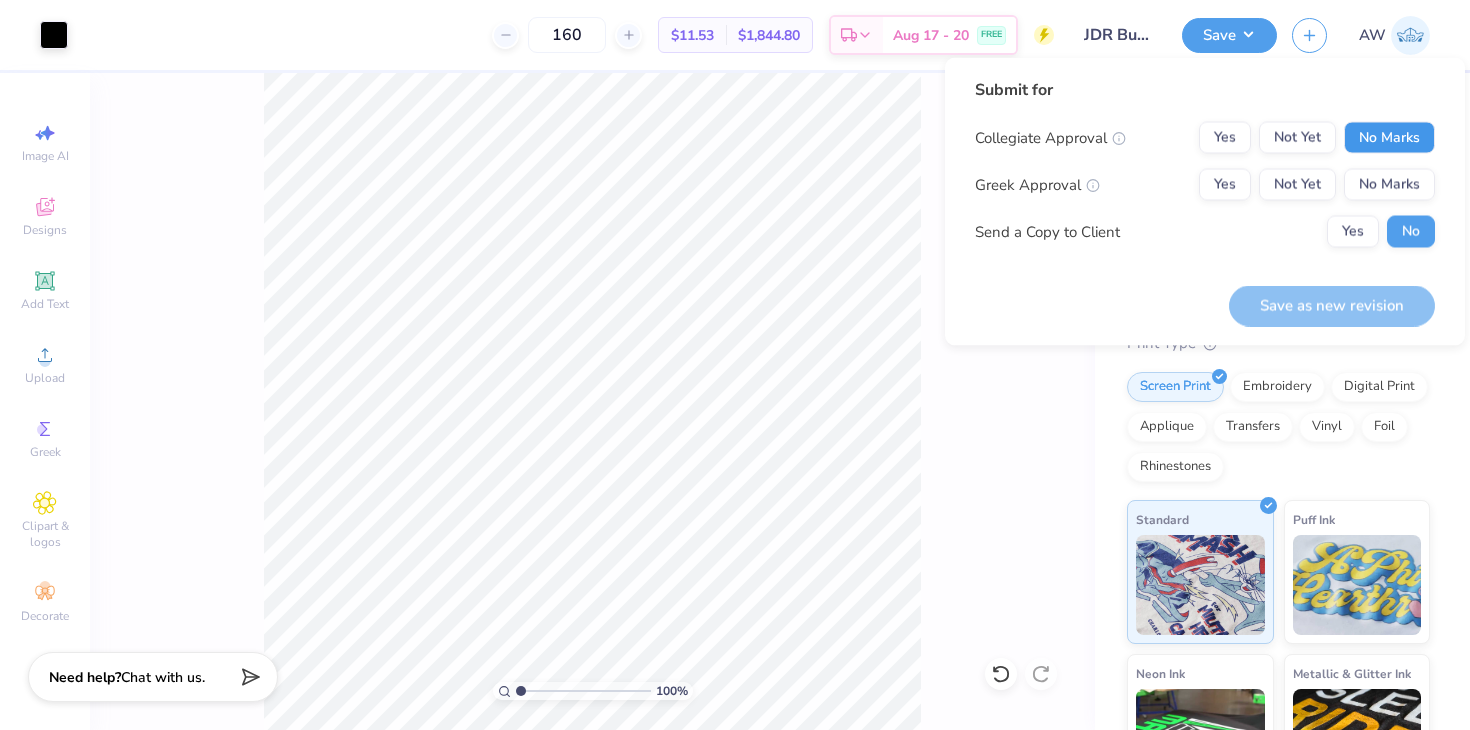 click on "No Marks" at bounding box center (1389, 138) 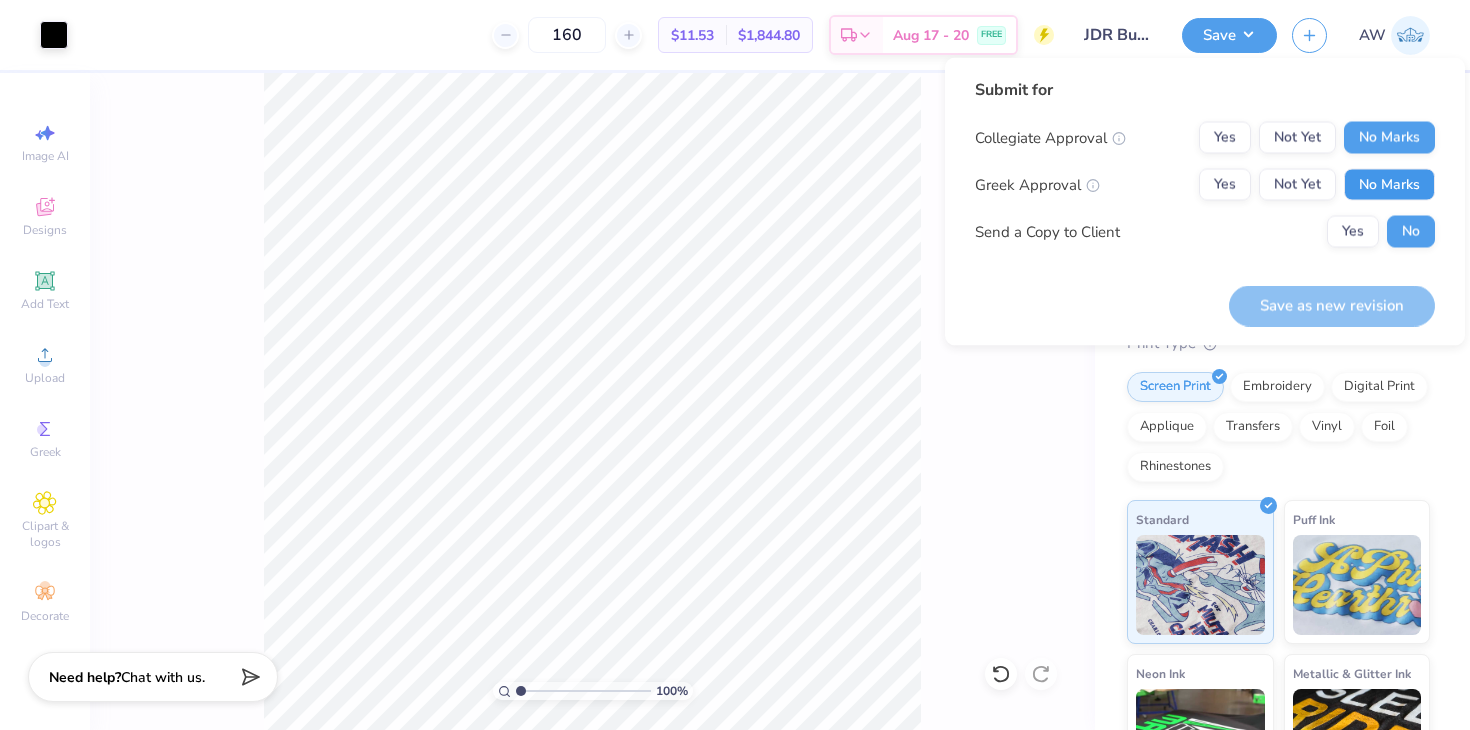 click on "No Marks" at bounding box center (1389, 185) 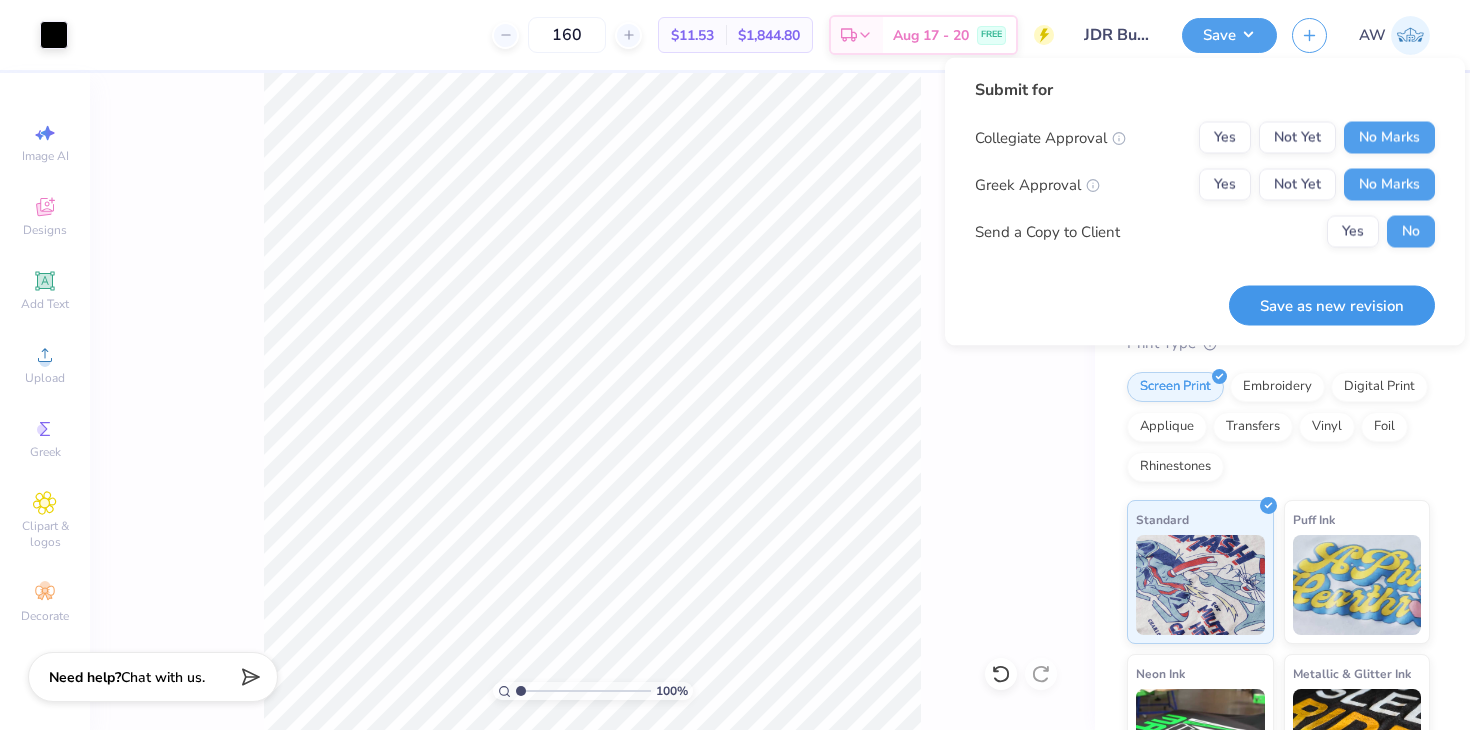 click on "Save as new revision" at bounding box center (1332, 305) 